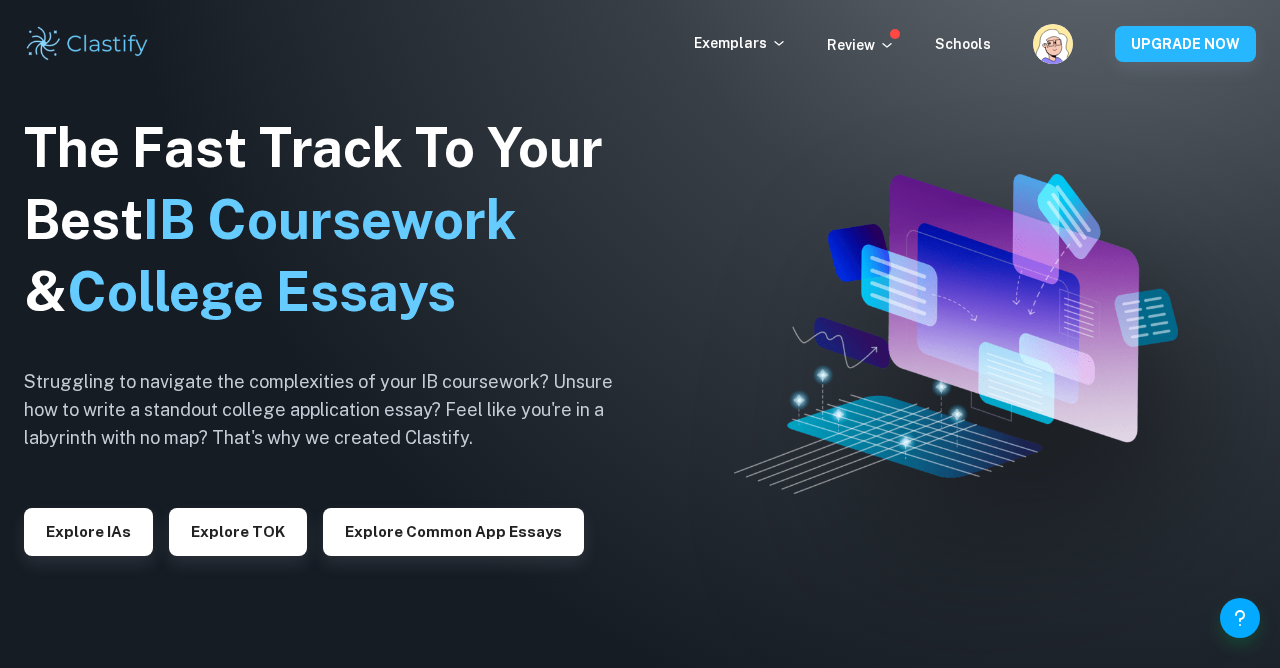 scroll, scrollTop: 0, scrollLeft: 0, axis: both 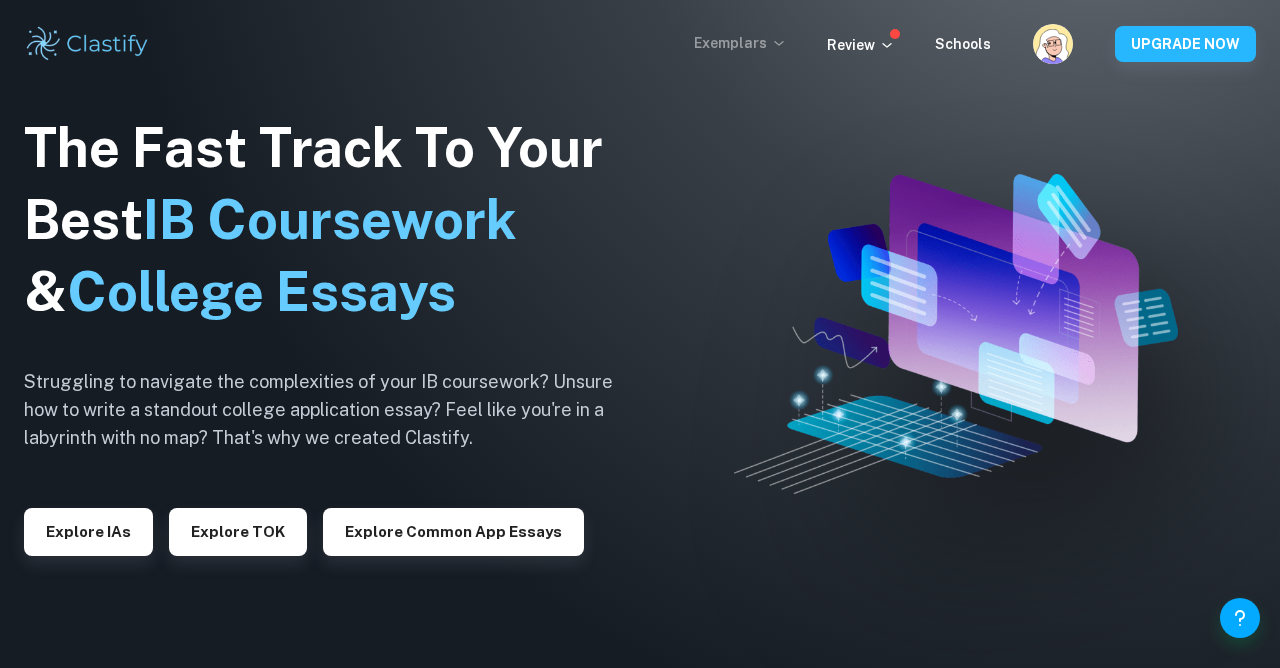 click on "Exemplars" at bounding box center [740, 43] 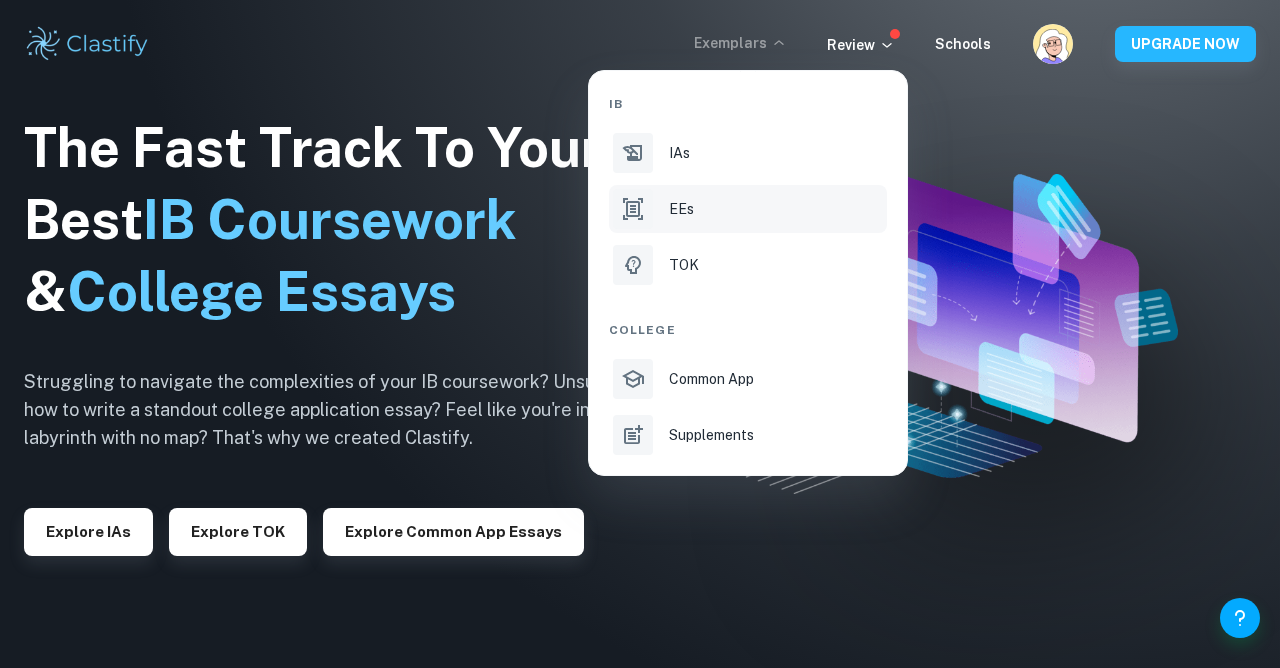 click on "EEs" at bounding box center (681, 209) 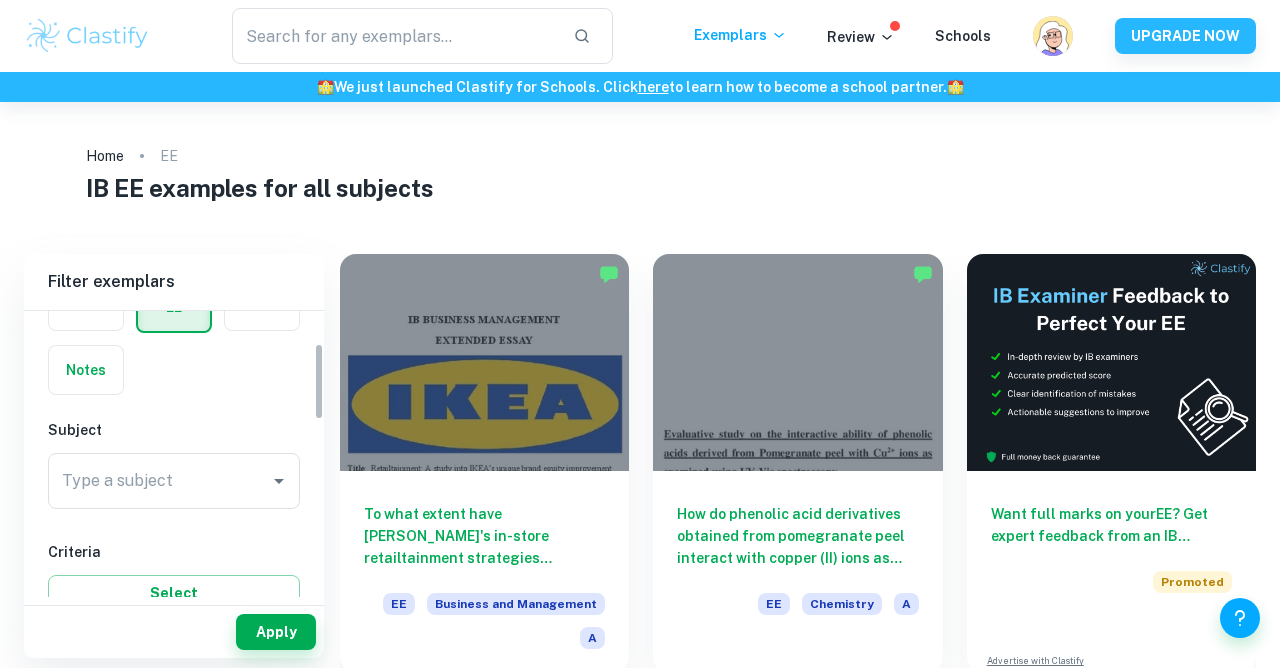 scroll, scrollTop: 122, scrollLeft: 0, axis: vertical 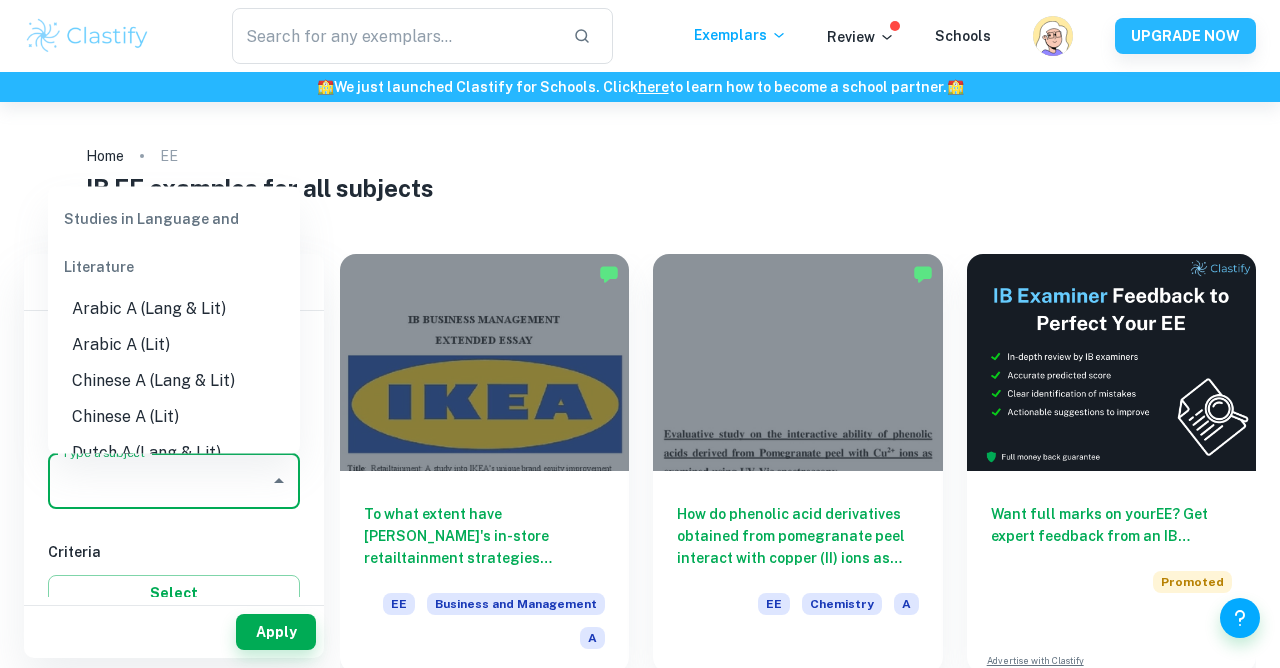 click on "Type a subject" at bounding box center (159, 481) 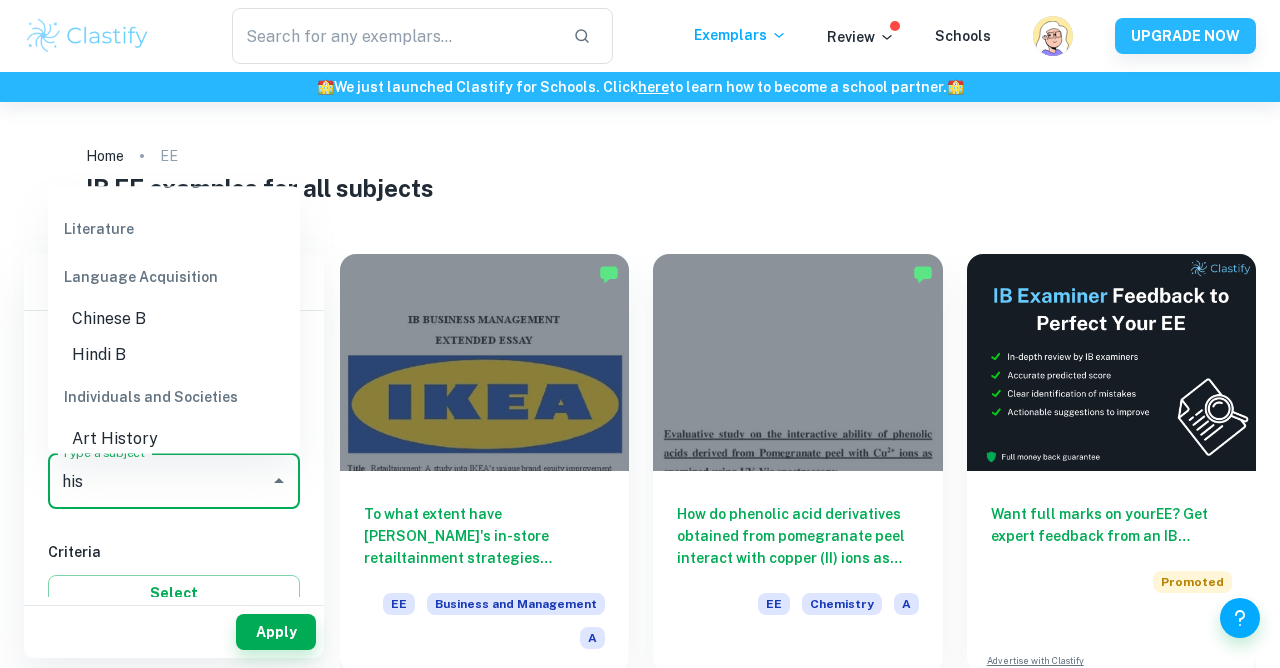 scroll, scrollTop: 0, scrollLeft: 0, axis: both 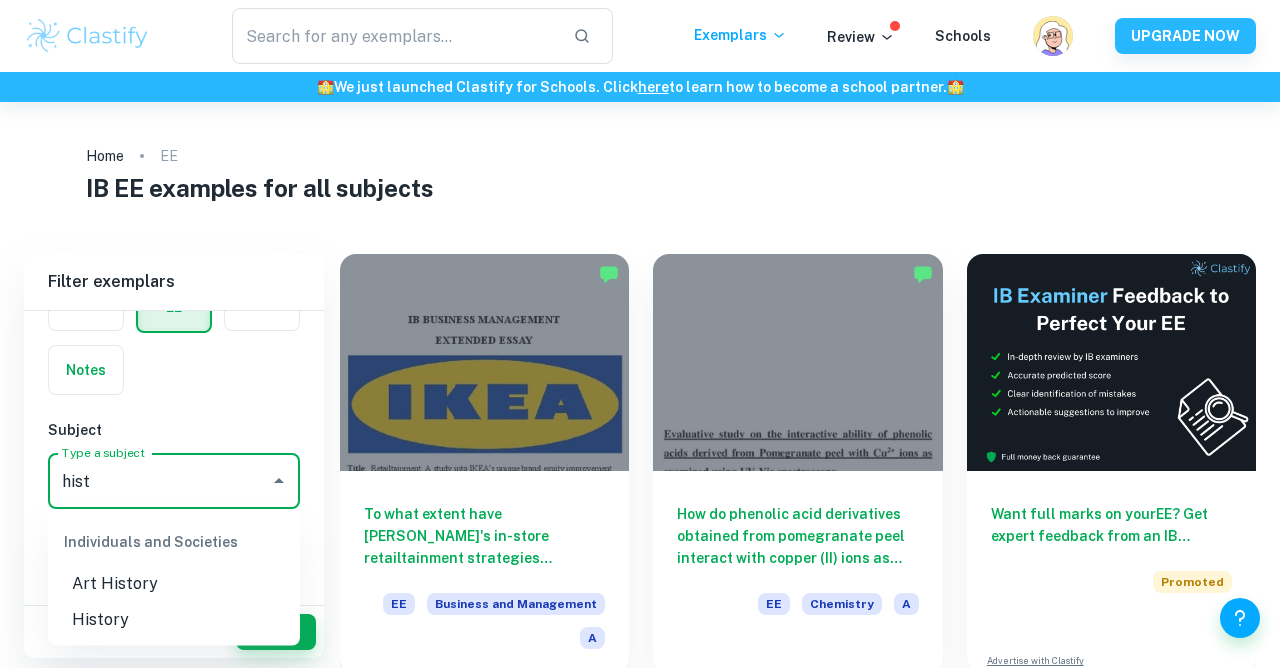 click on "History" at bounding box center (174, 620) 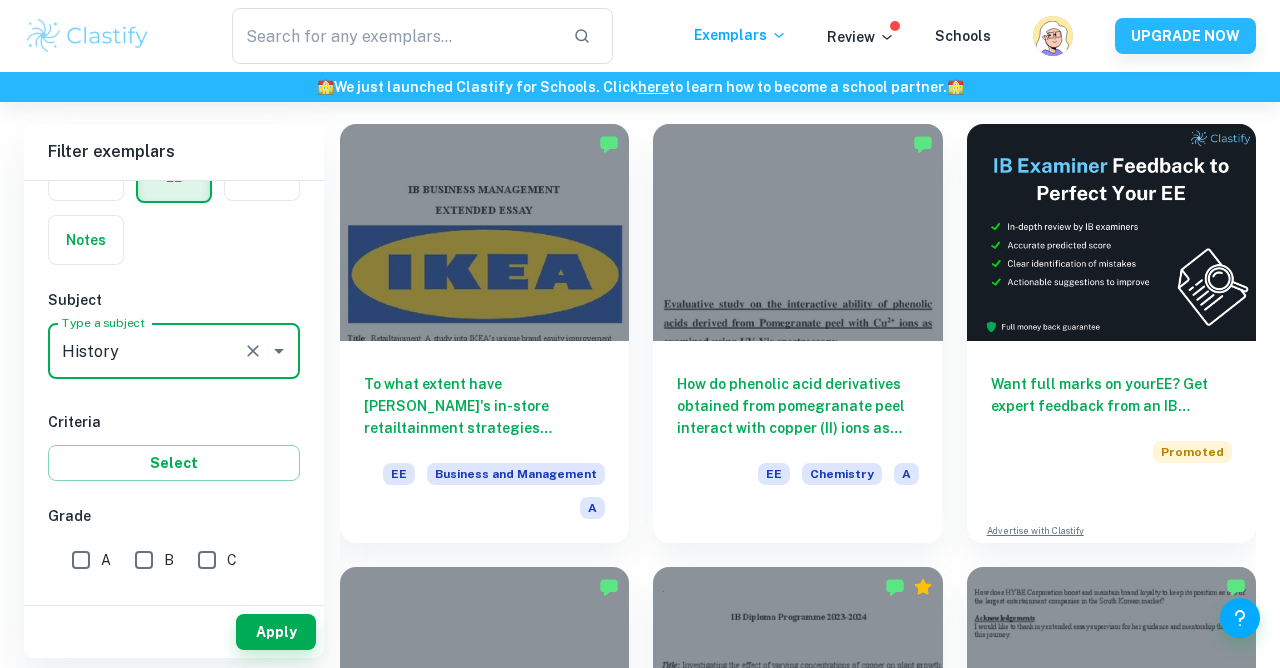 scroll, scrollTop: 129, scrollLeft: 0, axis: vertical 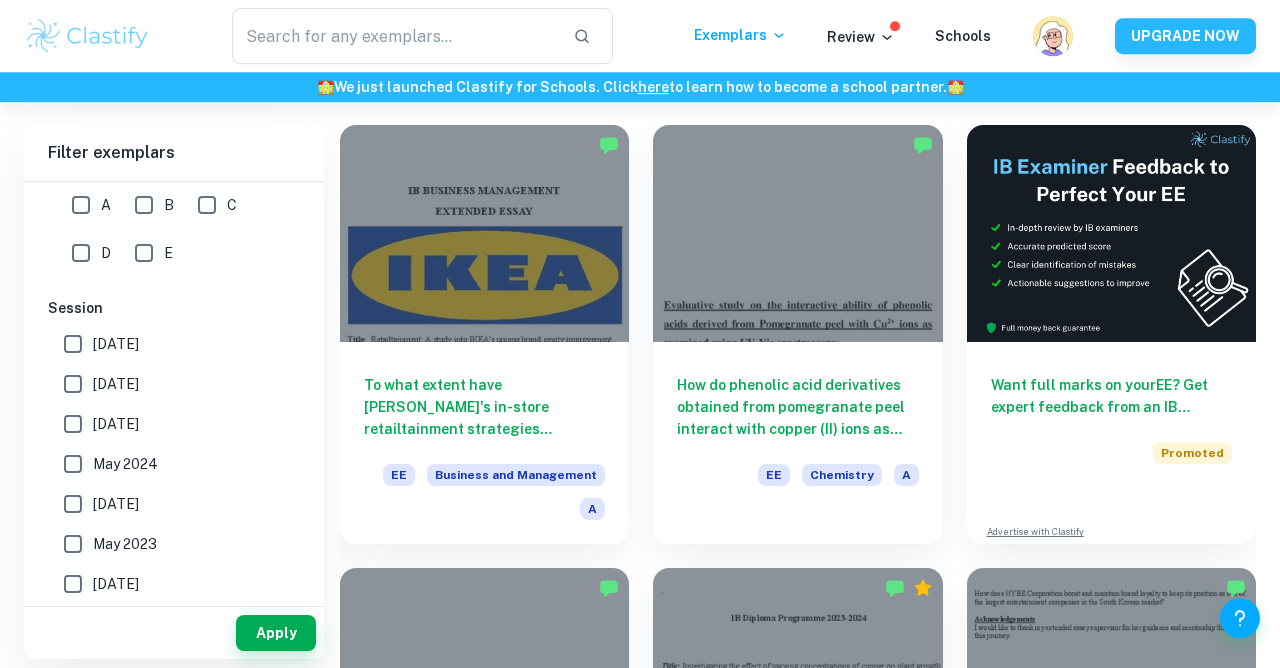 type on "History" 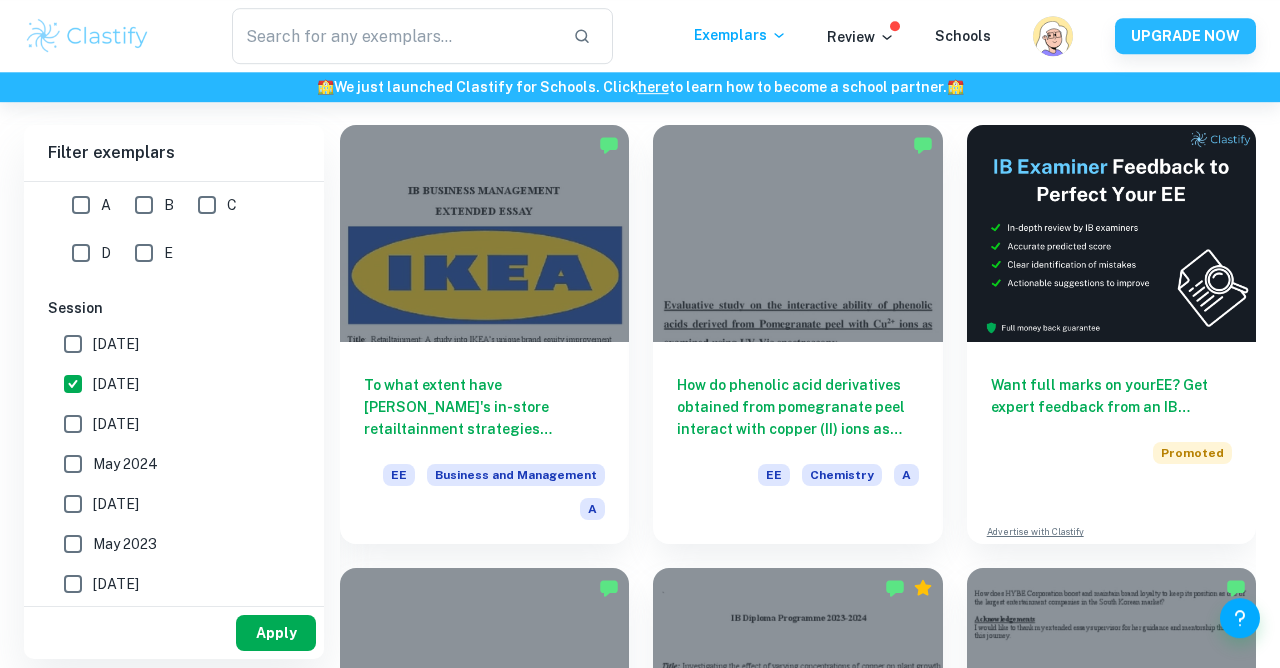 click on "Apply" at bounding box center [276, 633] 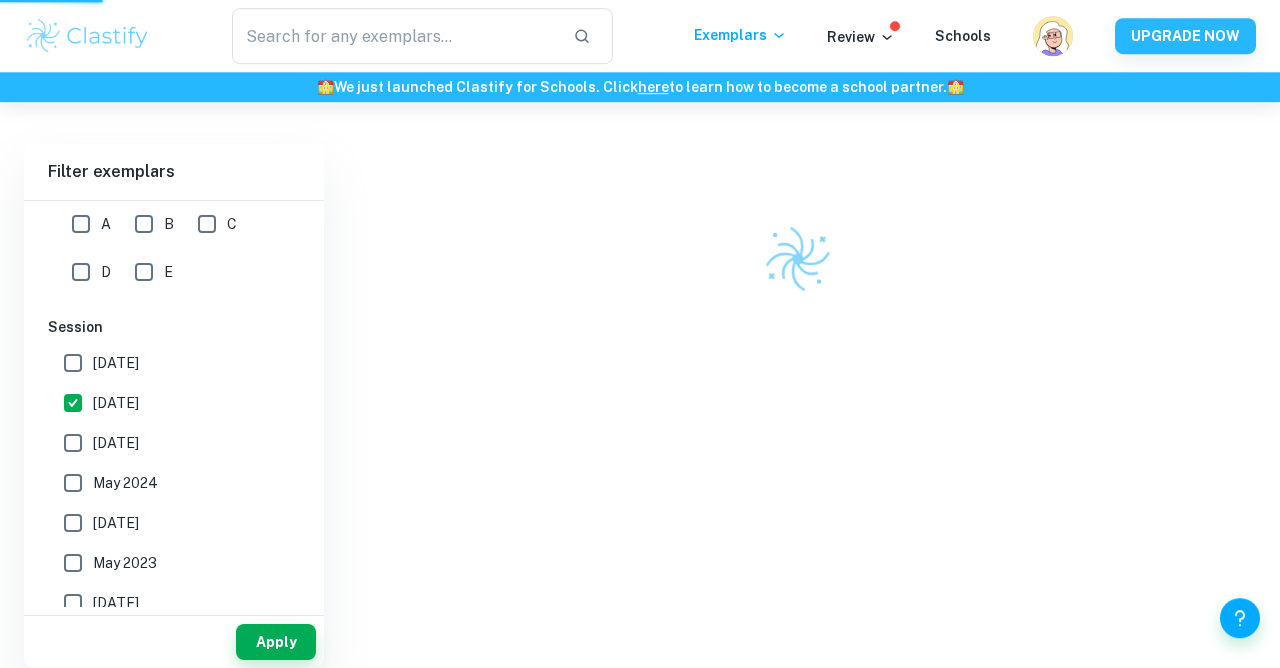 scroll, scrollTop: 102, scrollLeft: 0, axis: vertical 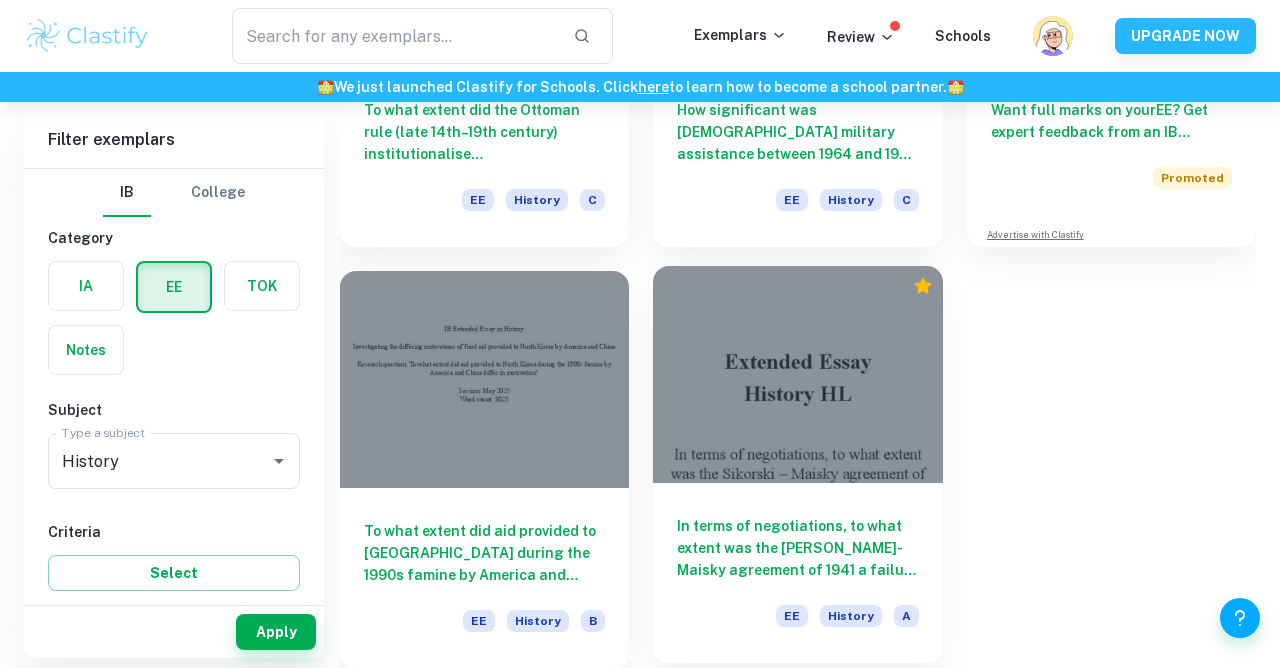 click on "In terms of negotiations, to what extent was the [PERSON_NAME]-Maisky agreement of 1941 a failure of [PERSON_NAME] Polish Government in Exile?" at bounding box center (797, 548) 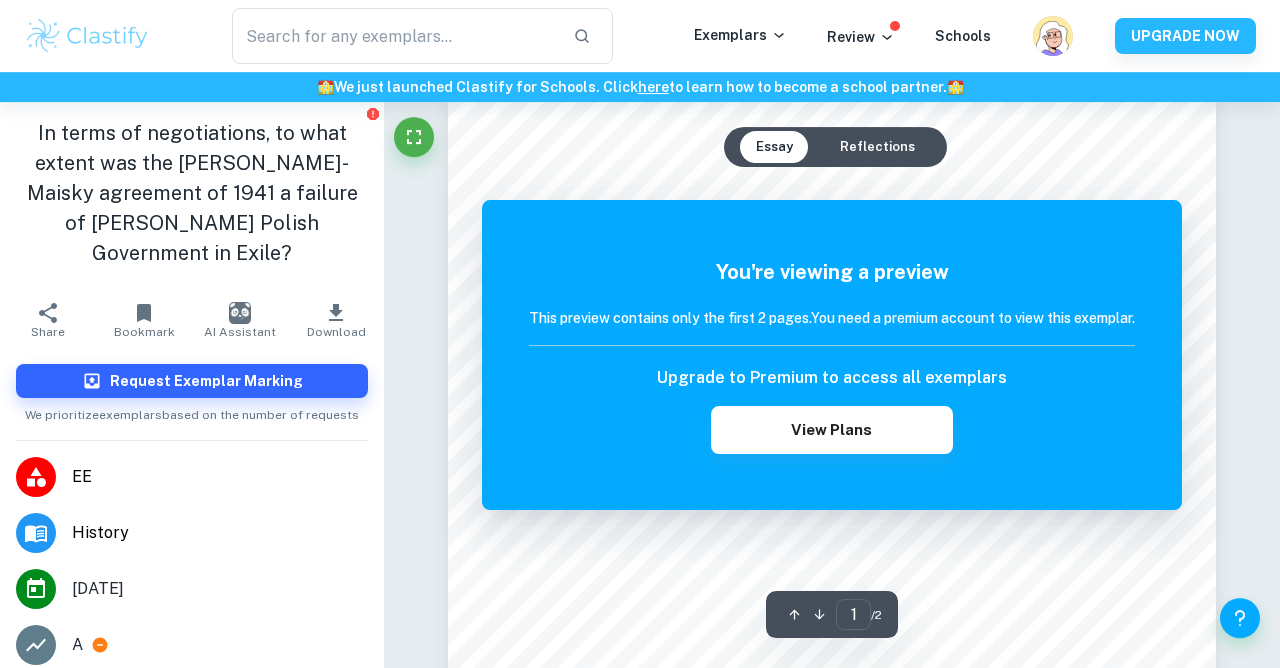scroll, scrollTop: 0, scrollLeft: 0, axis: both 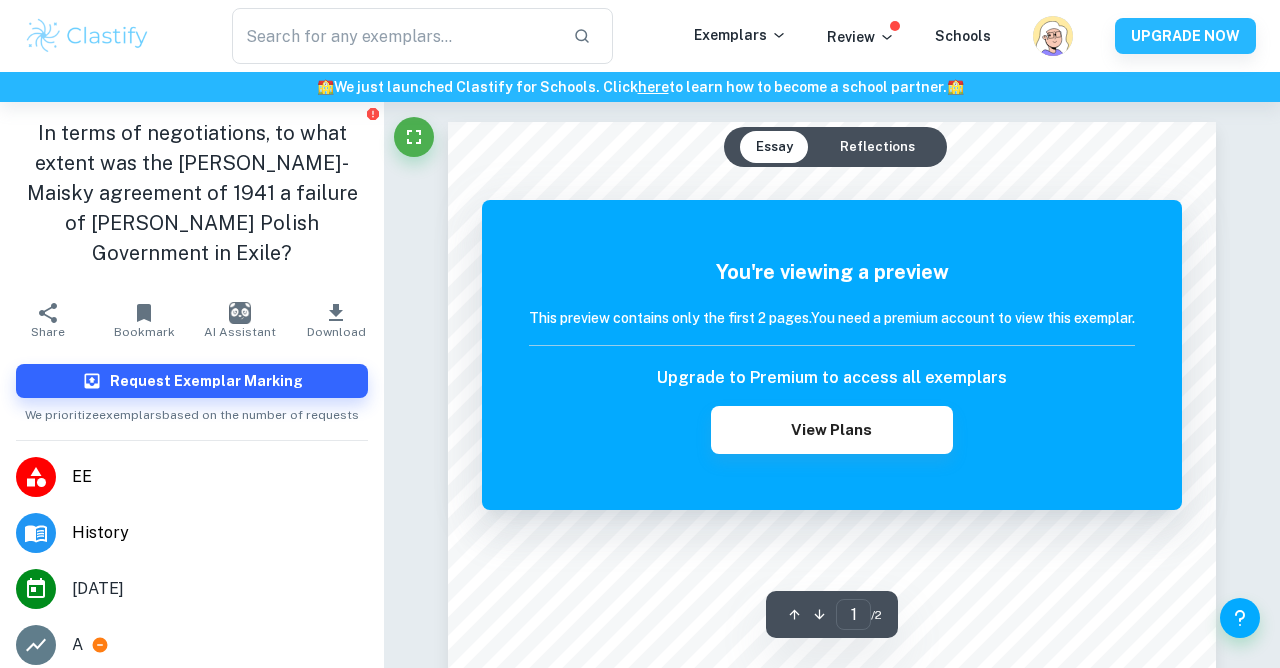 click on "Reflections" at bounding box center [877, 147] 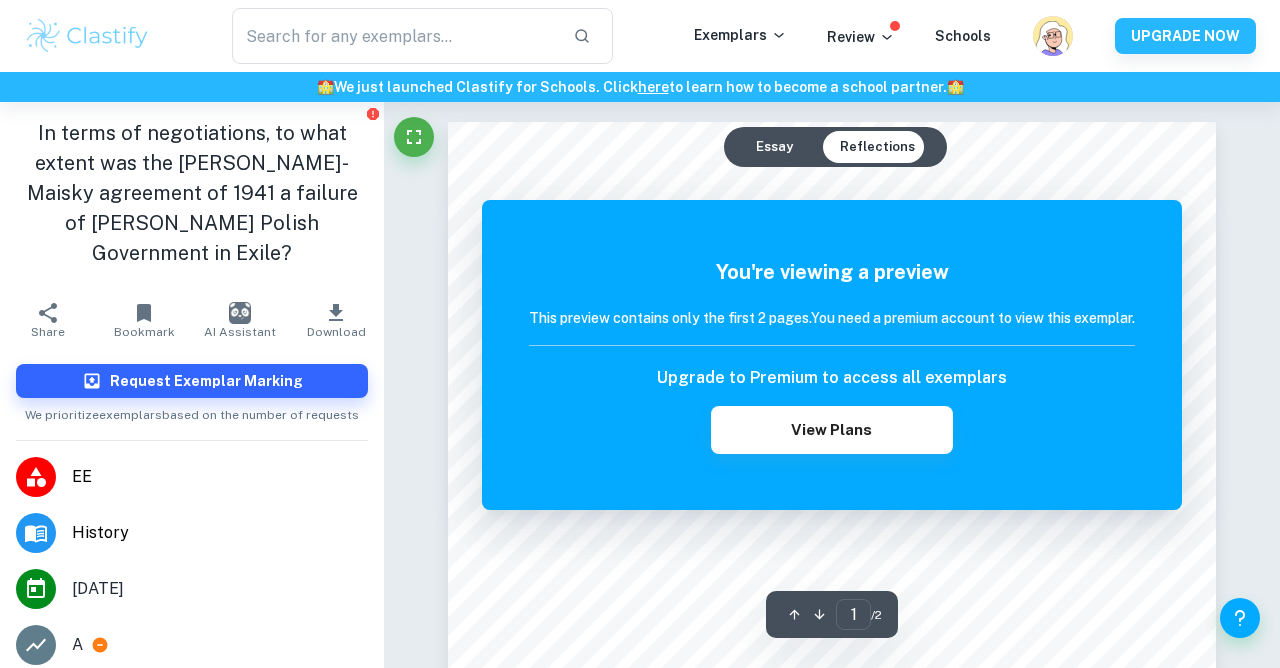 click on "Essay" at bounding box center (774, 147) 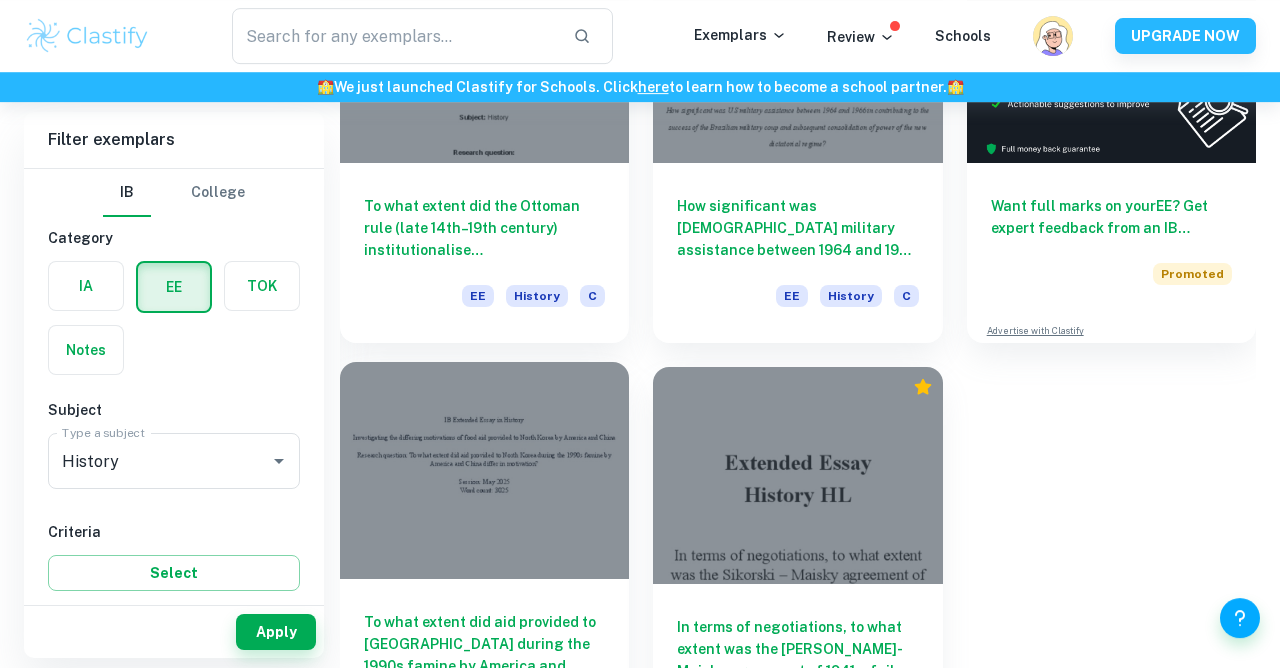 scroll, scrollTop: 309, scrollLeft: 0, axis: vertical 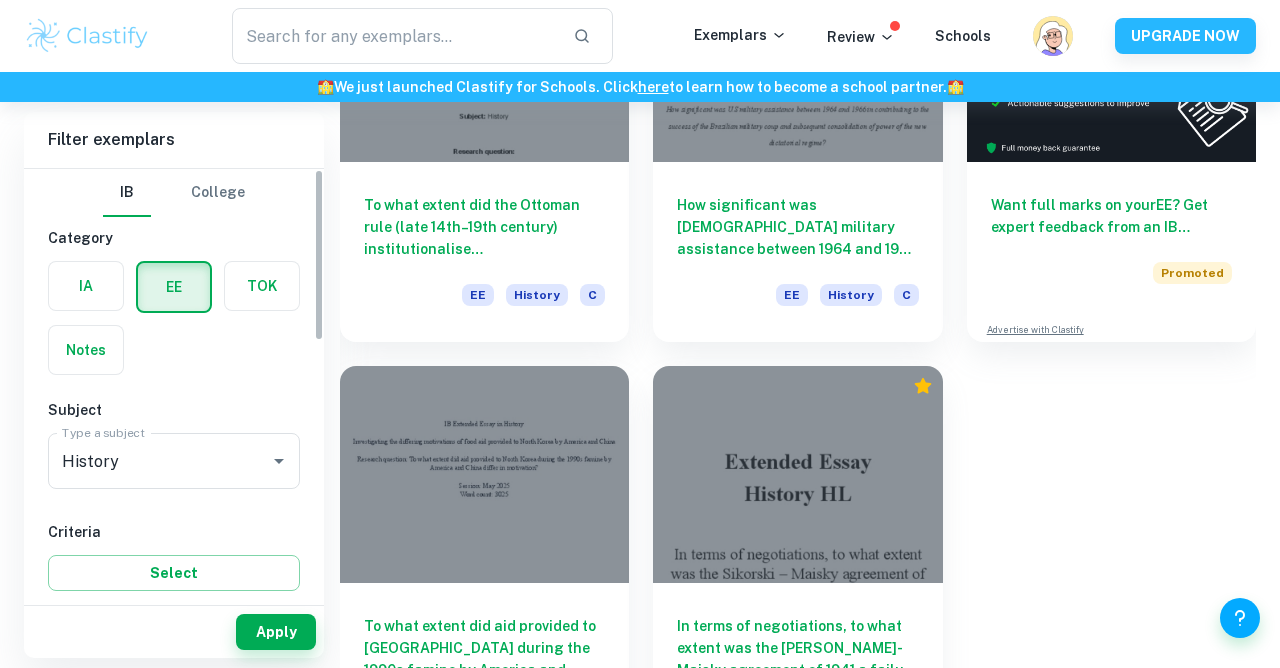 click at bounding box center (86, 286) 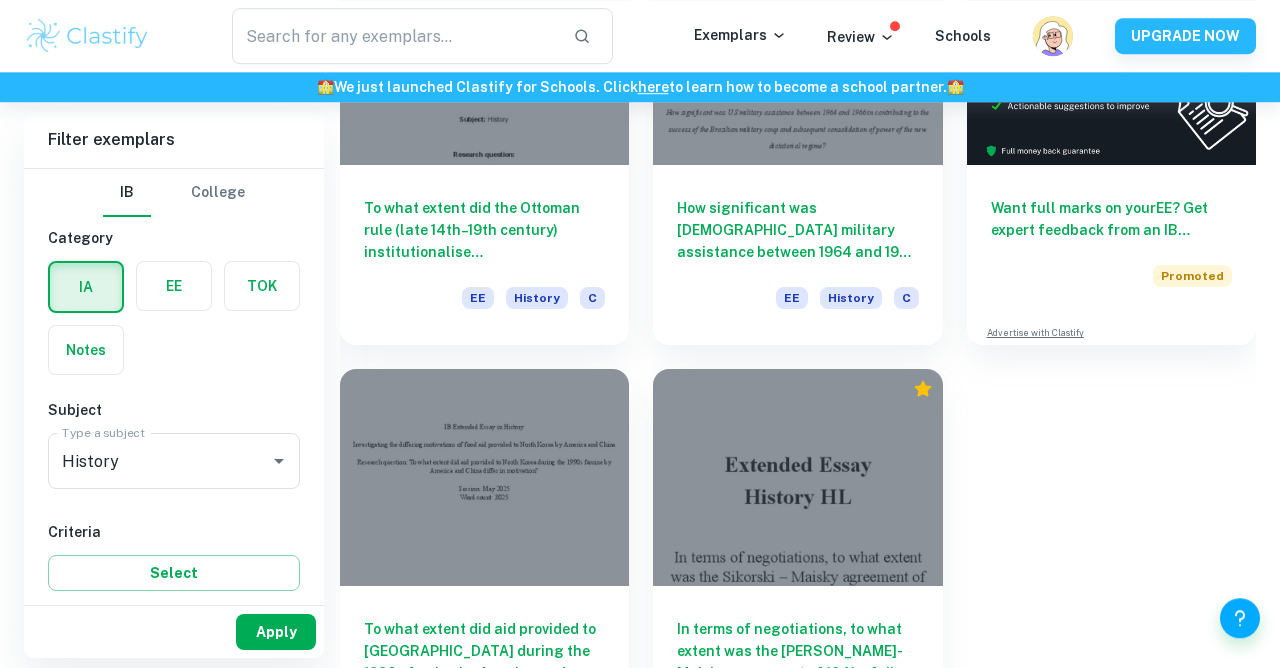 click on "Apply" at bounding box center [276, 632] 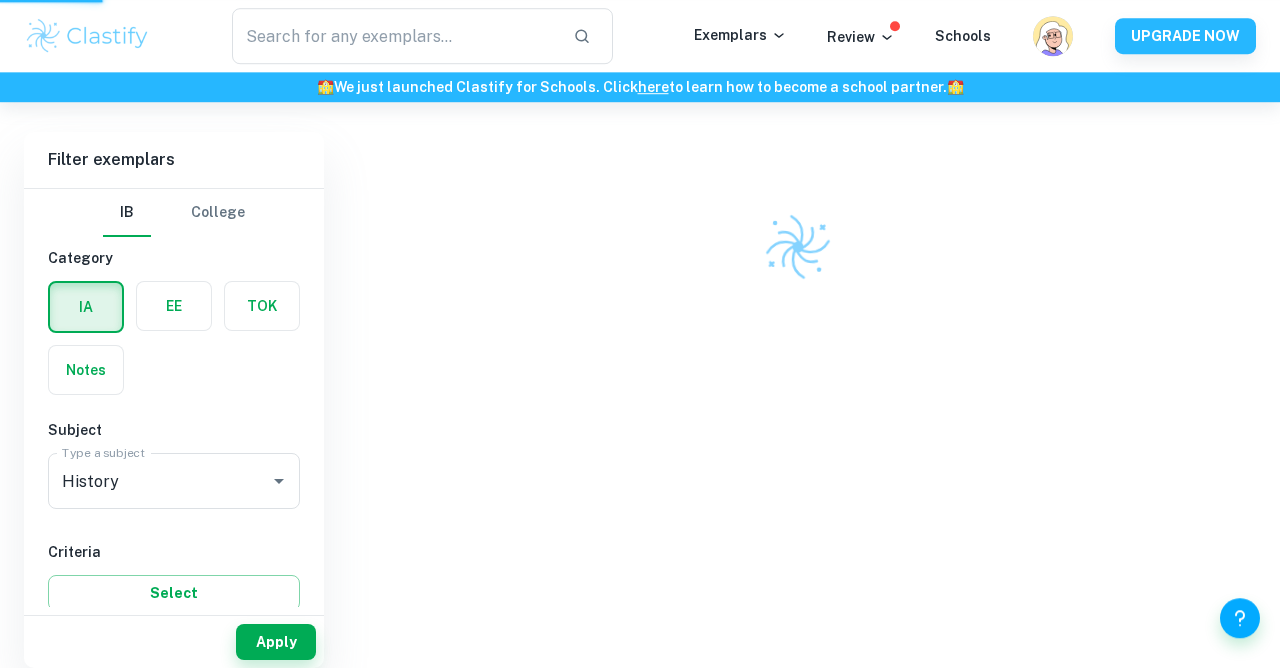 scroll, scrollTop: 102, scrollLeft: 0, axis: vertical 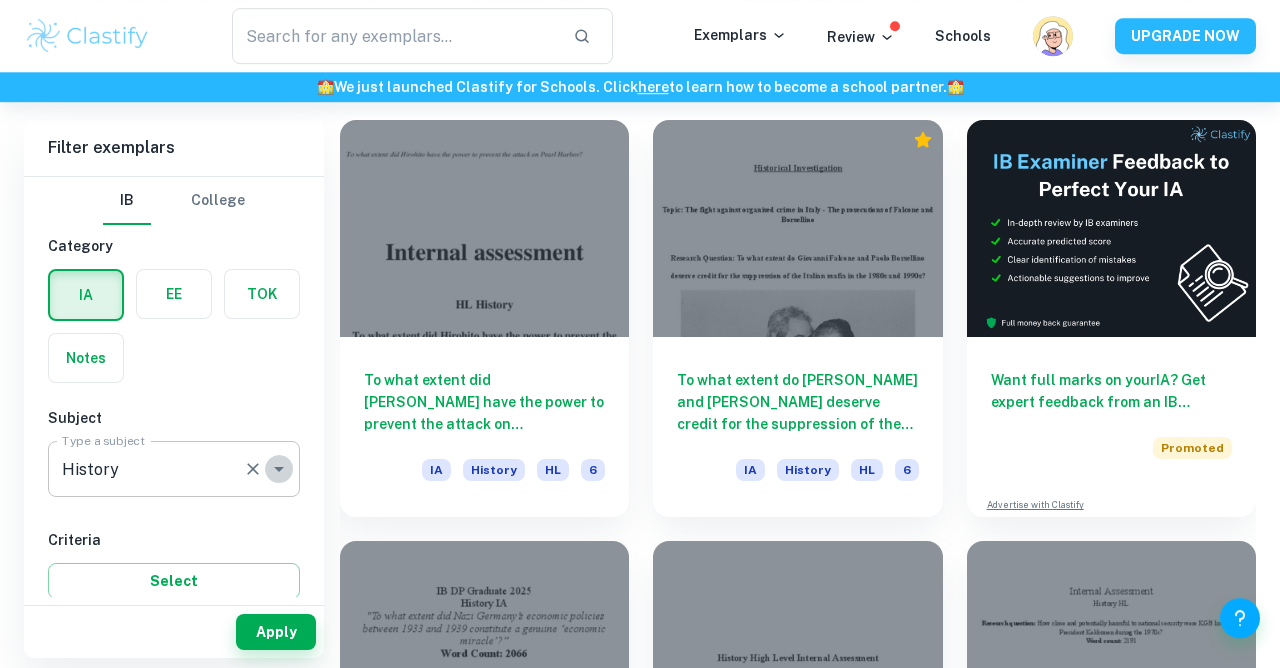 click 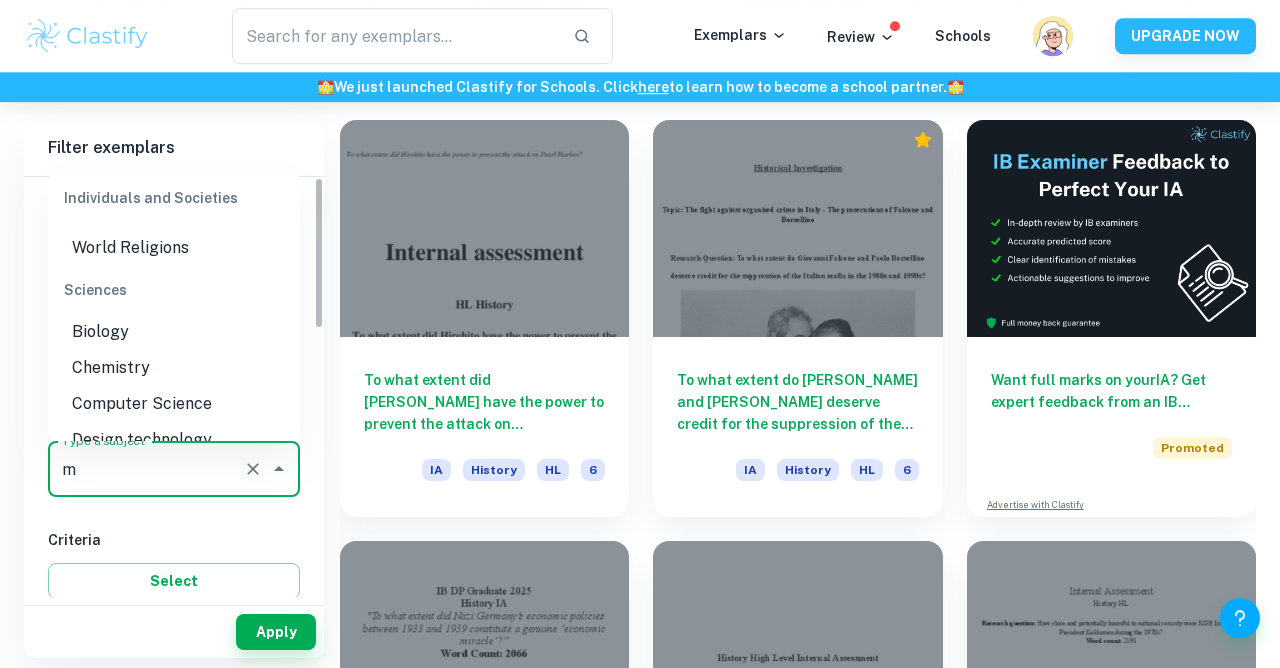 scroll, scrollTop: 0, scrollLeft: 0, axis: both 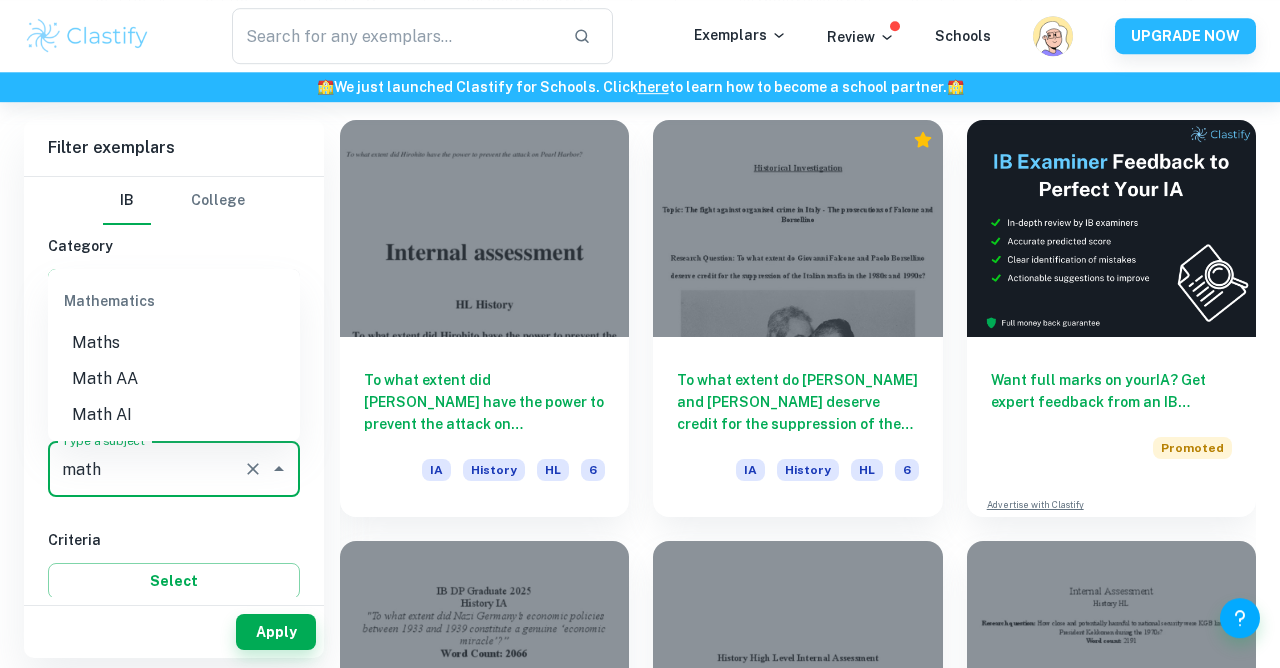 click on "Math AI" at bounding box center [174, 415] 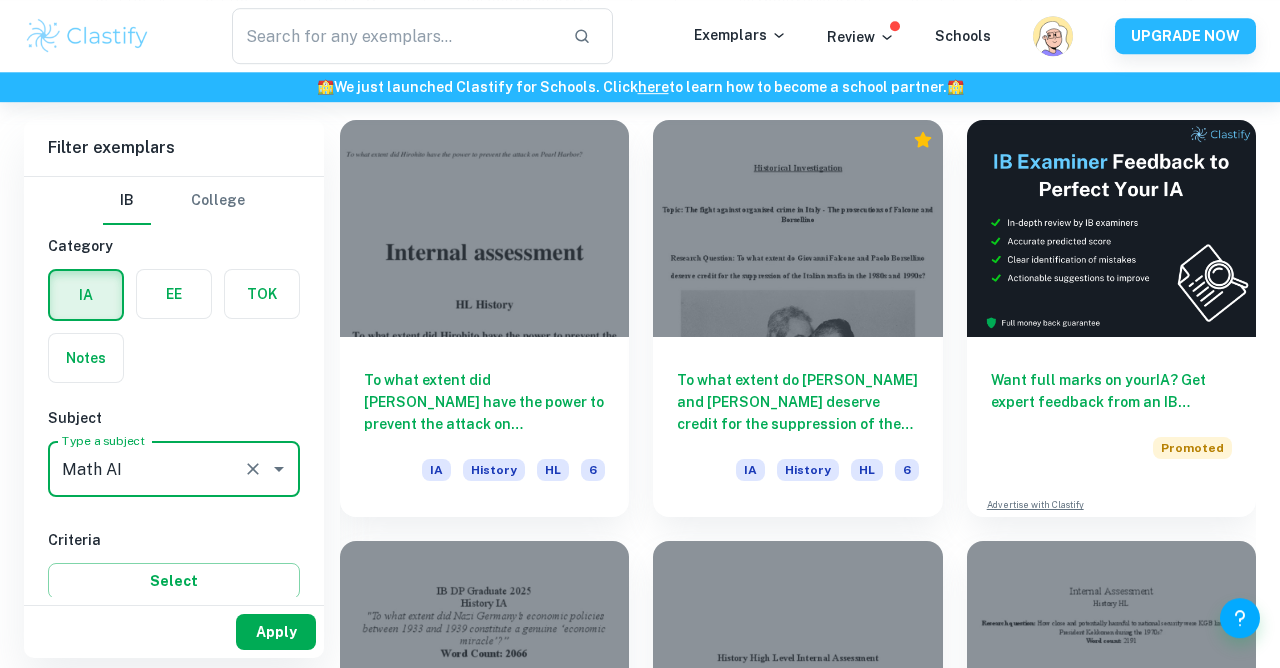 type on "Math AI" 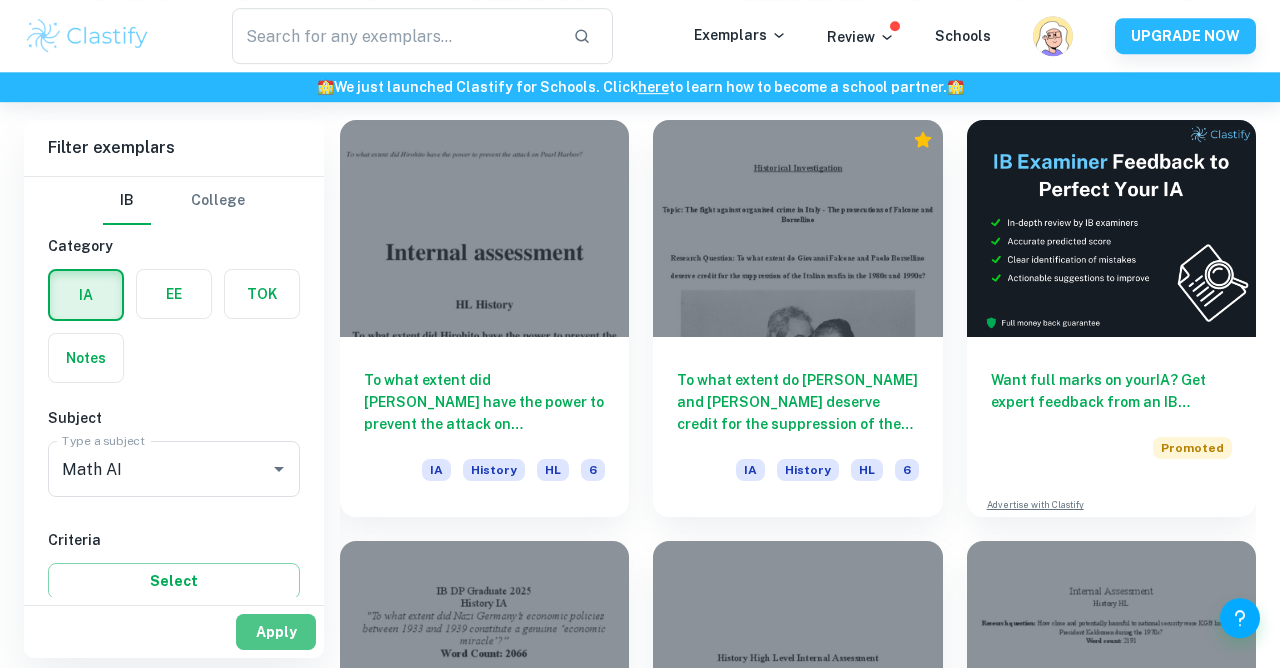 click on "Apply" at bounding box center (276, 632) 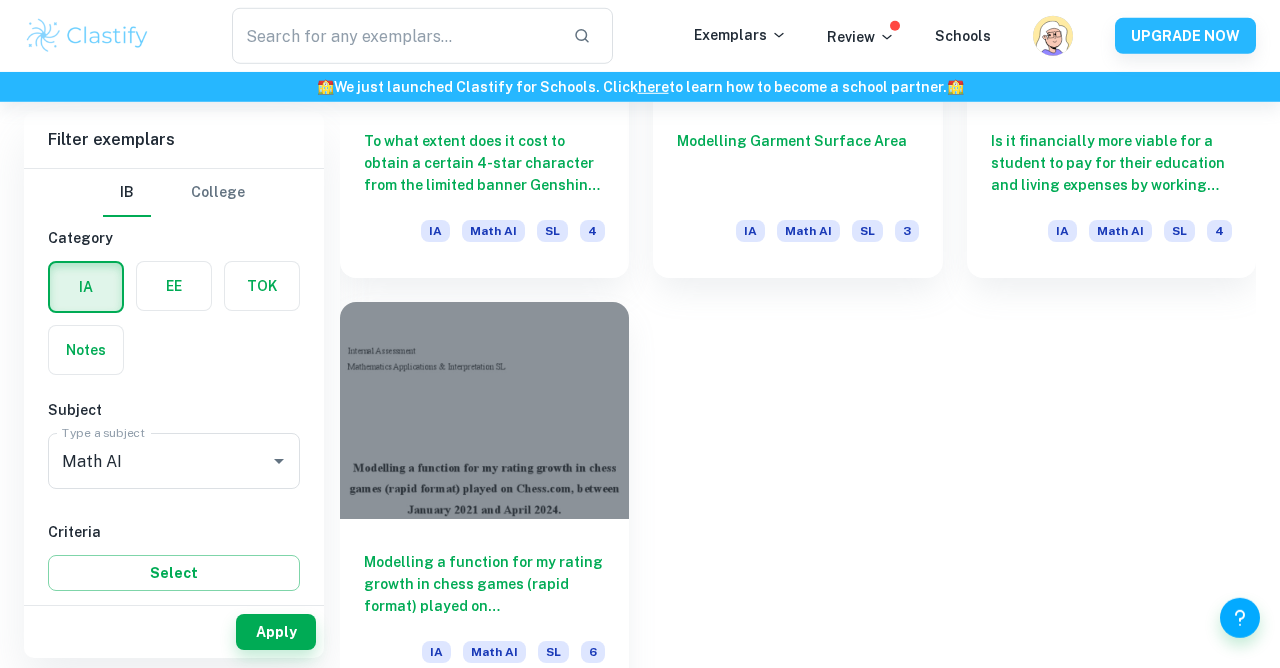 scroll, scrollTop: 2058, scrollLeft: 0, axis: vertical 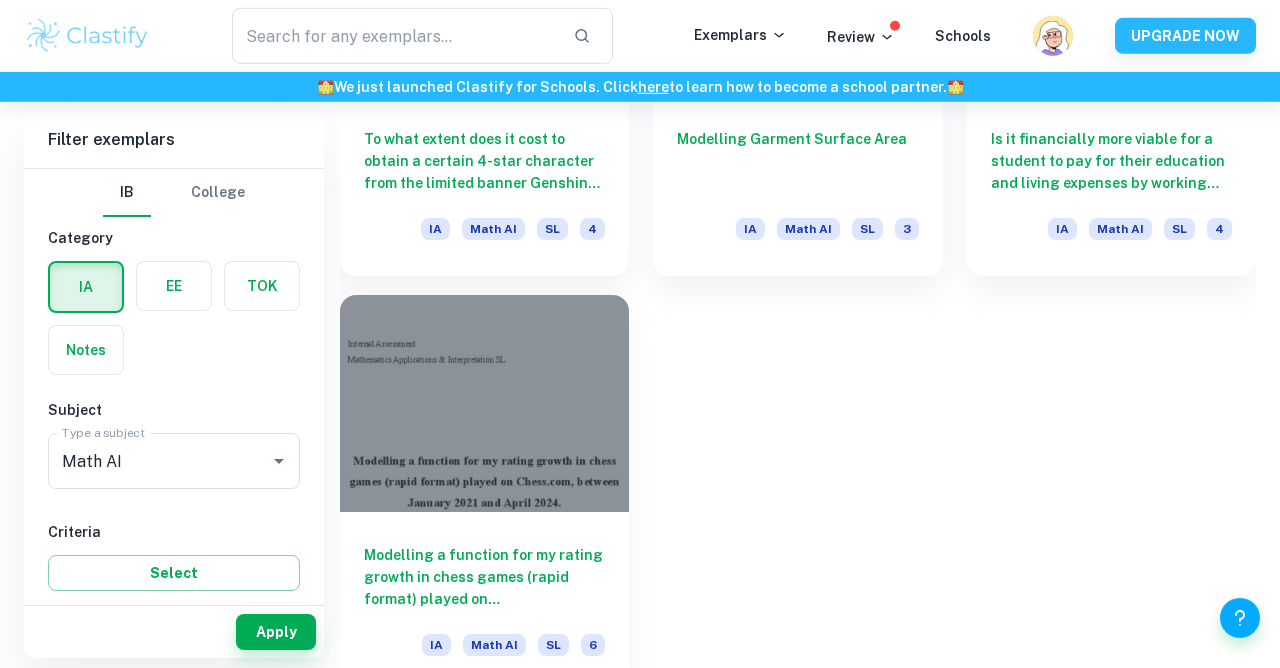 click on "Modelling a function for my rating growth in chess games (rapid format) played on Chess.com, between January 2021 and April 2024. IA Math AI SL 6" at bounding box center (484, 602) 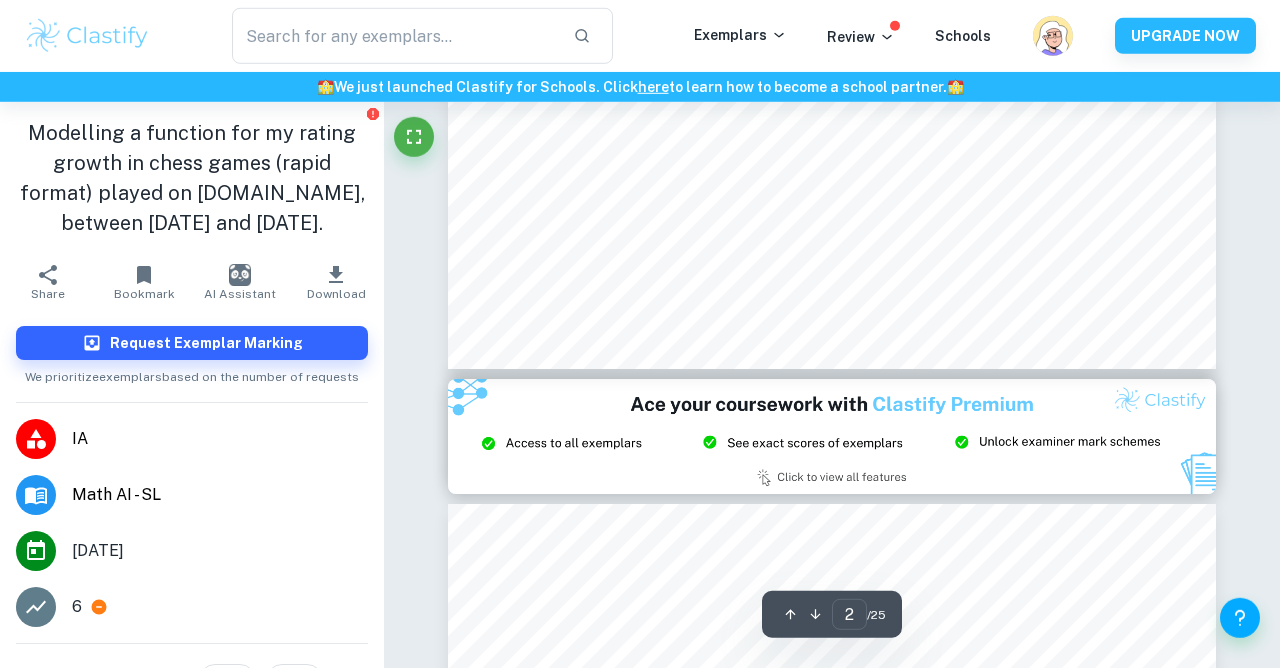 scroll, scrollTop: 2062, scrollLeft: 0, axis: vertical 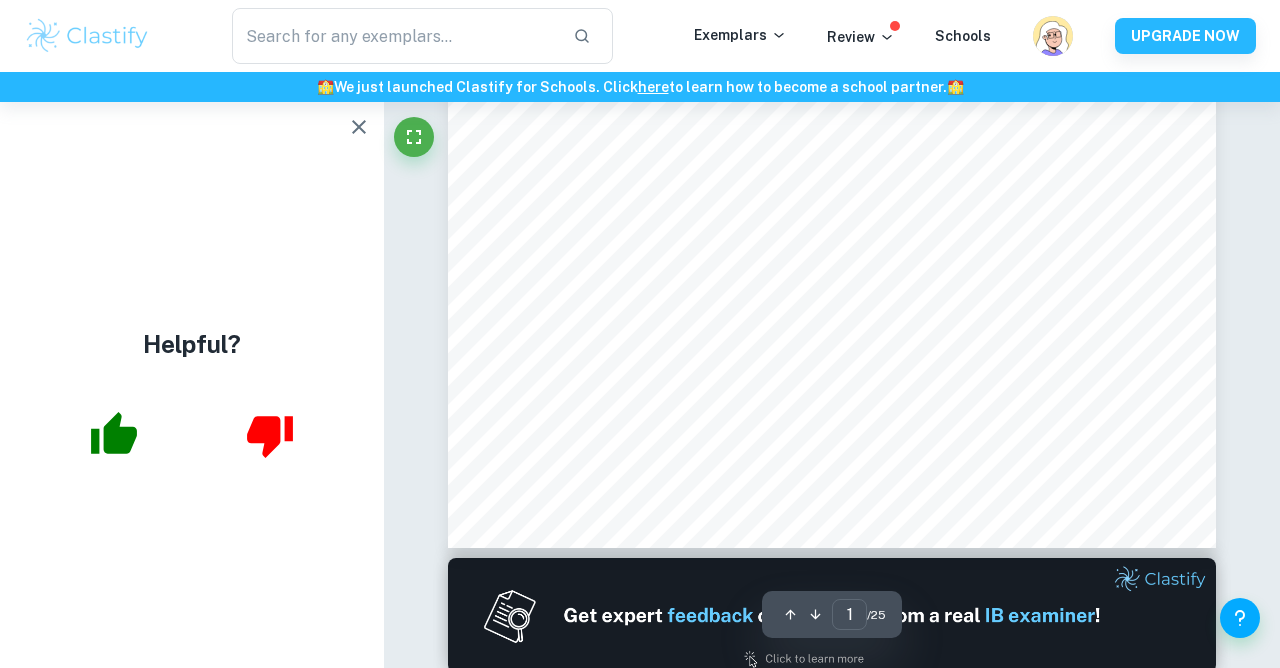click 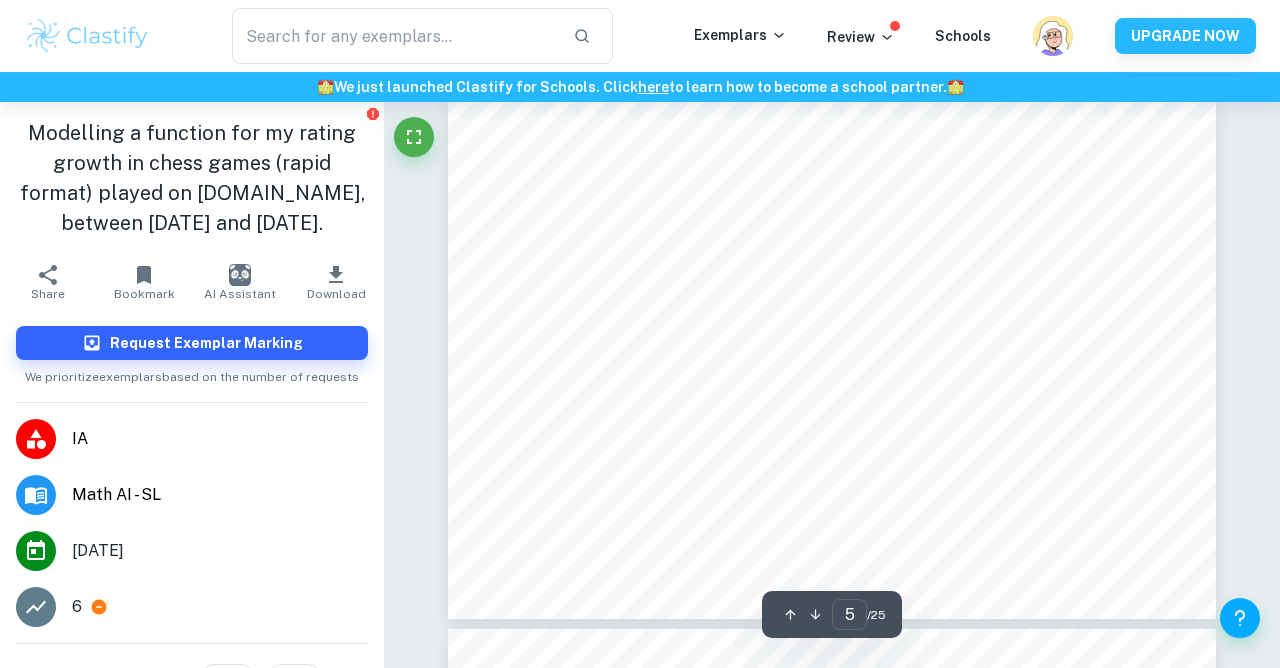 scroll, scrollTop: 5227, scrollLeft: 0, axis: vertical 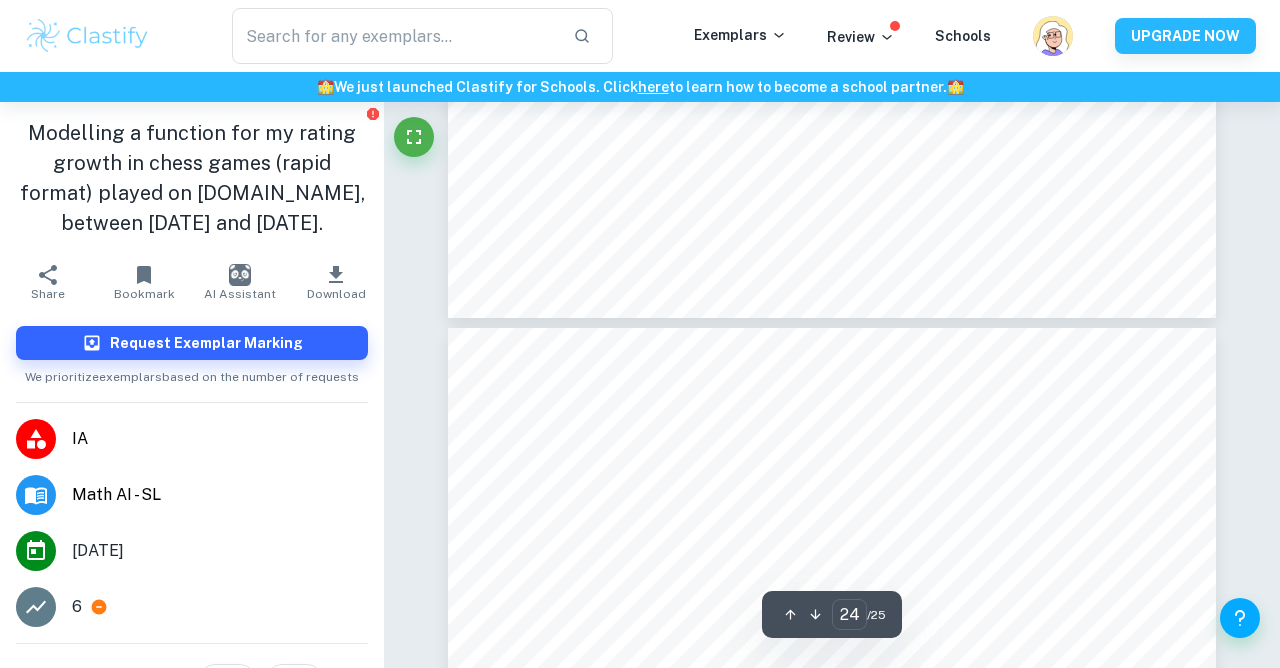 type on "23" 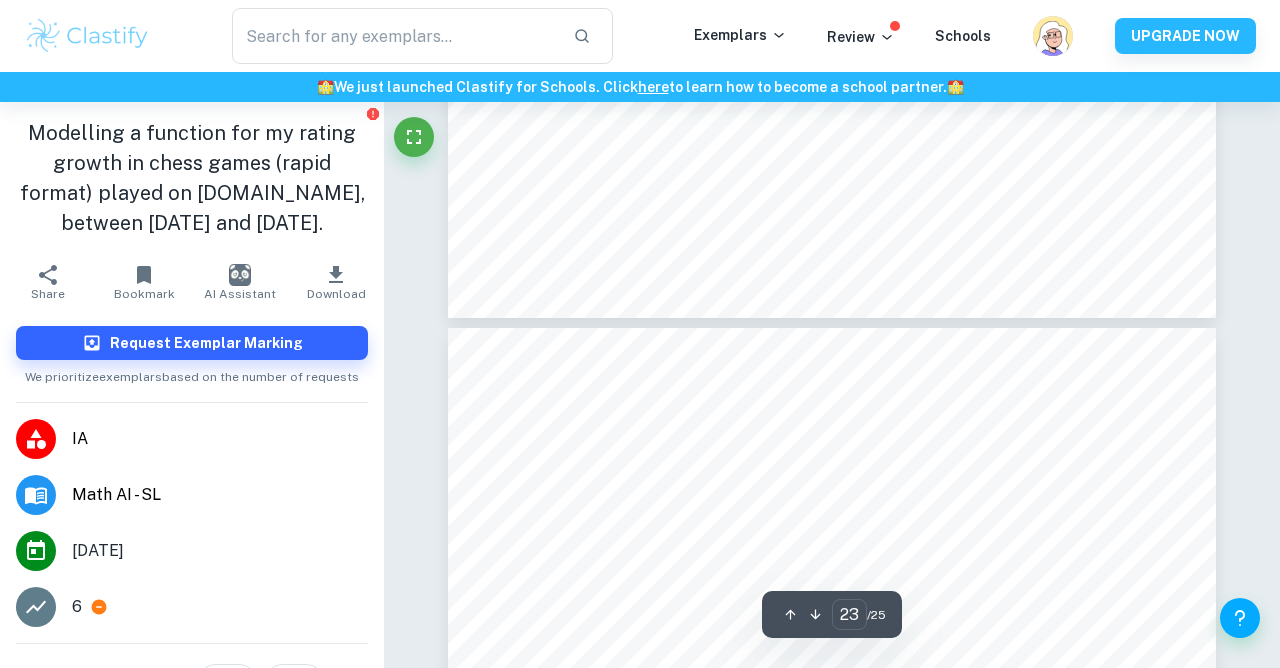 scroll, scrollTop: 25615, scrollLeft: 0, axis: vertical 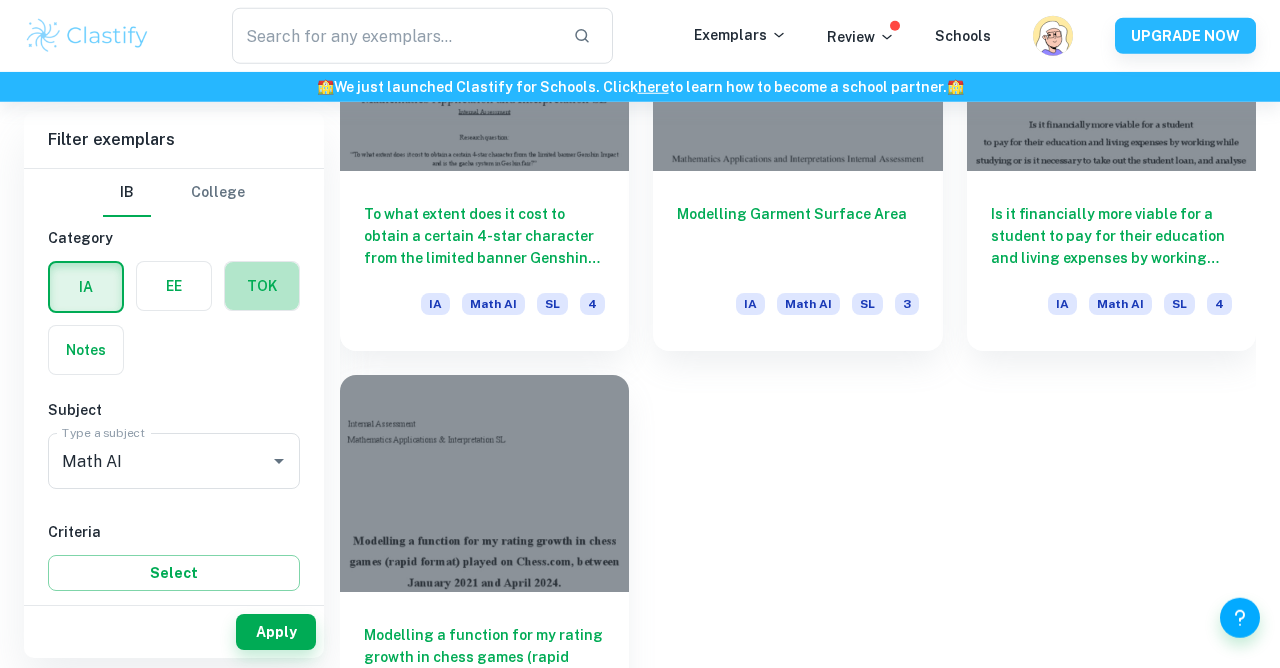 click at bounding box center (262, 286) 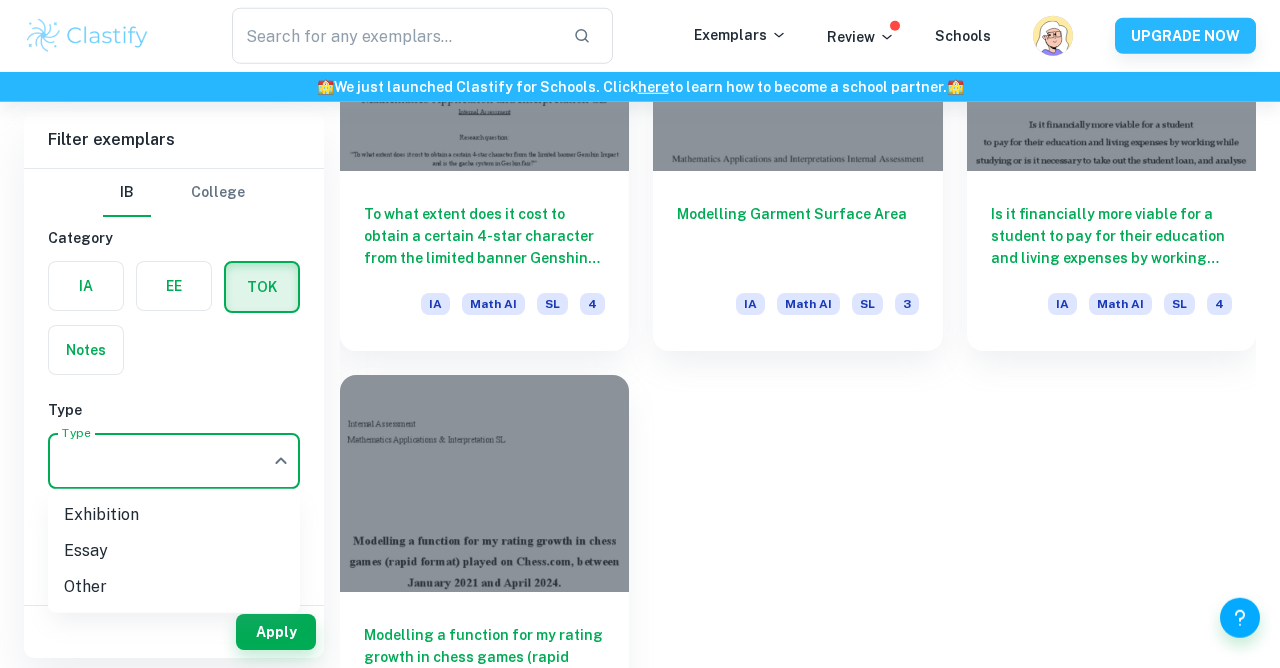 click on "We value your privacy We use cookies to enhance your browsing experience, serve personalised ads or content, and analyse our traffic. By clicking "Accept All", you consent to our use of cookies.   Cookie Policy Customise   Reject All   Accept All   Customise Consent Preferences   We use cookies to help you navigate efficiently and perform certain functions. You will find detailed information about all cookies under each consent category below. The cookies that are categorised as "Necessary" are stored on your browser as they are essential for enabling the basic functionalities of the site. ...  Show more For more information on how Google's third-party cookies operate and handle your data, see:   Google Privacy Policy Necessary Always Active Necessary cookies are required to enable the basic features of this site, such as providing secure log-in or adjusting your consent preferences. These cookies do not store any personally identifiable data. Functional Analytics Performance Advertisement Uncategorised" at bounding box center (640, -1547) 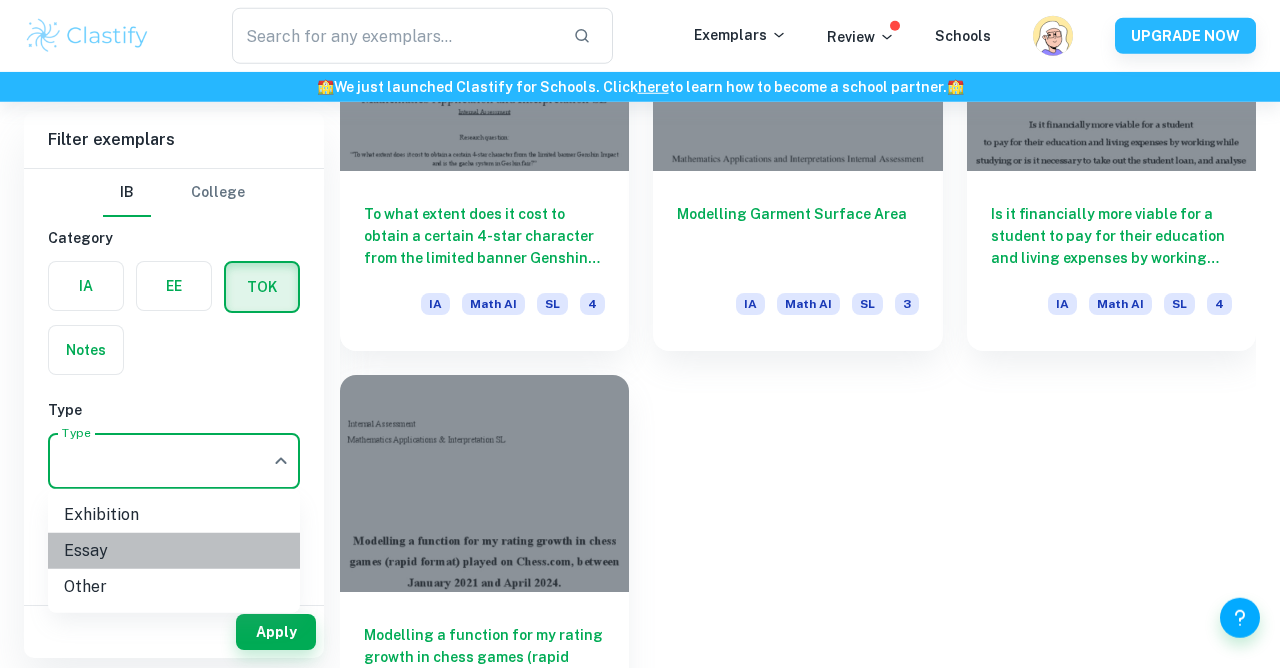 click on "Essay" at bounding box center [174, 551] 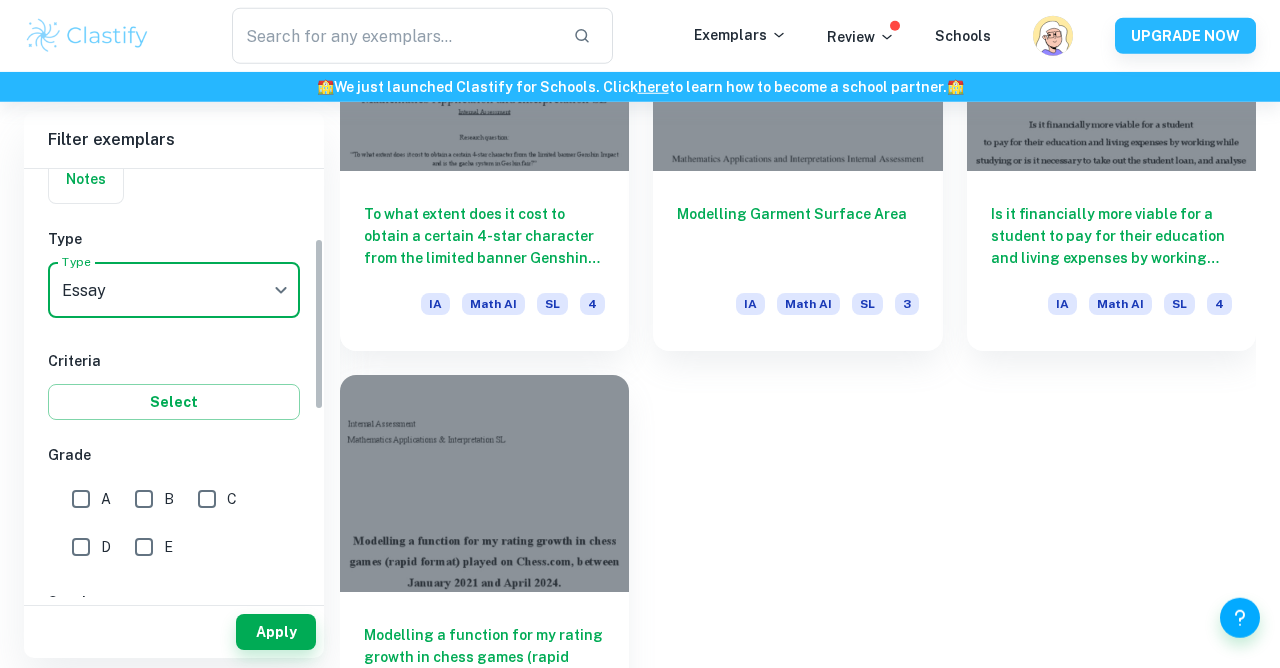 scroll, scrollTop: 193, scrollLeft: 0, axis: vertical 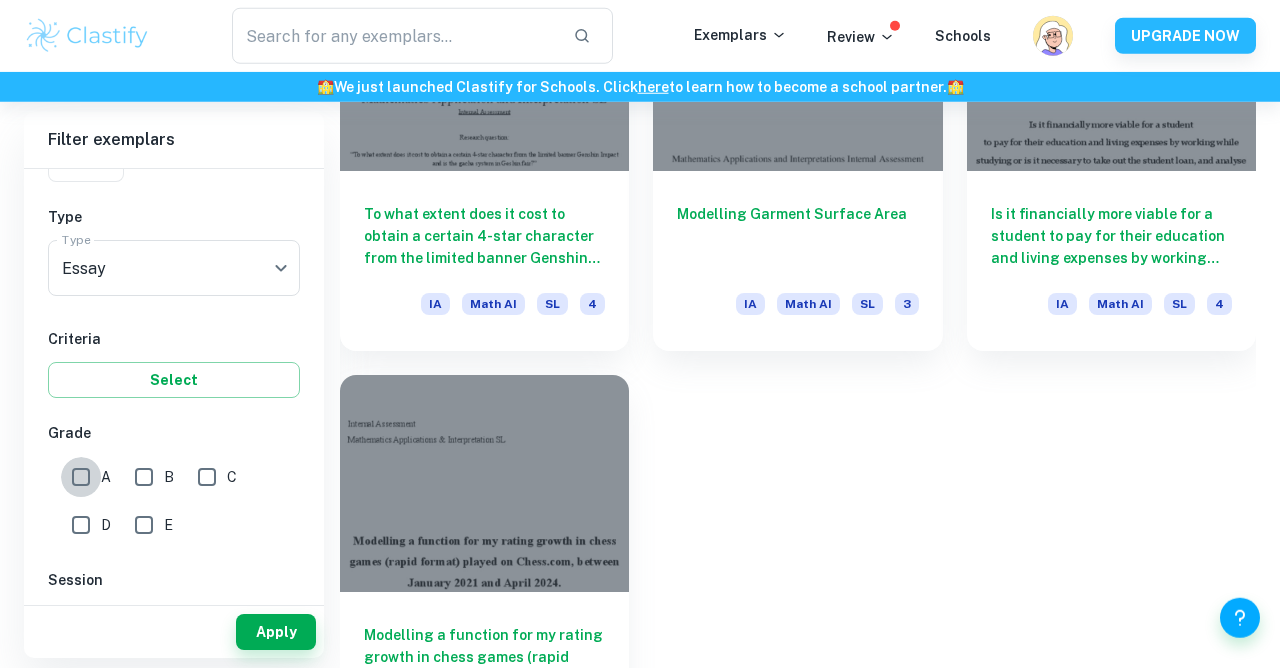 click on "A" at bounding box center [81, 477] 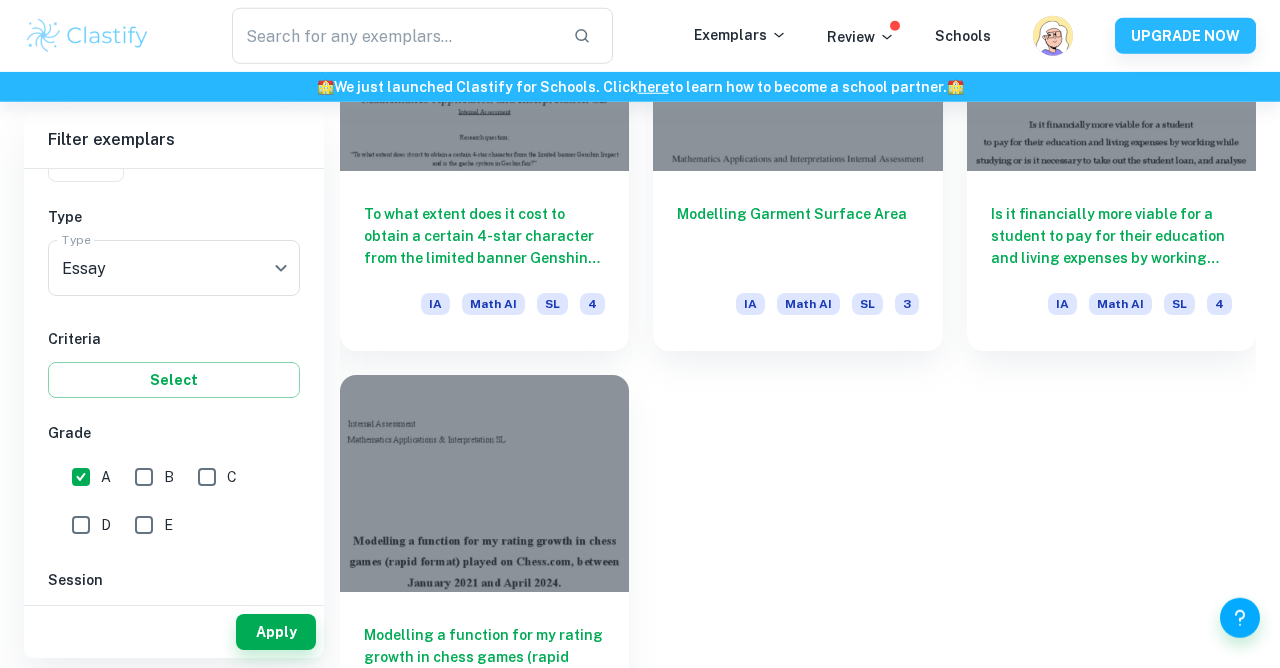 scroll, scrollTop: 2087, scrollLeft: 0, axis: vertical 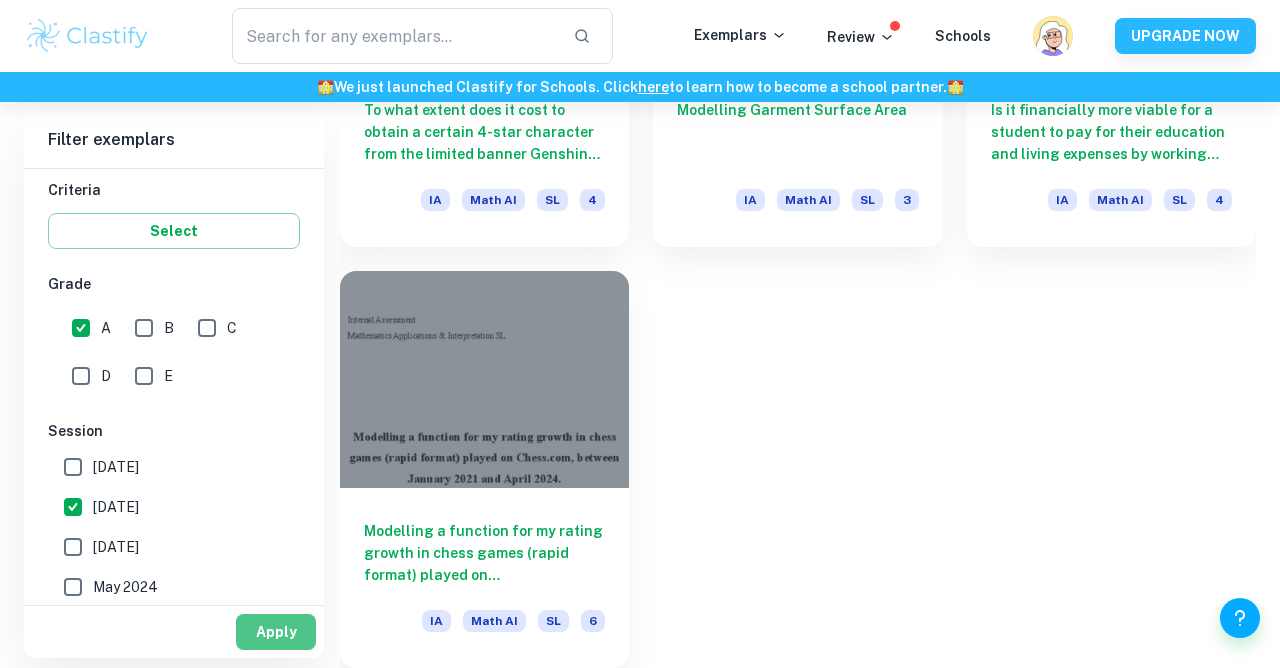 click on "Apply" at bounding box center [276, 632] 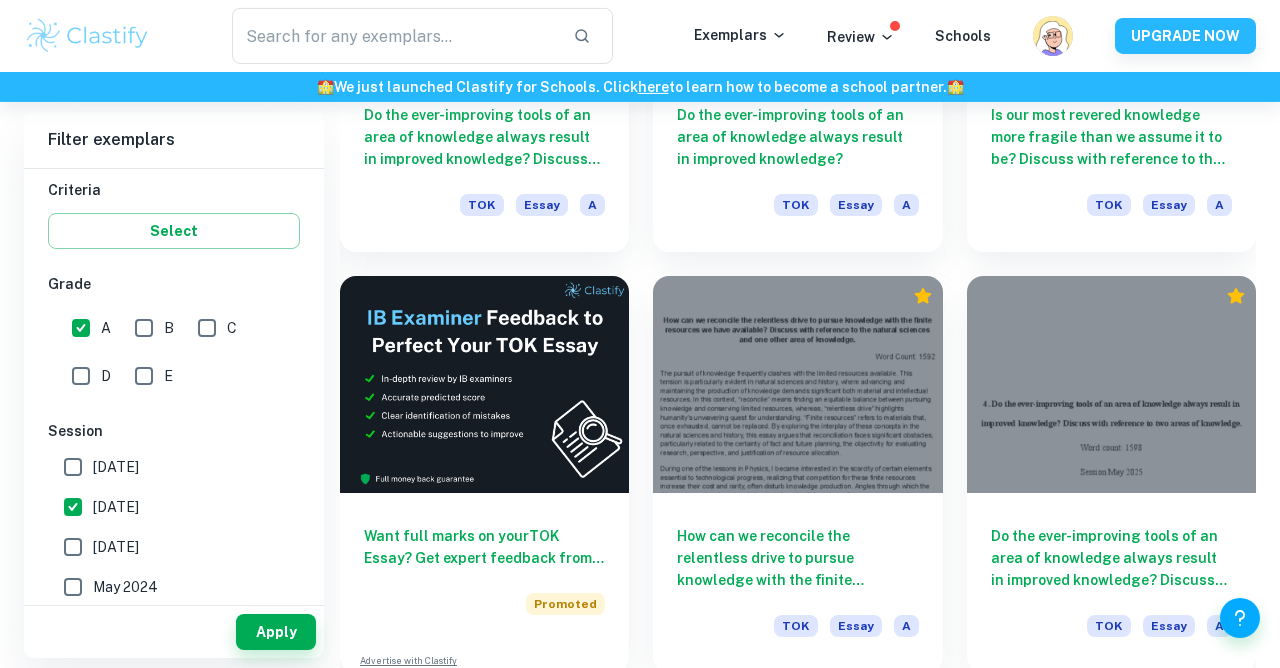 scroll, scrollTop: 2929, scrollLeft: 0, axis: vertical 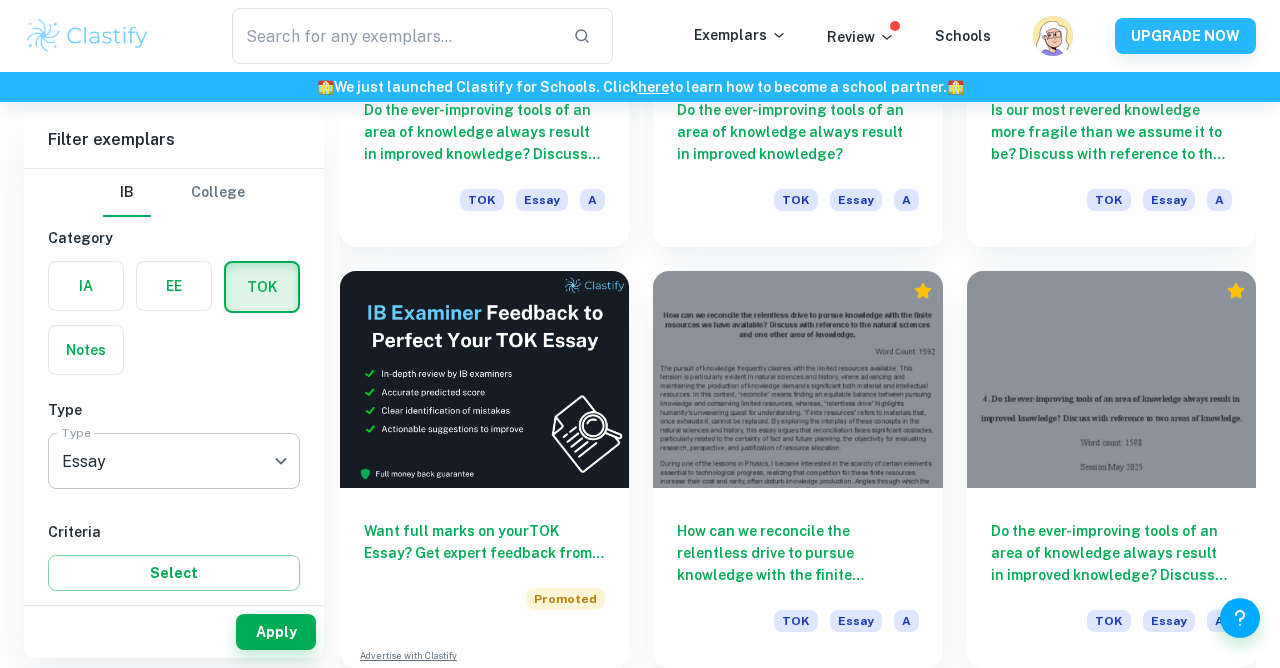 click on "We value your privacy We use cookies to enhance your browsing experience, serve personalised ads or content, and analyse our traffic. By clicking "Accept All", you consent to our use of cookies.   Cookie Policy Customise   Reject All   Accept All   Customise Consent Preferences   We use cookies to help you navigate efficiently and perform certain functions. You will find detailed information about all cookies under each consent category below. The cookies that are categorised as "Necessary" are stored on your browser as they are essential for enabling the basic functionalities of the site. ...  Show more For more information on how Google's third-party cookies operate and handle your data, see:   Google Privacy Policy Necessary Always Active Necessary cookies are required to enable the basic features of this site, such as providing secure log-in or adjusting your consent preferences. These cookies do not store any personally identifiable data. Functional Analytics Performance Advertisement Uncategorised" at bounding box center (640, -2493) 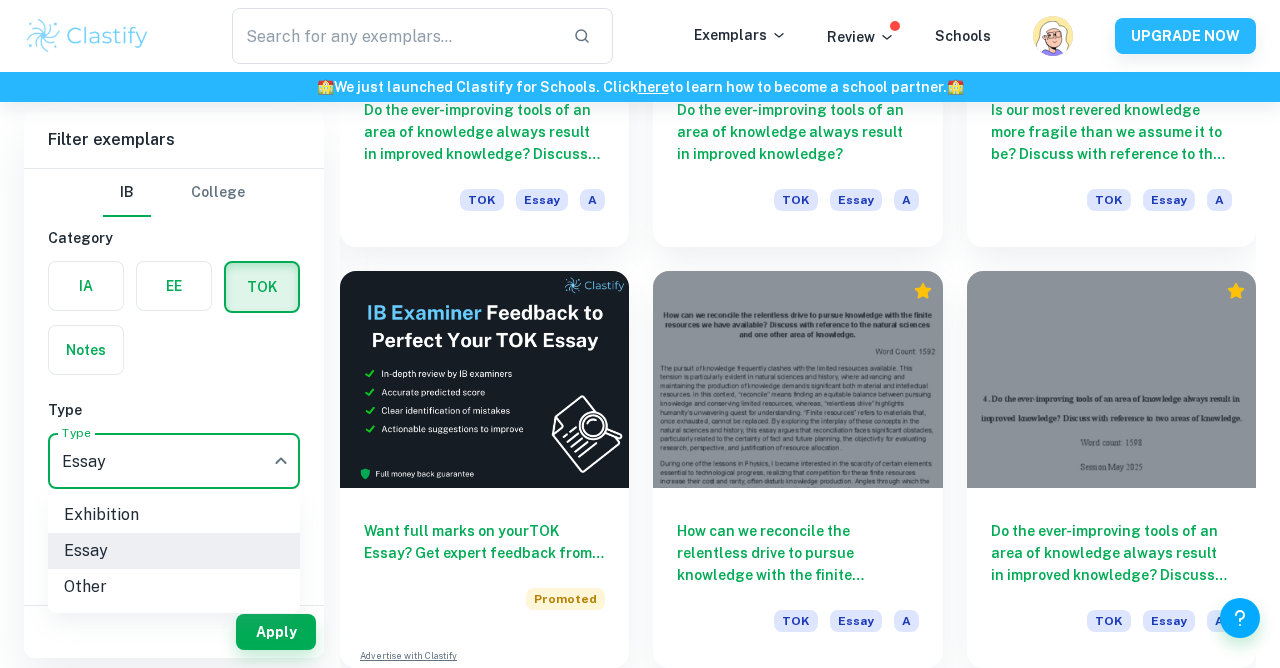 click on "Exhibition" at bounding box center (174, 515) 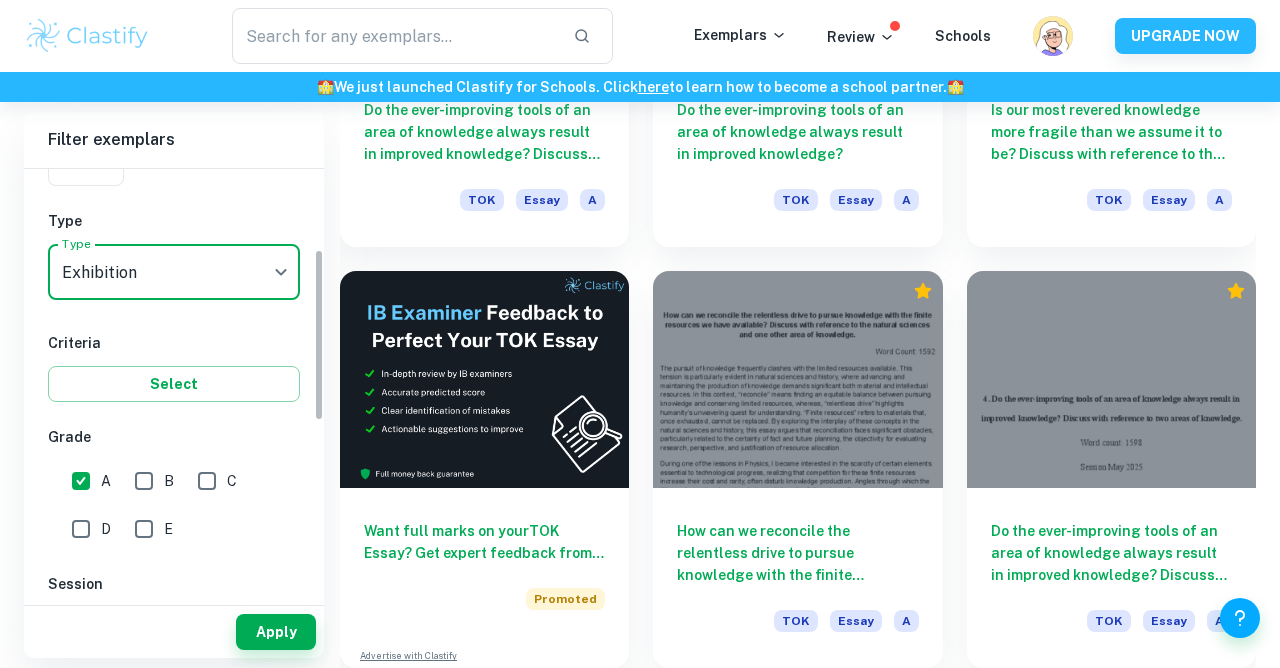 scroll, scrollTop: 222, scrollLeft: 0, axis: vertical 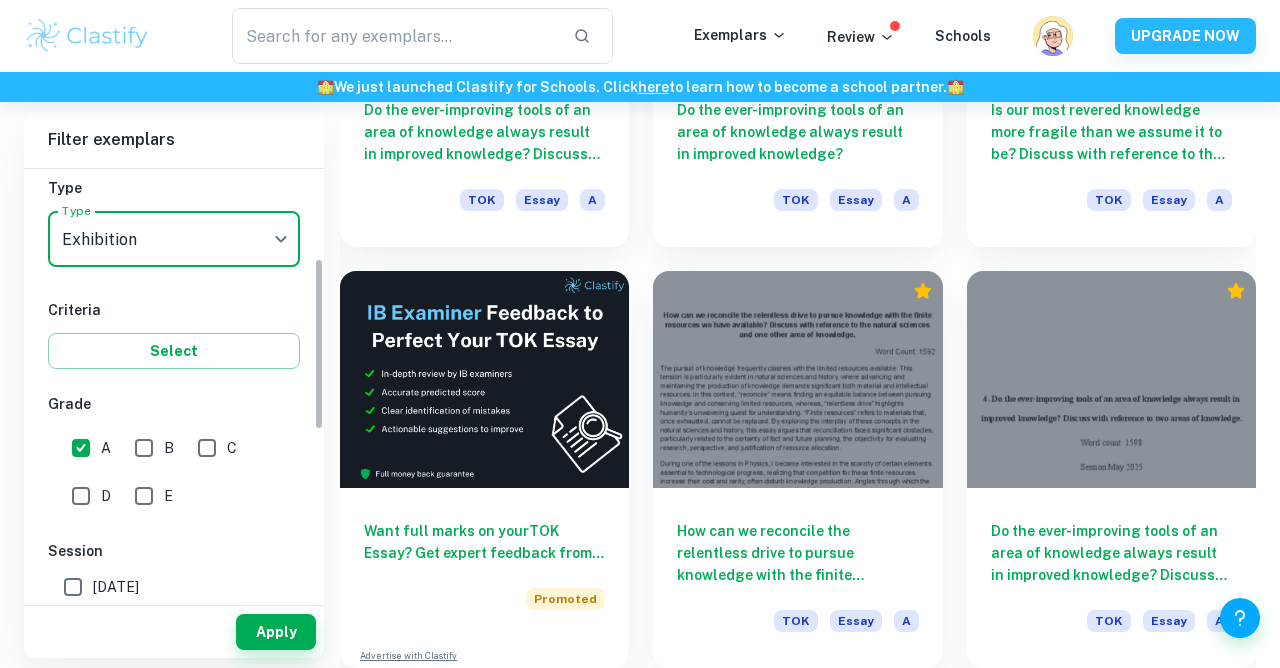 click on "B" at bounding box center (144, 448) 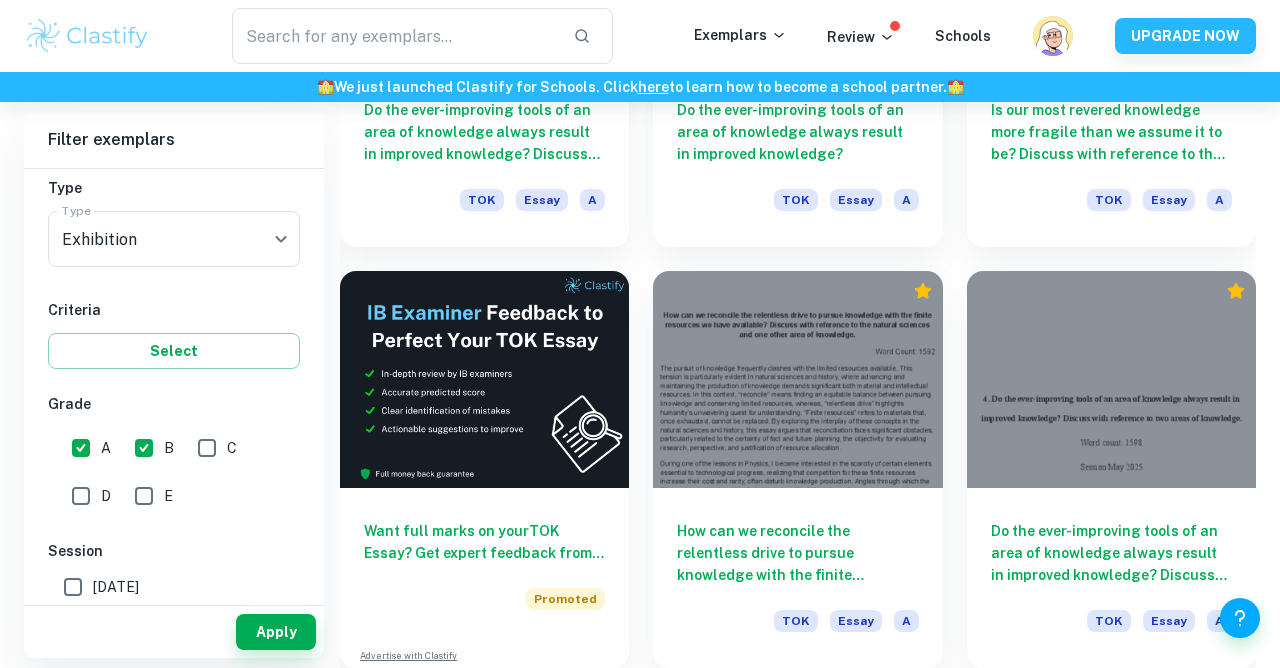 drag, startPoint x: 75, startPoint y: 449, endPoint x: 91, endPoint y: 454, distance: 16.763054 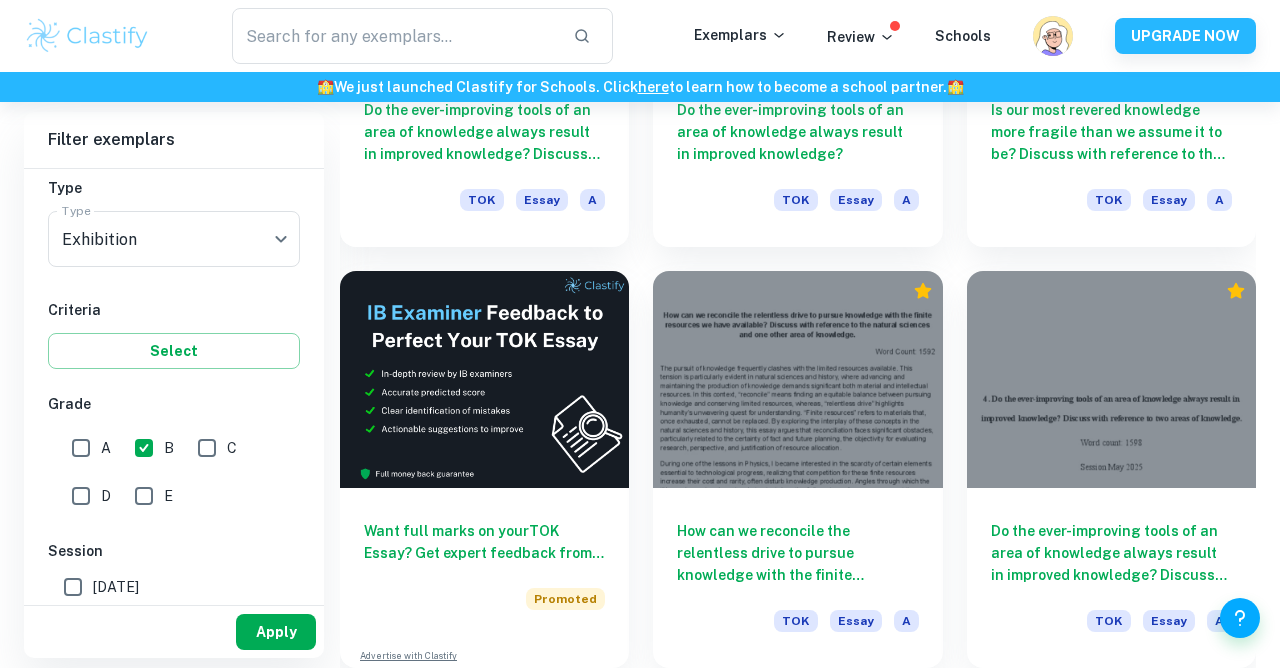 click on "Apply" at bounding box center [276, 632] 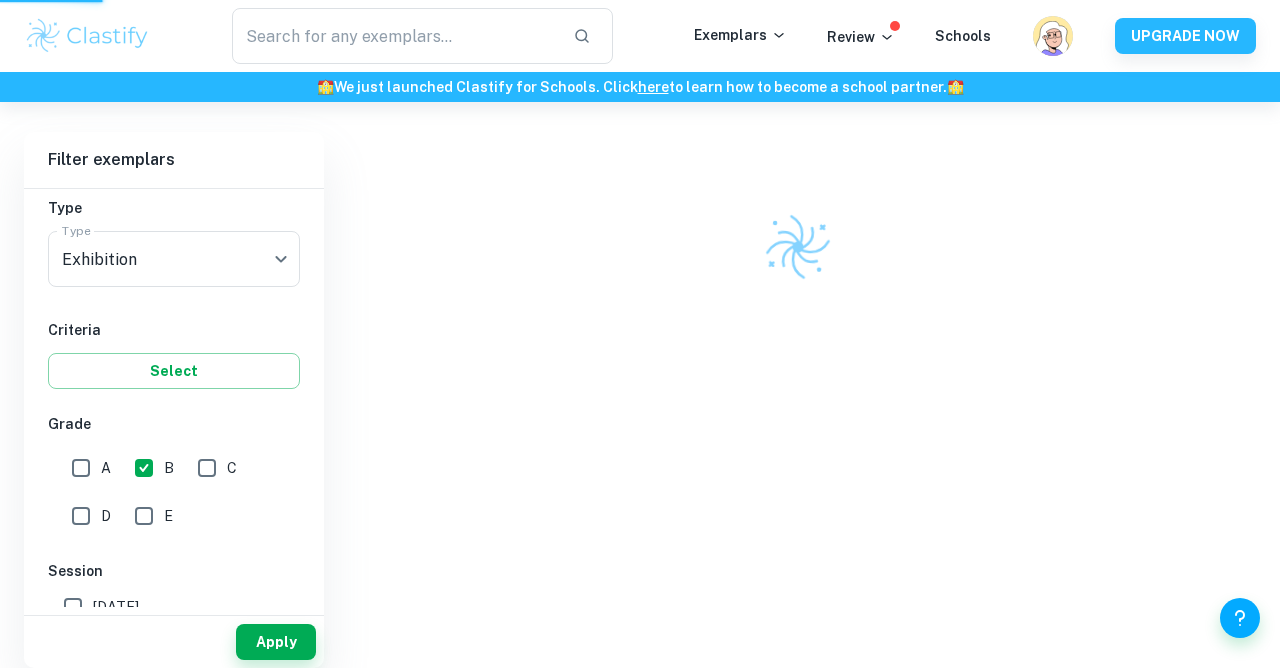 scroll, scrollTop: 522, scrollLeft: 0, axis: vertical 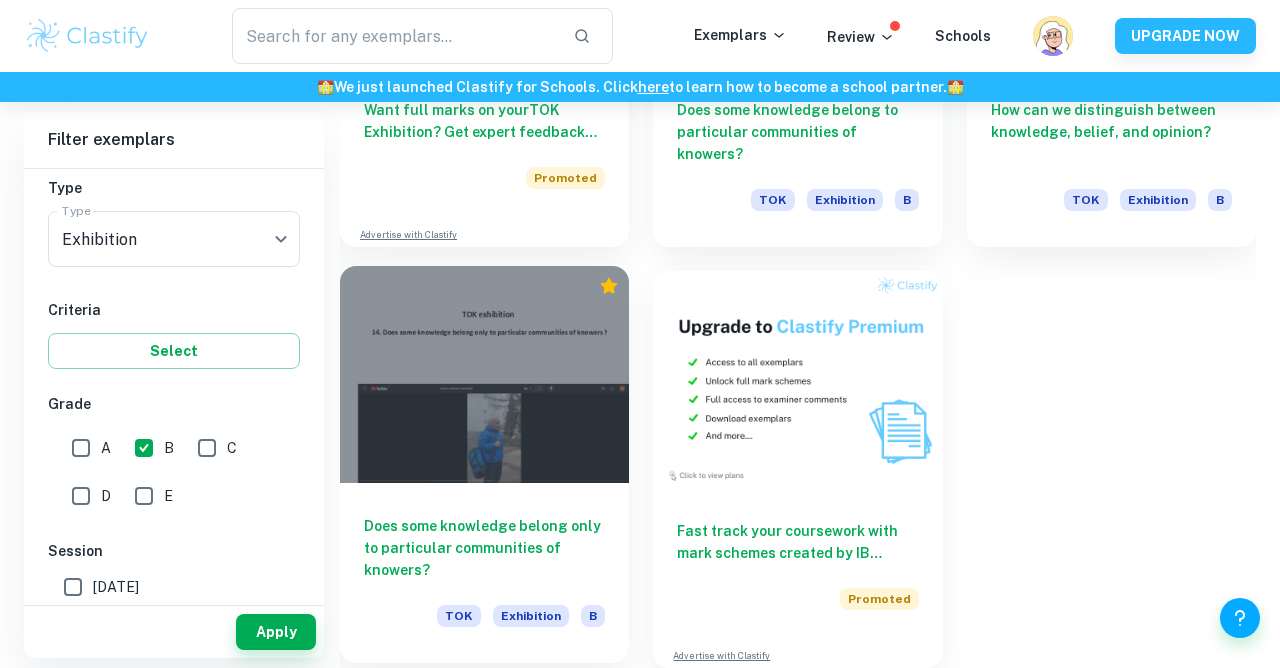 click on "Does some knowledge belong only to particular communities of knowers?" at bounding box center (484, 548) 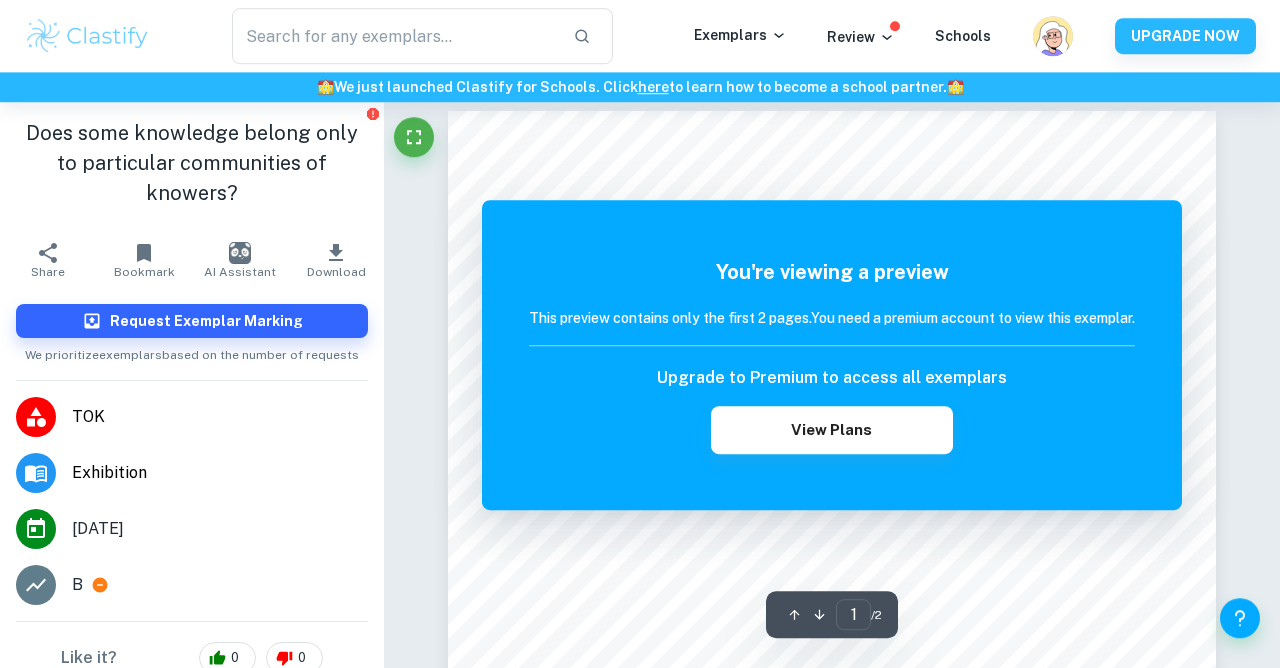 scroll, scrollTop: 0, scrollLeft: 0, axis: both 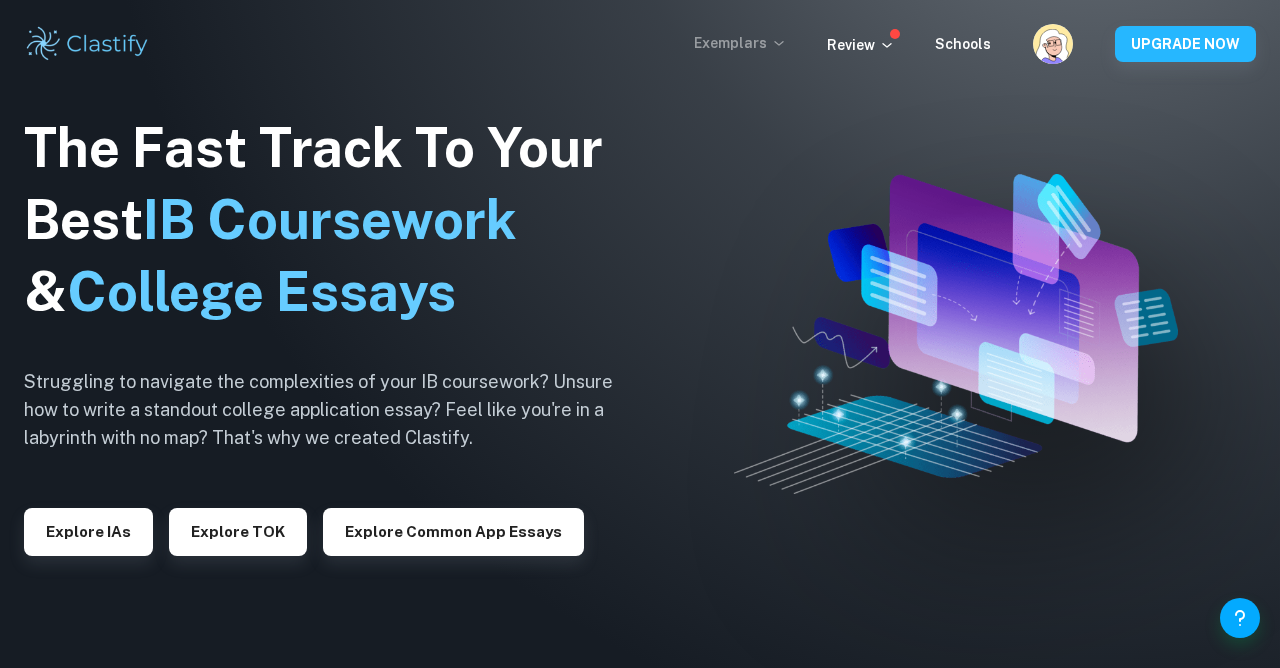click on "Exemplars" at bounding box center (740, 43) 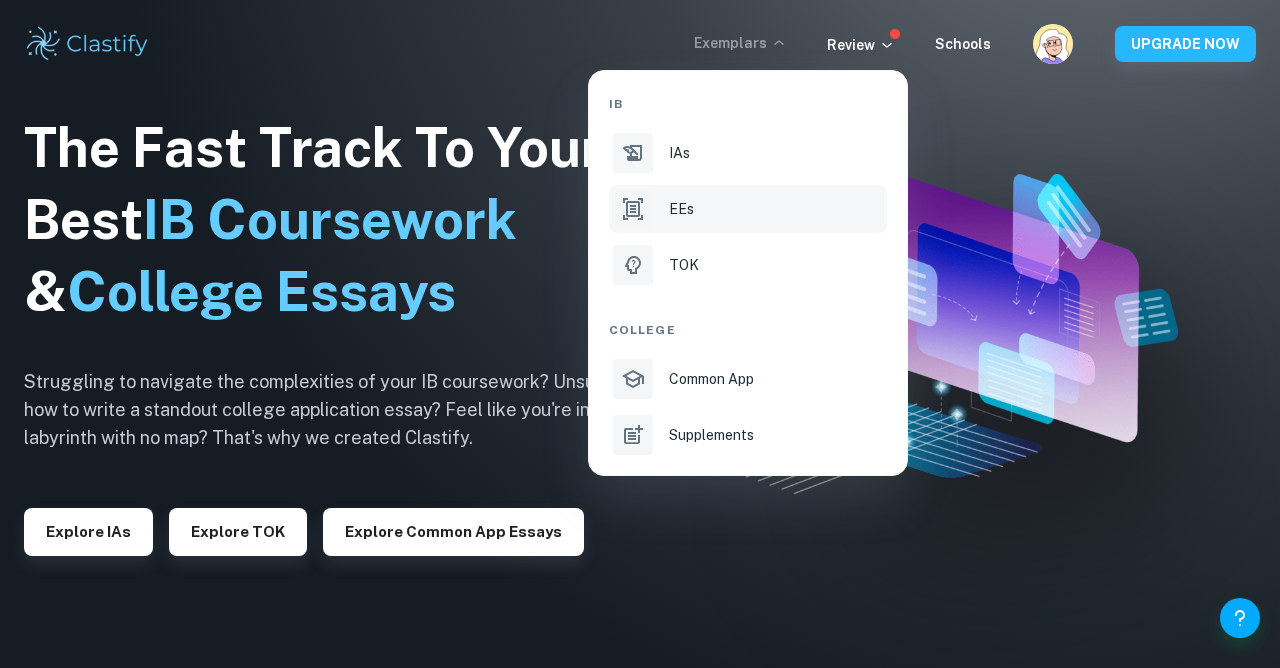 click on "EEs" at bounding box center [681, 209] 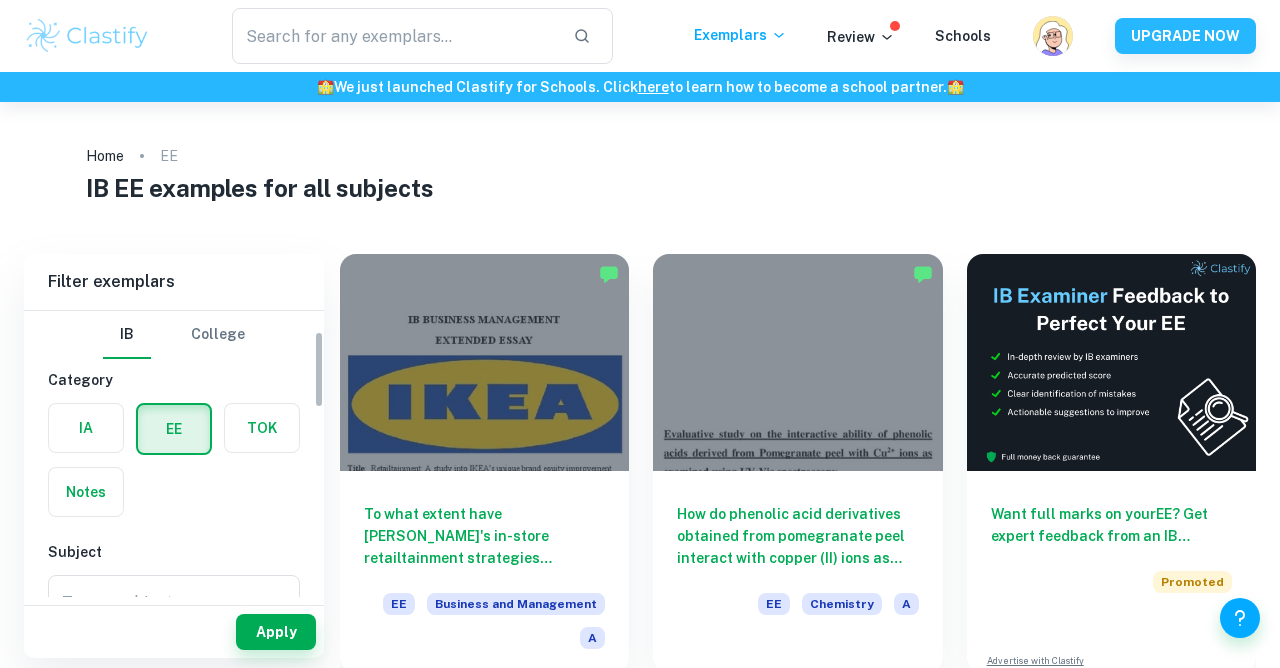 scroll, scrollTop: 107, scrollLeft: 0, axis: vertical 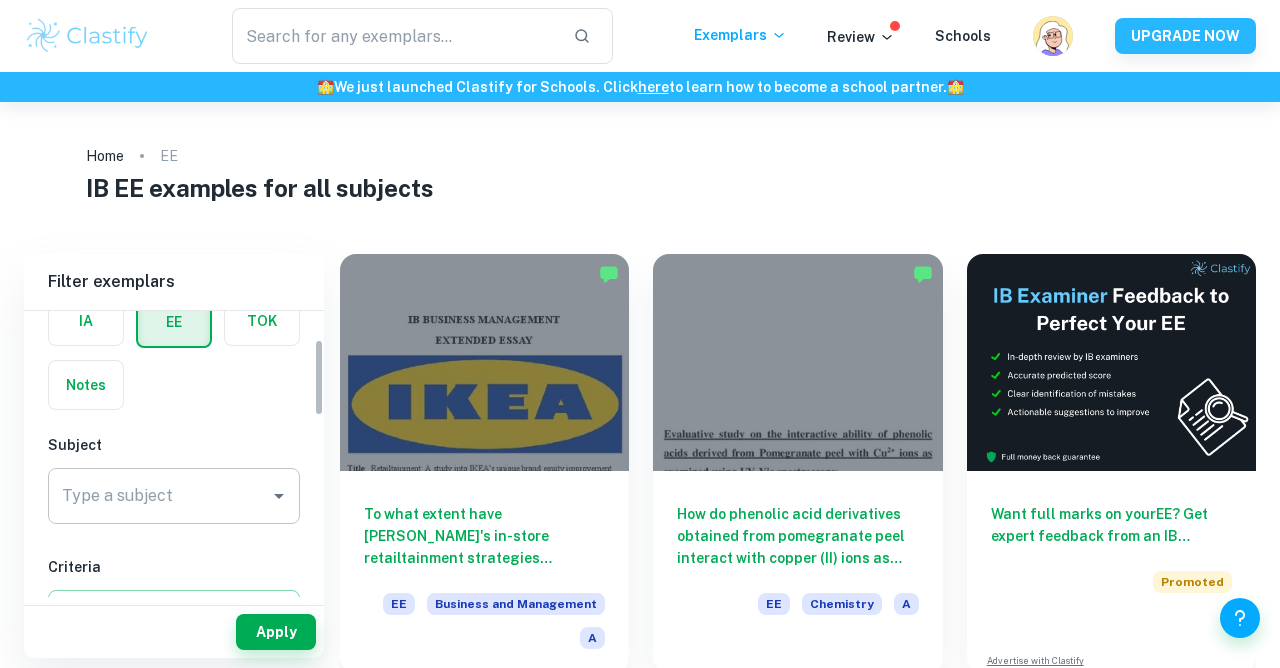 click on "Type a subject" at bounding box center (159, 496) 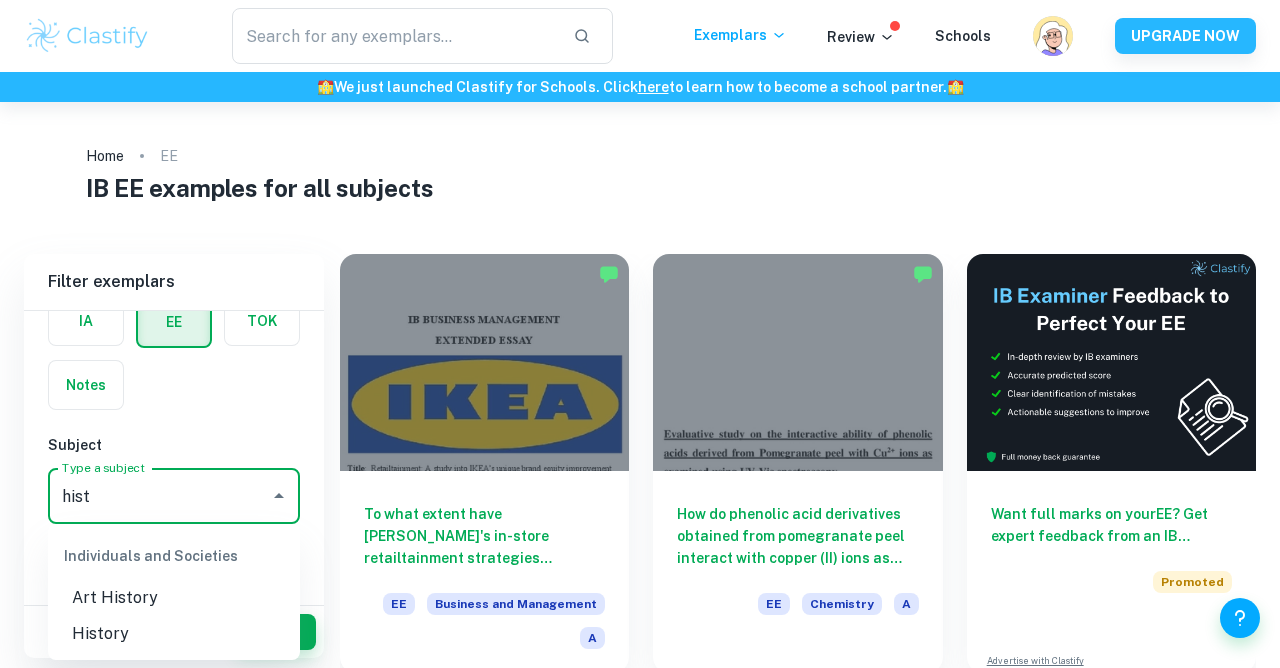 click on "History" at bounding box center [174, 634] 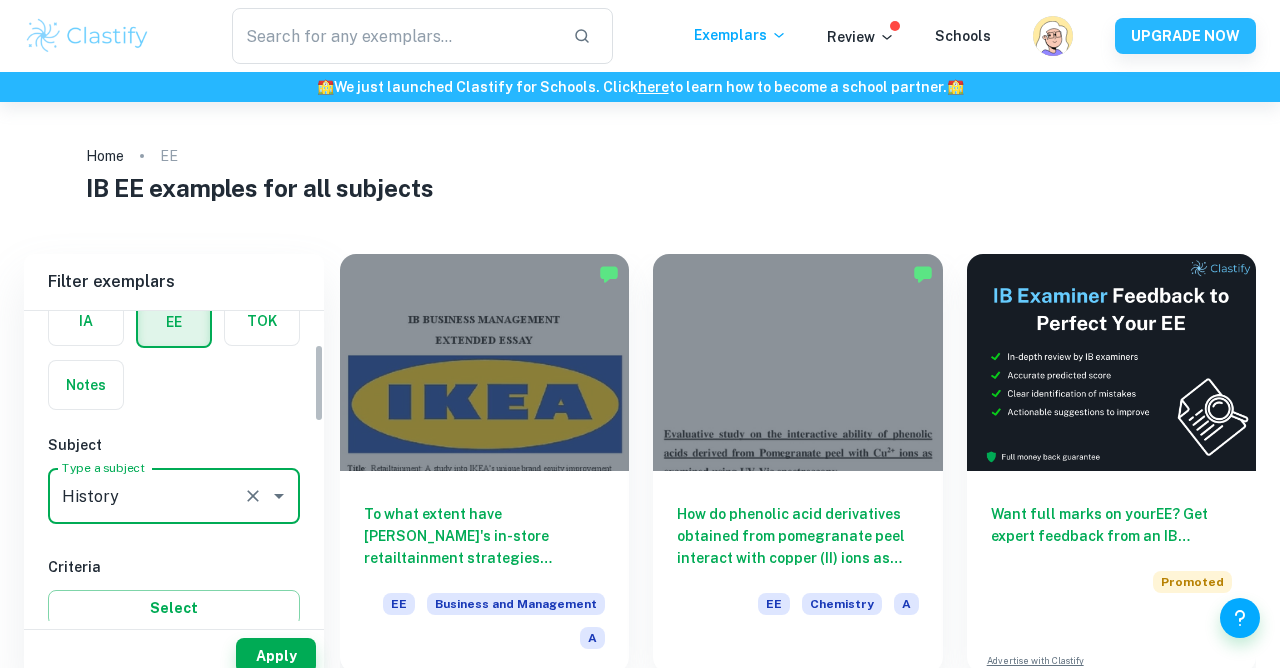 scroll, scrollTop: 167, scrollLeft: 0, axis: vertical 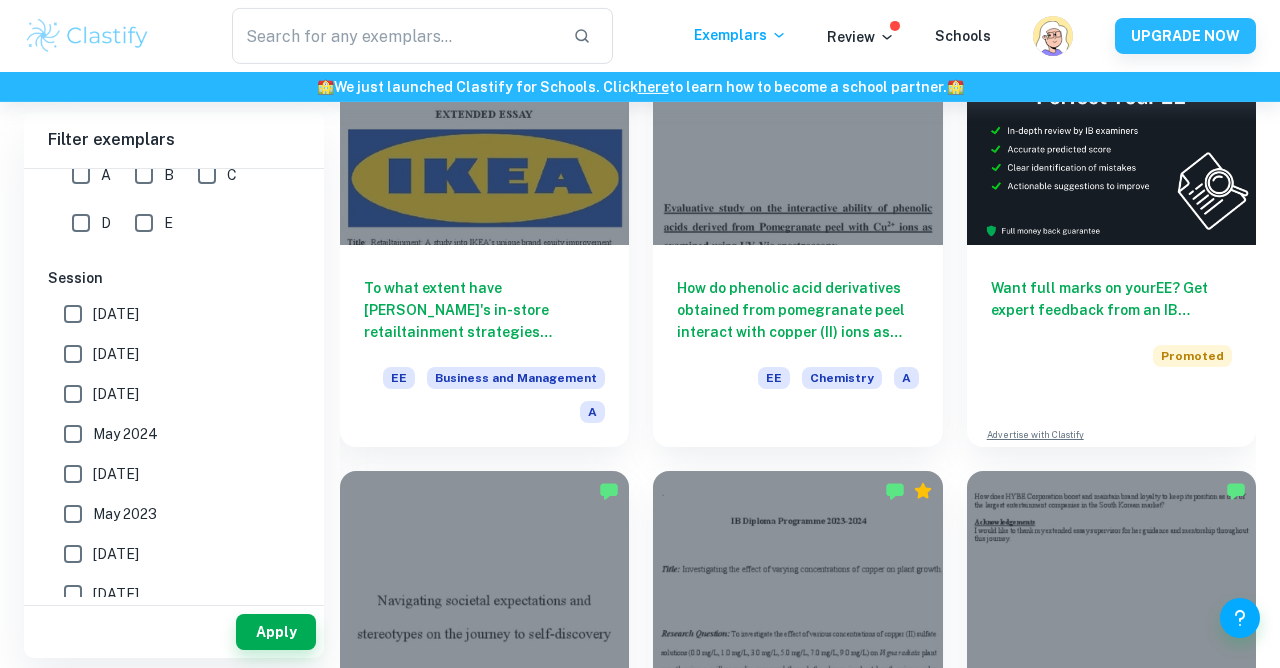 type on "History" 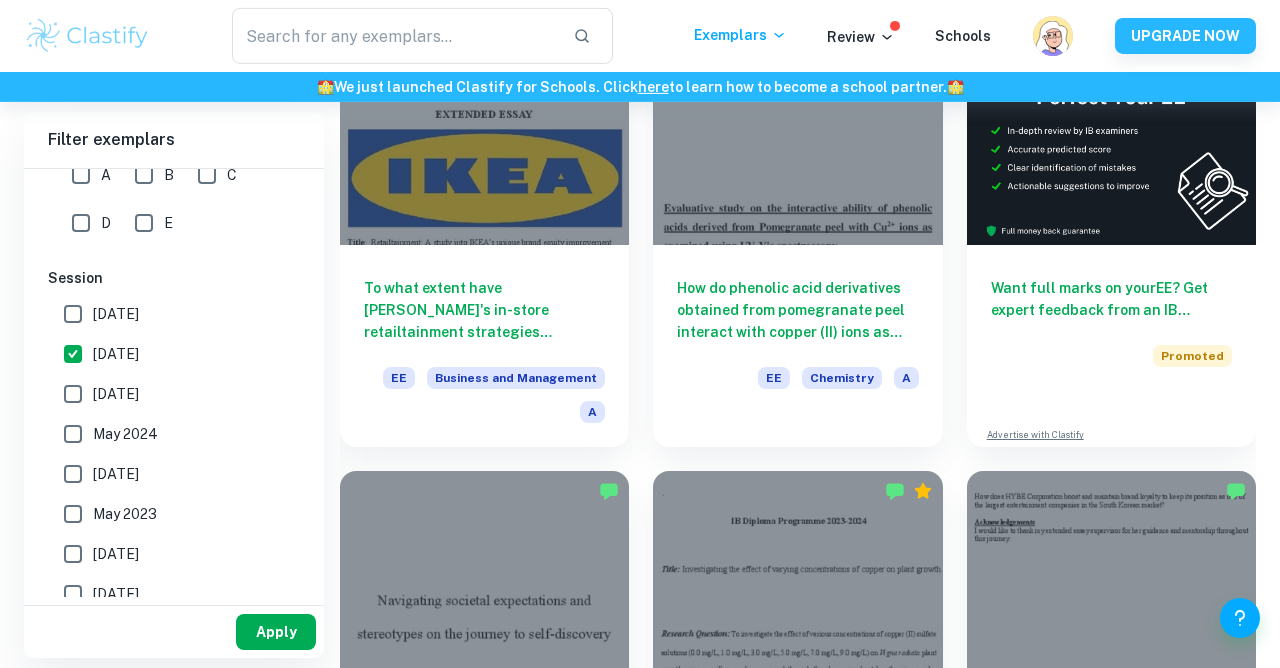 click on "Apply" at bounding box center (276, 632) 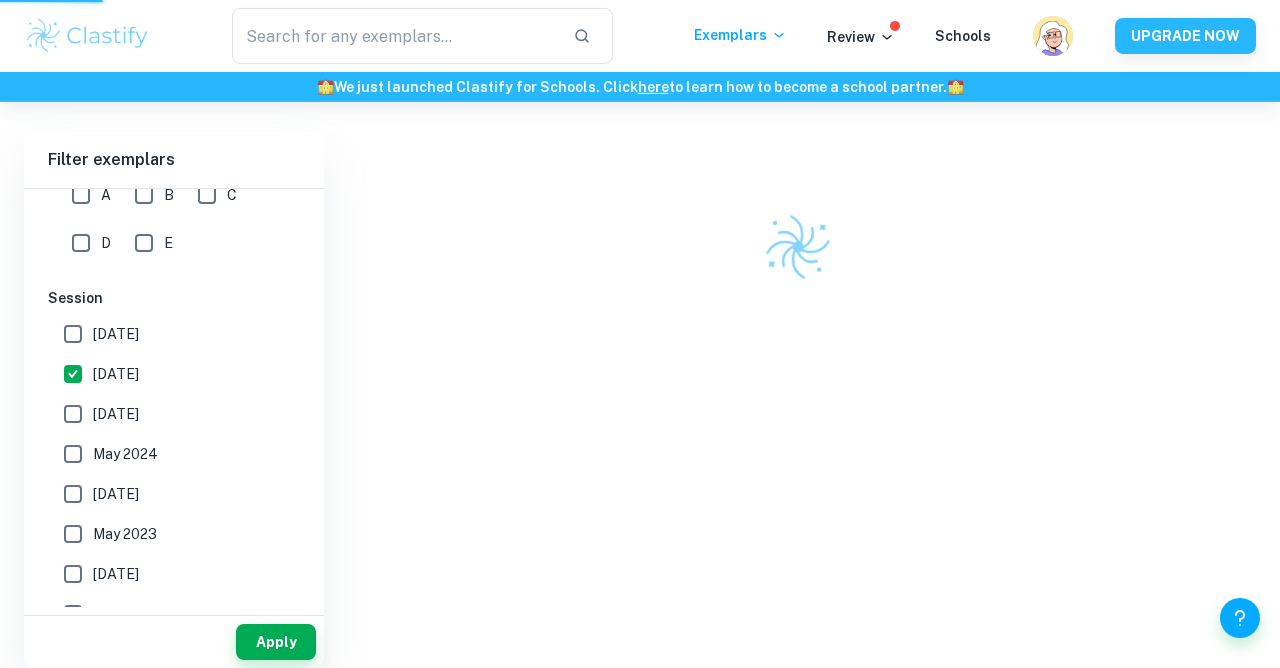 scroll, scrollTop: 102, scrollLeft: 0, axis: vertical 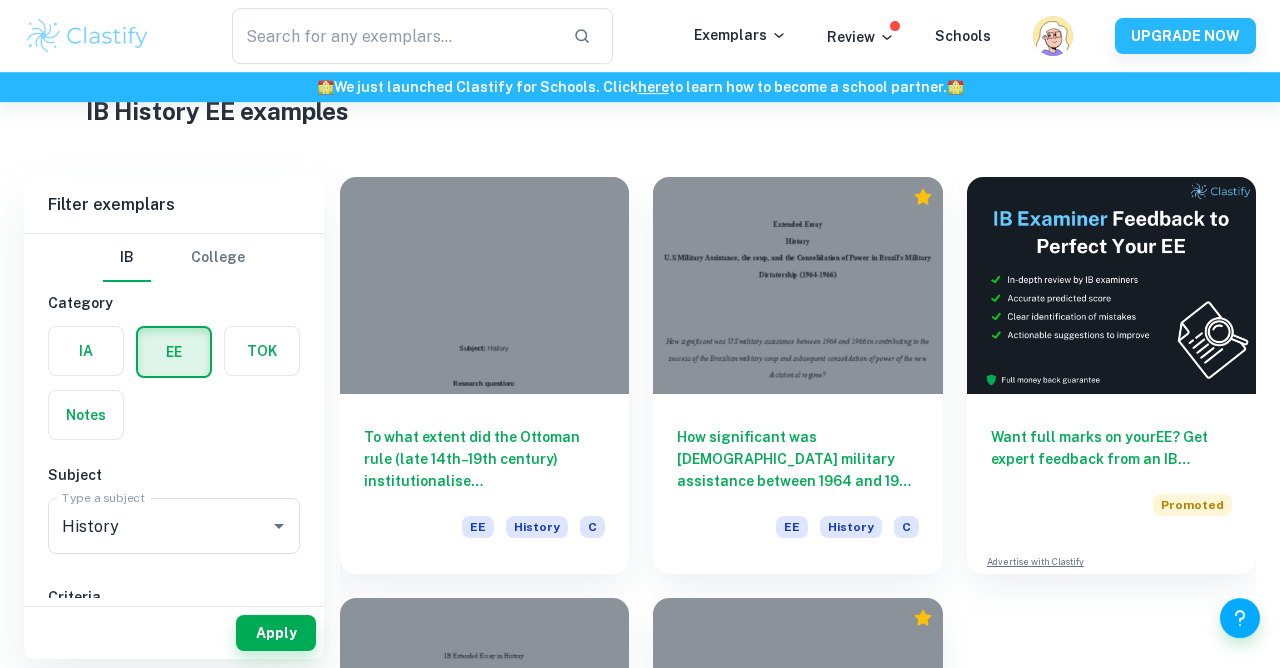 click 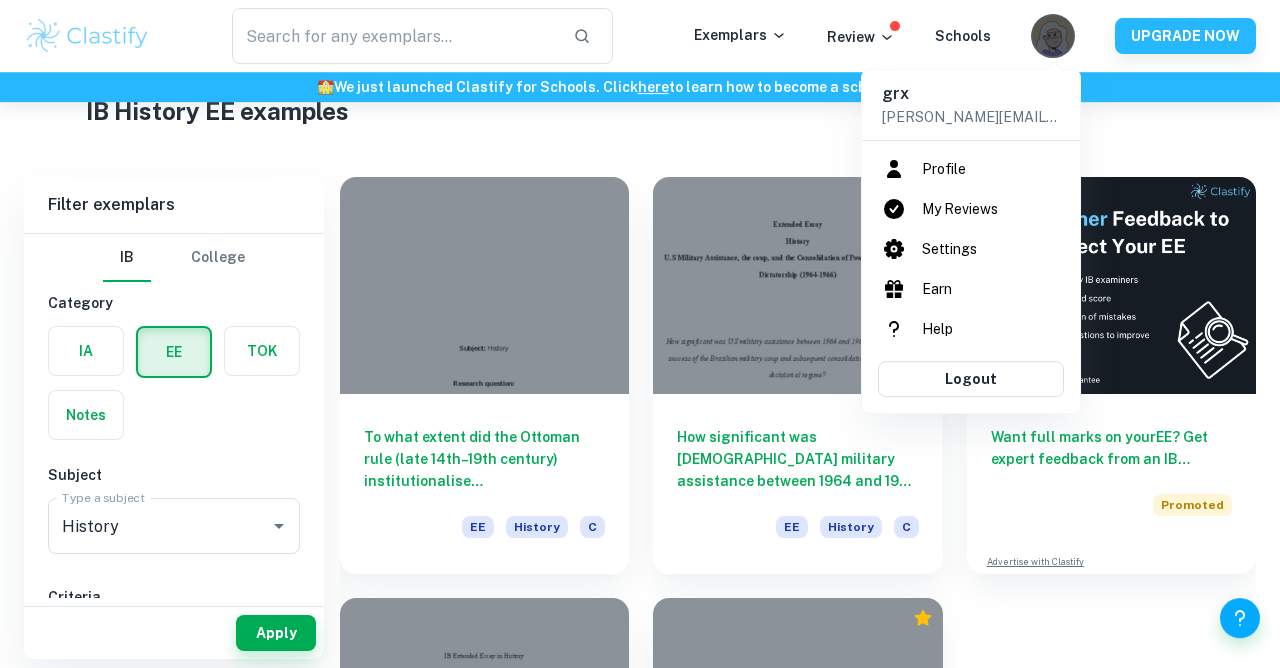 click on "Profile" at bounding box center [971, 169] 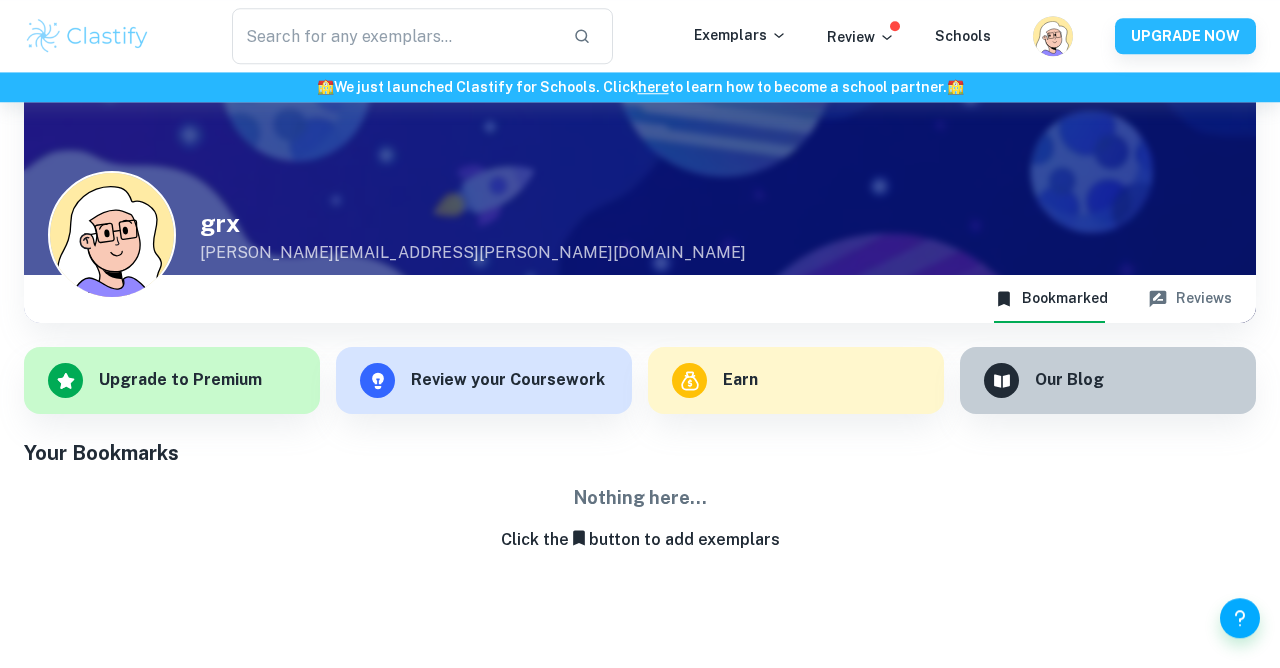 scroll, scrollTop: 0, scrollLeft: 0, axis: both 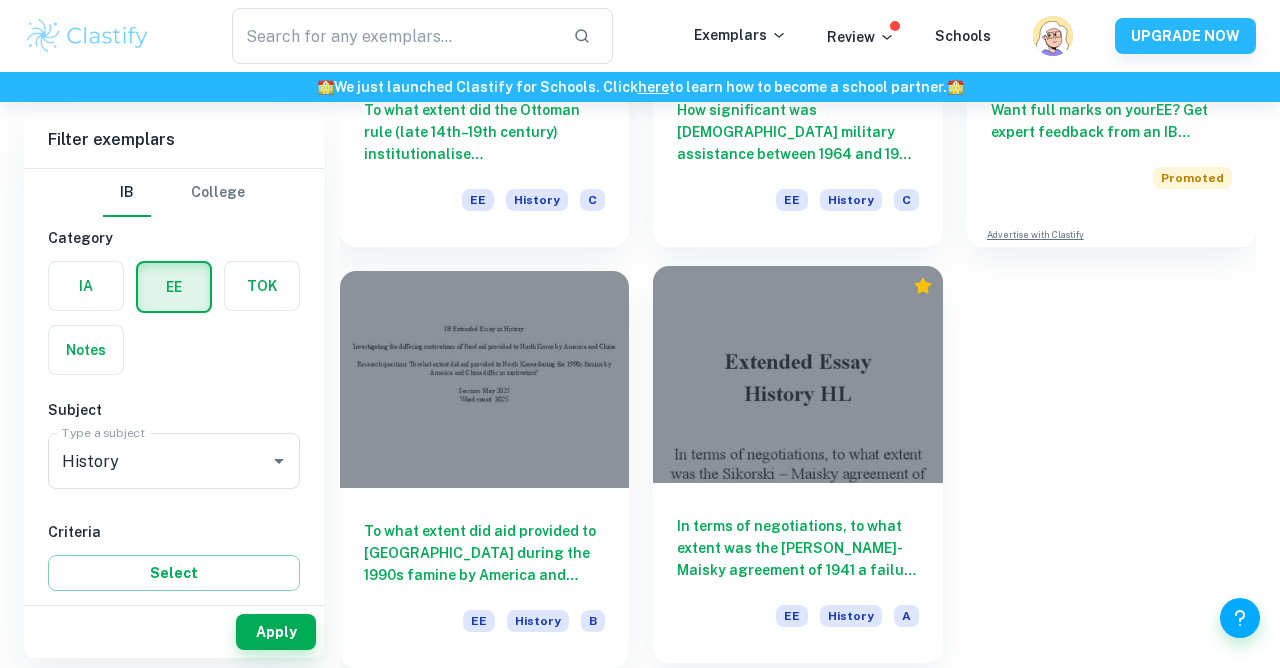 click on "In terms of negotiations, to what extent was the Sikorski-Maisky agreement of 1941 a failure of Władysław Sikorski's Polish Government in Exile? EE History A" at bounding box center [797, 573] 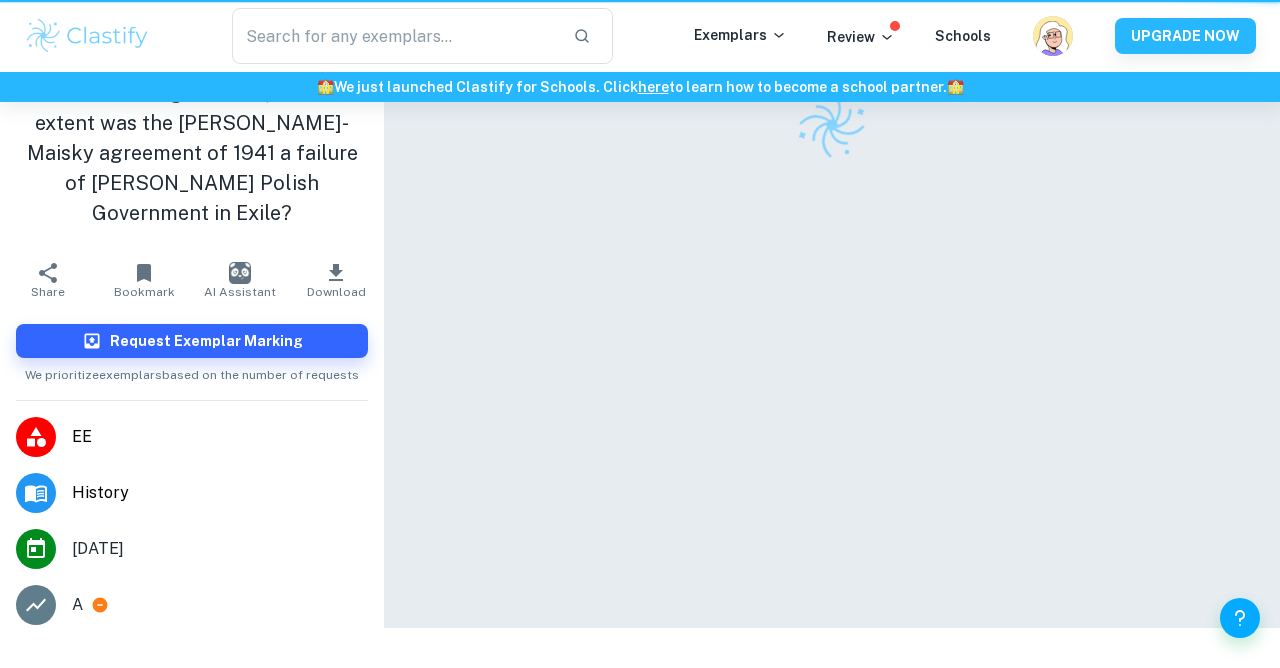 scroll, scrollTop: 0, scrollLeft: 0, axis: both 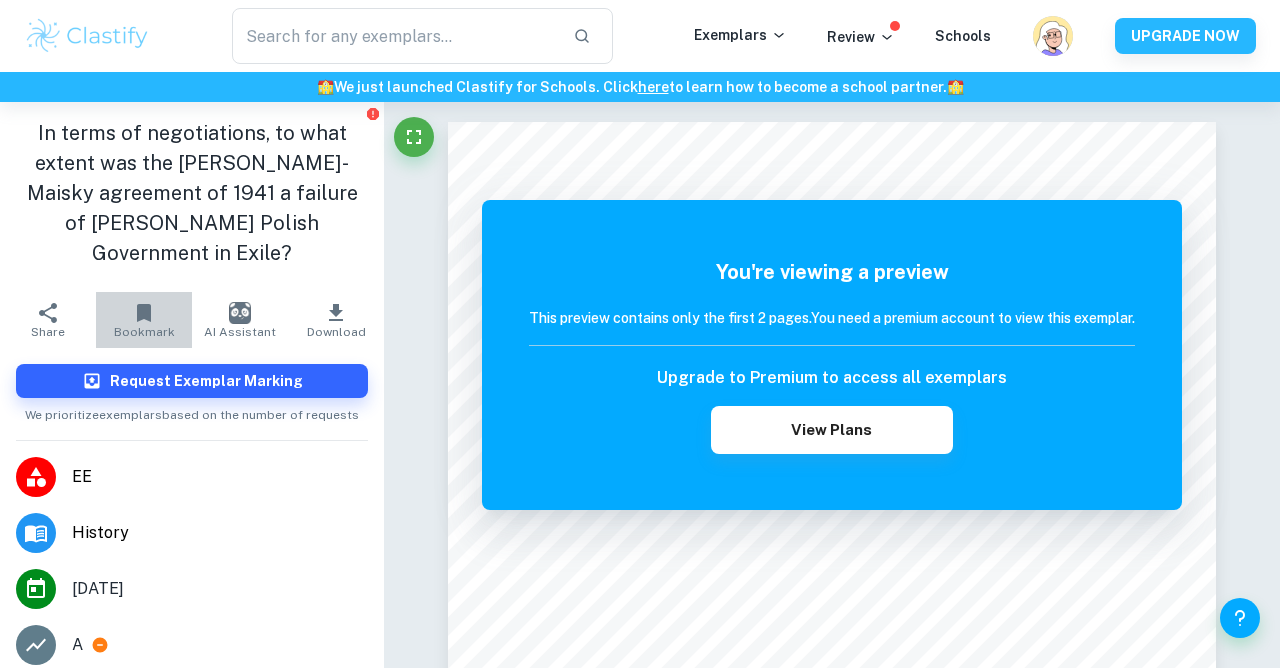 click 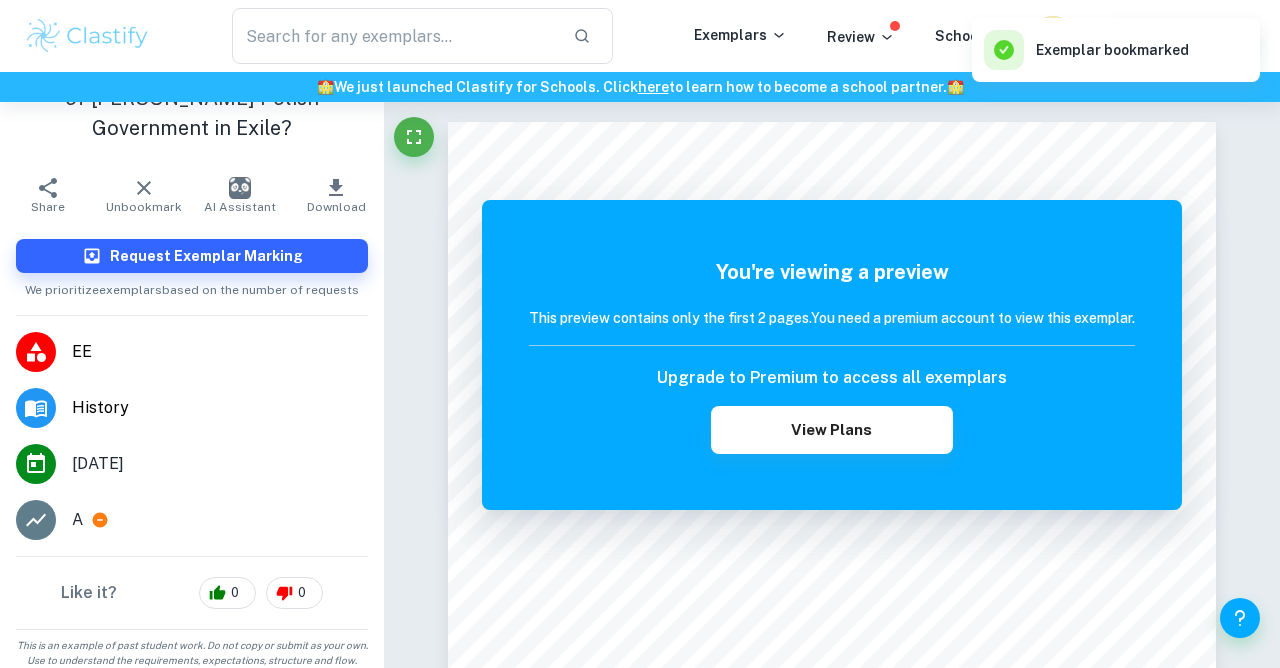 scroll, scrollTop: 0, scrollLeft: 0, axis: both 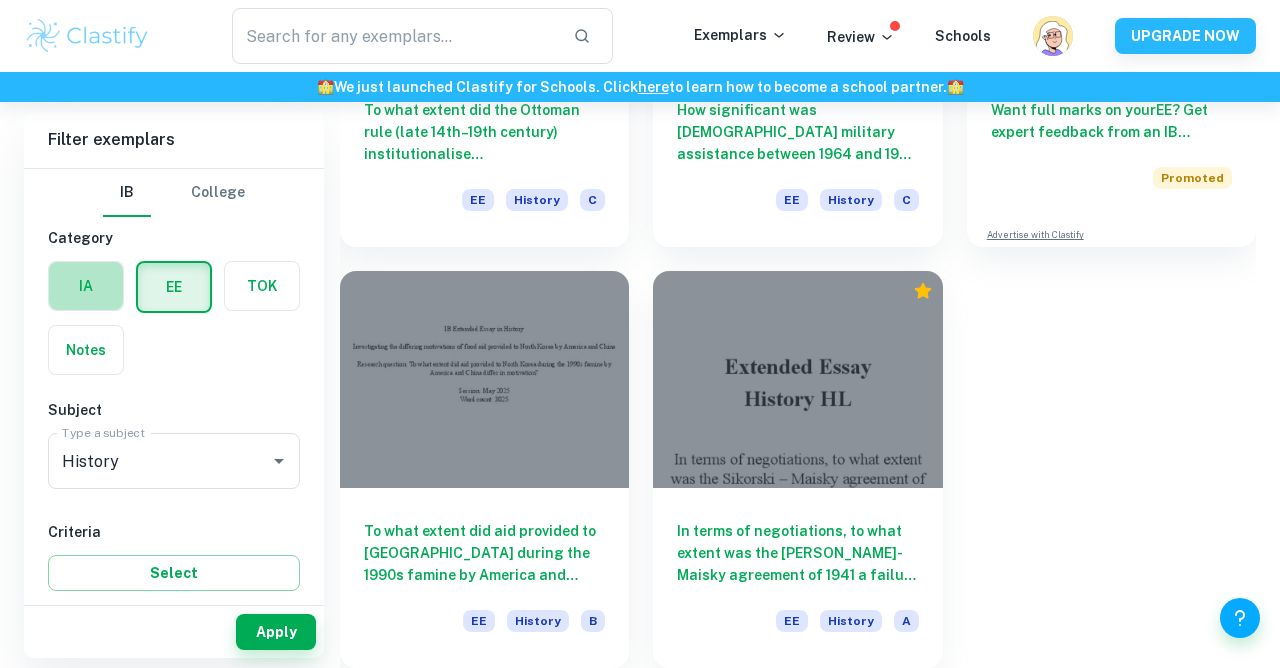 click at bounding box center (86, 286) 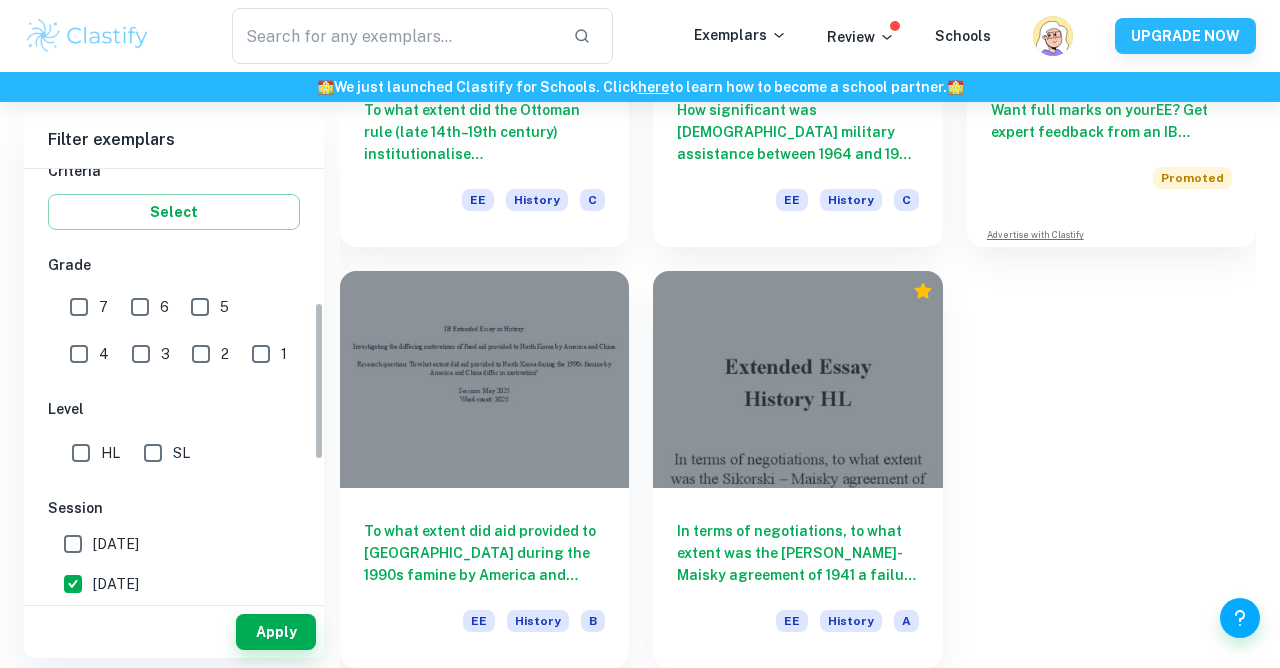 scroll, scrollTop: 360, scrollLeft: 0, axis: vertical 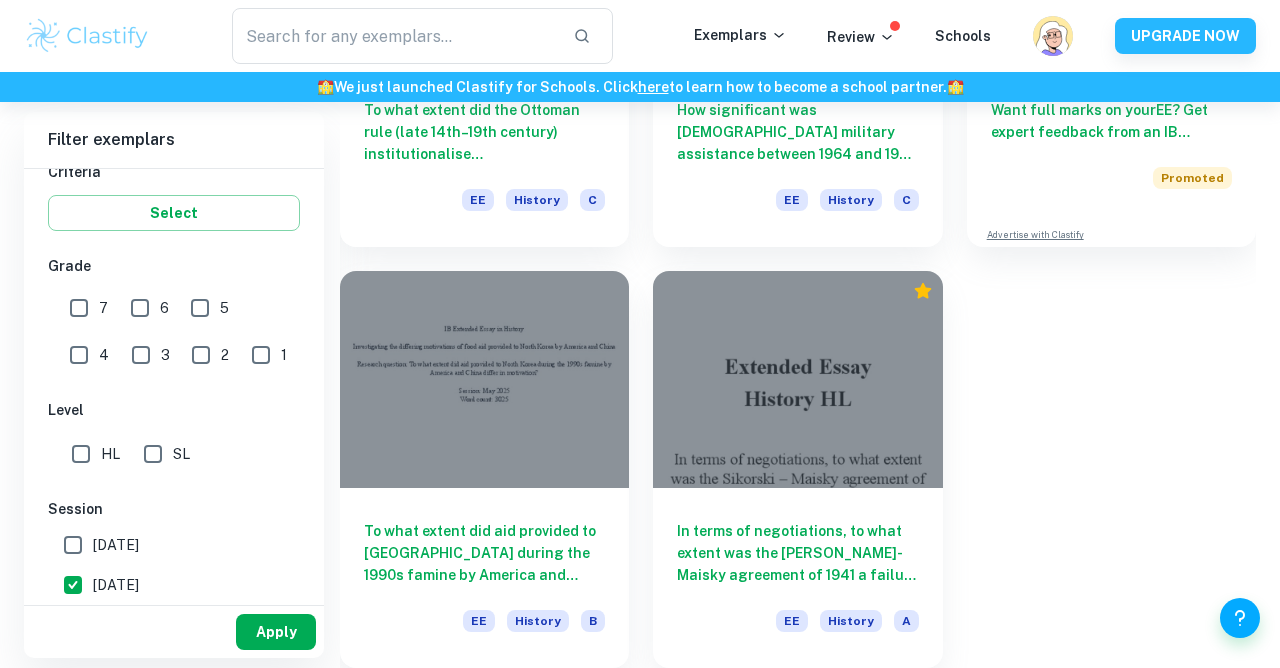 click on "Apply" at bounding box center (276, 632) 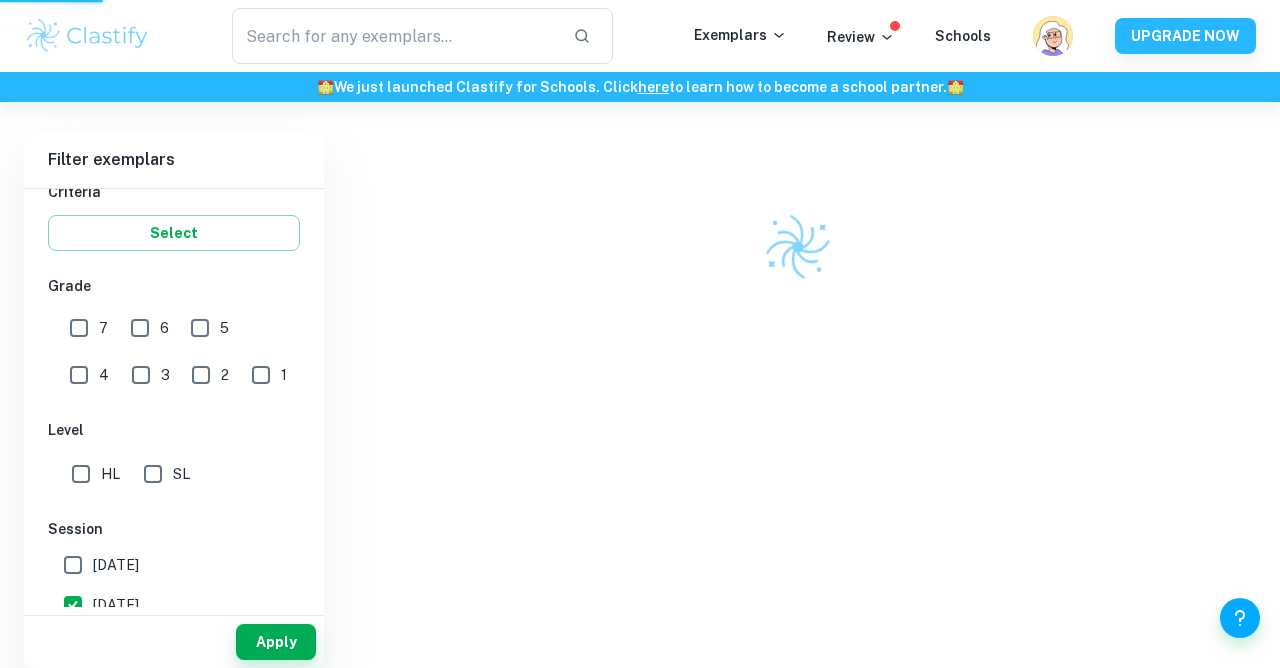 scroll, scrollTop: 102, scrollLeft: 0, axis: vertical 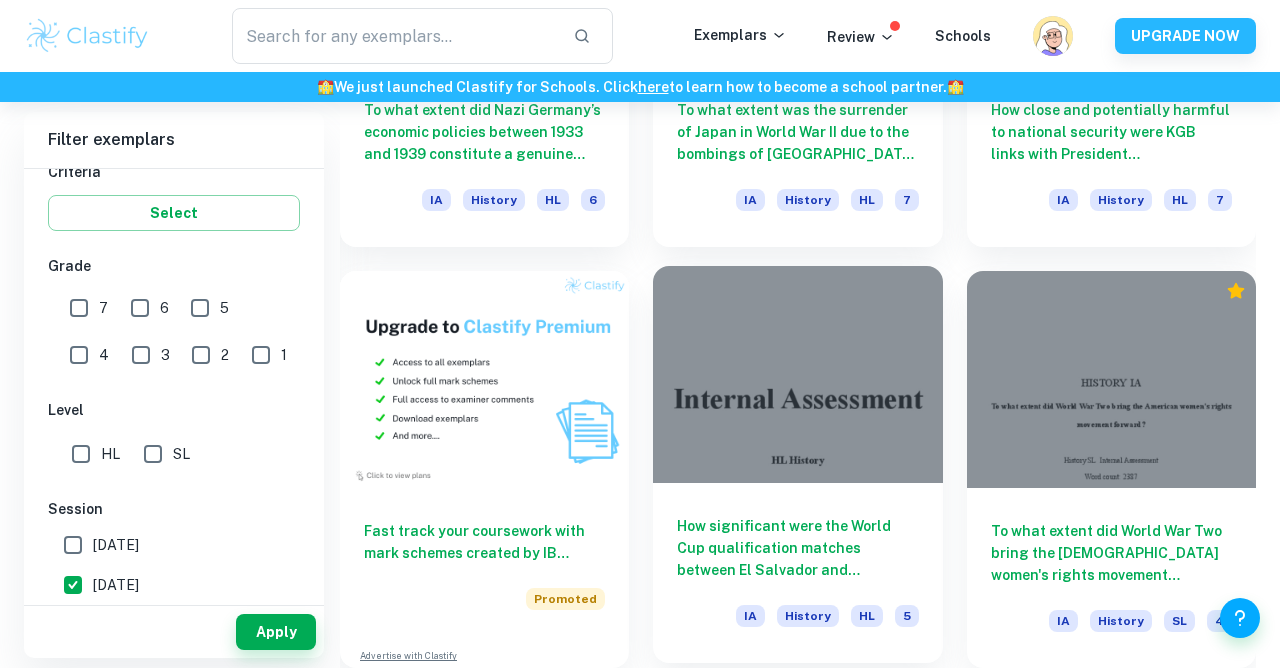 click on "How significant were the World Cup qualification matches between El Salvador and Honduras in 1969 for the outbreak of the Football War the same year? IA History HL 5" at bounding box center (797, 573) 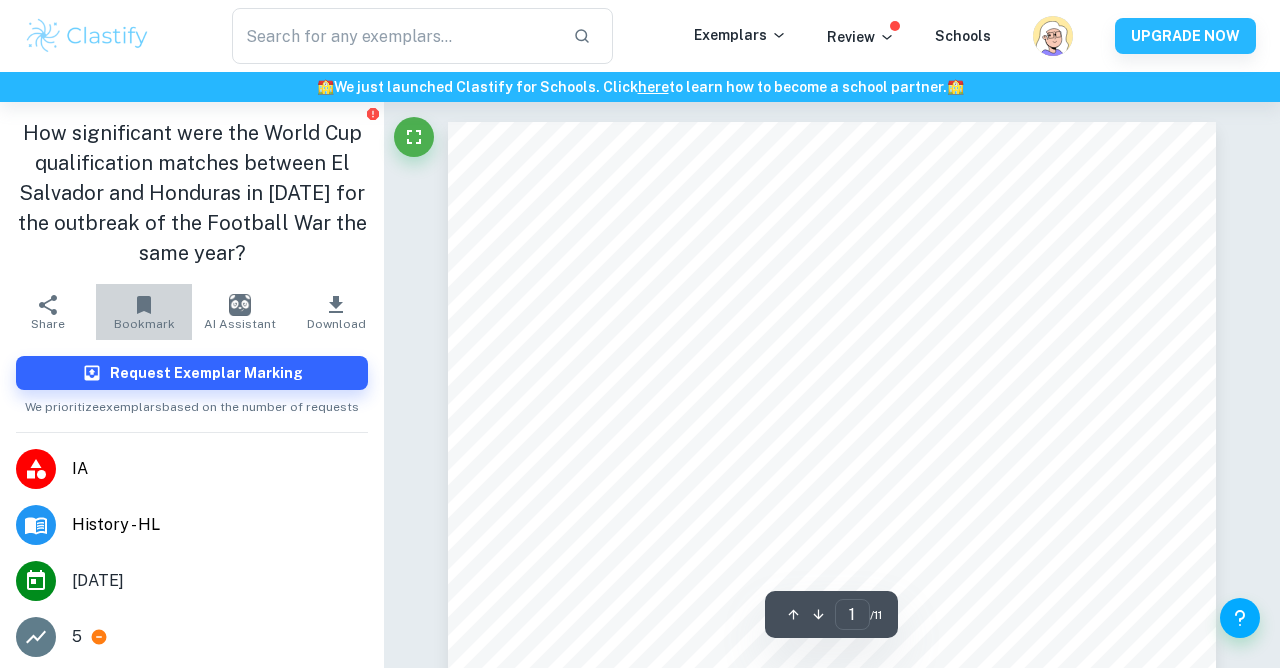 click 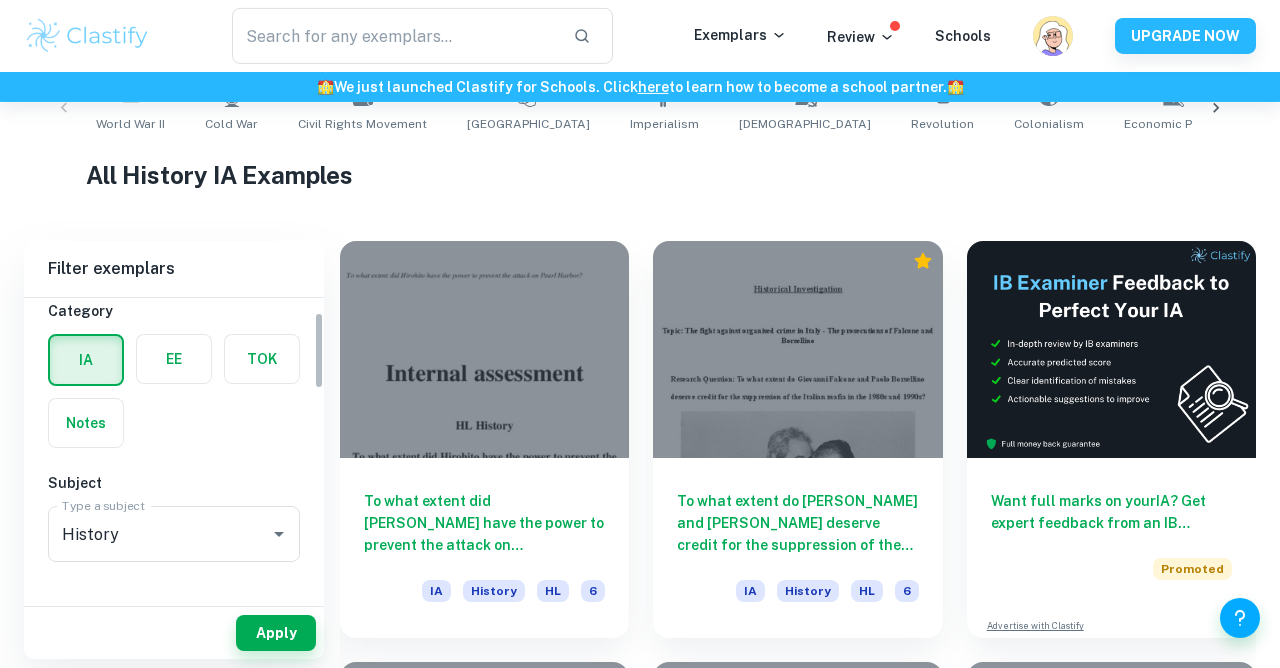 click at bounding box center [262, 359] 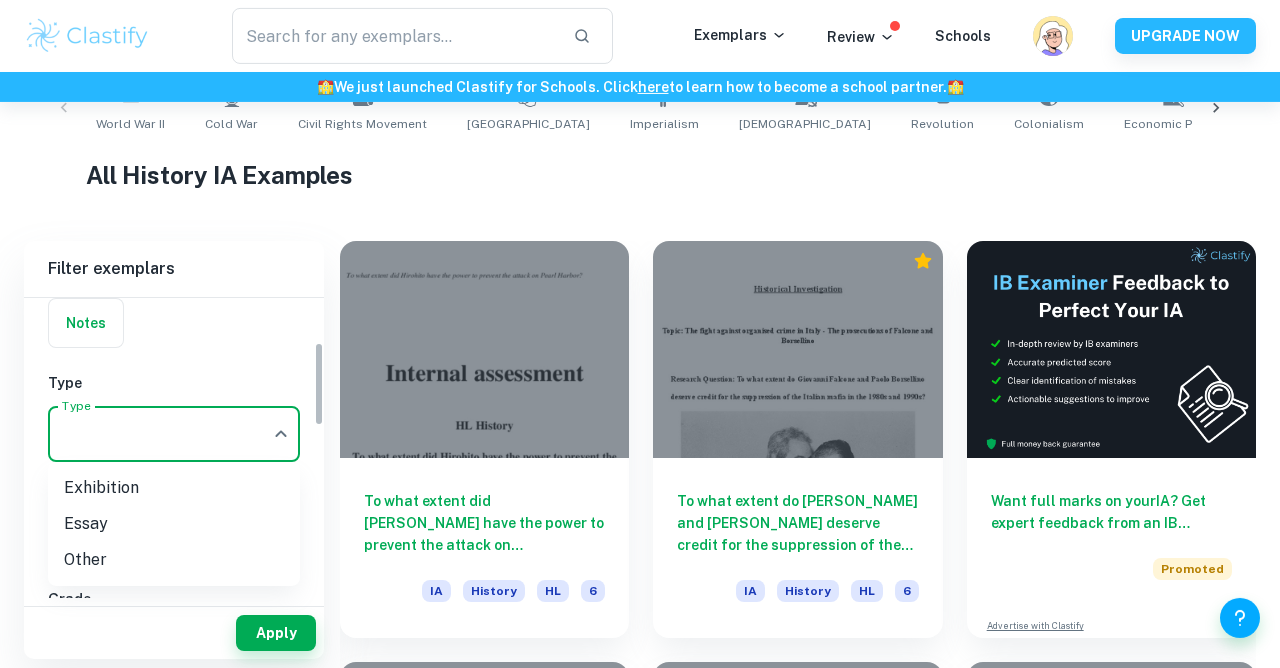 click on "We value your privacy We use cookies to enhance your browsing experience, serve personalised ads or content, and analyse our traffic. By clicking "Accept All", you consent to our use of cookies.   Cookie Policy Customise   Reject All   Accept All   Customise Consent Preferences   We use cookies to help you navigate efficiently and perform certain functions. You will find detailed information about all cookies under each consent category below. The cookies that are categorised as "Necessary" are stored on your browser as they are essential for enabling the basic functionalities of the site. ...  Show more For more information on how Google's third-party cookies operate and handle your data, see:   Google Privacy Policy Necessary Always Active Necessary cookies are required to enable the basic features of this site, such as providing secure log-in or adjusting your consent preferences. These cookies do not store any personally identifiable data. Functional Analytics Performance Advertisement Uncategorised" at bounding box center [640, 3] 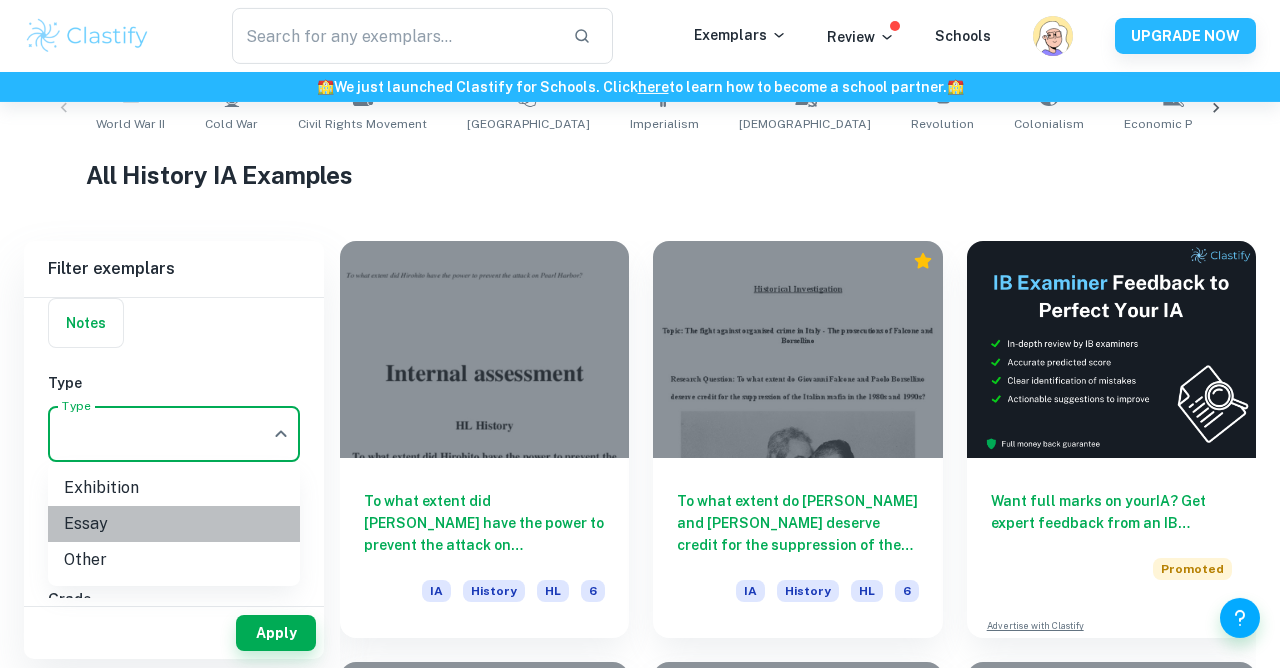 click on "Essay" at bounding box center [174, 524] 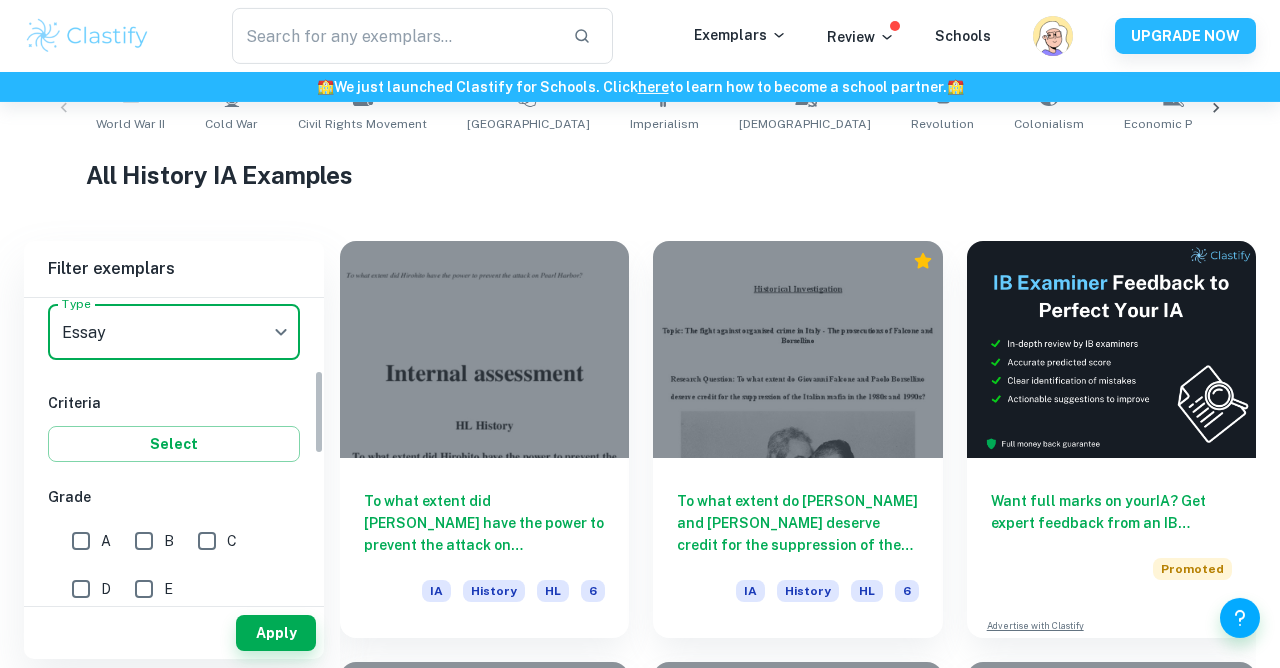click on "A" at bounding box center [81, 541] 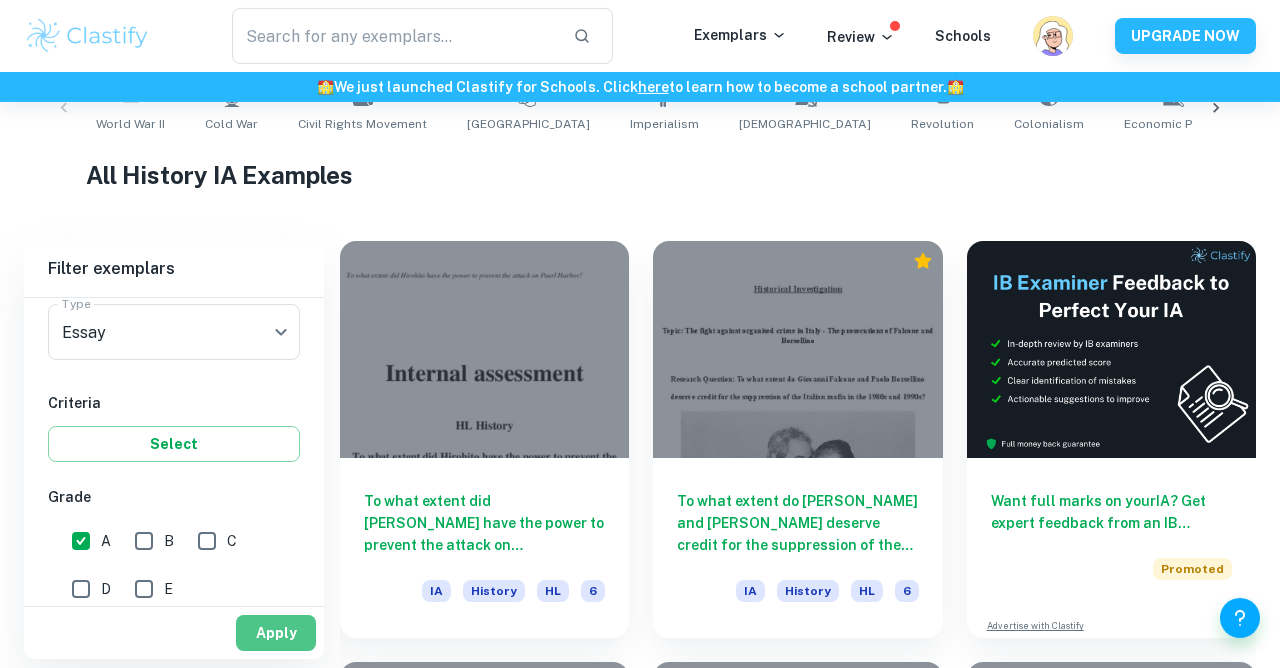 click on "Apply" at bounding box center [276, 633] 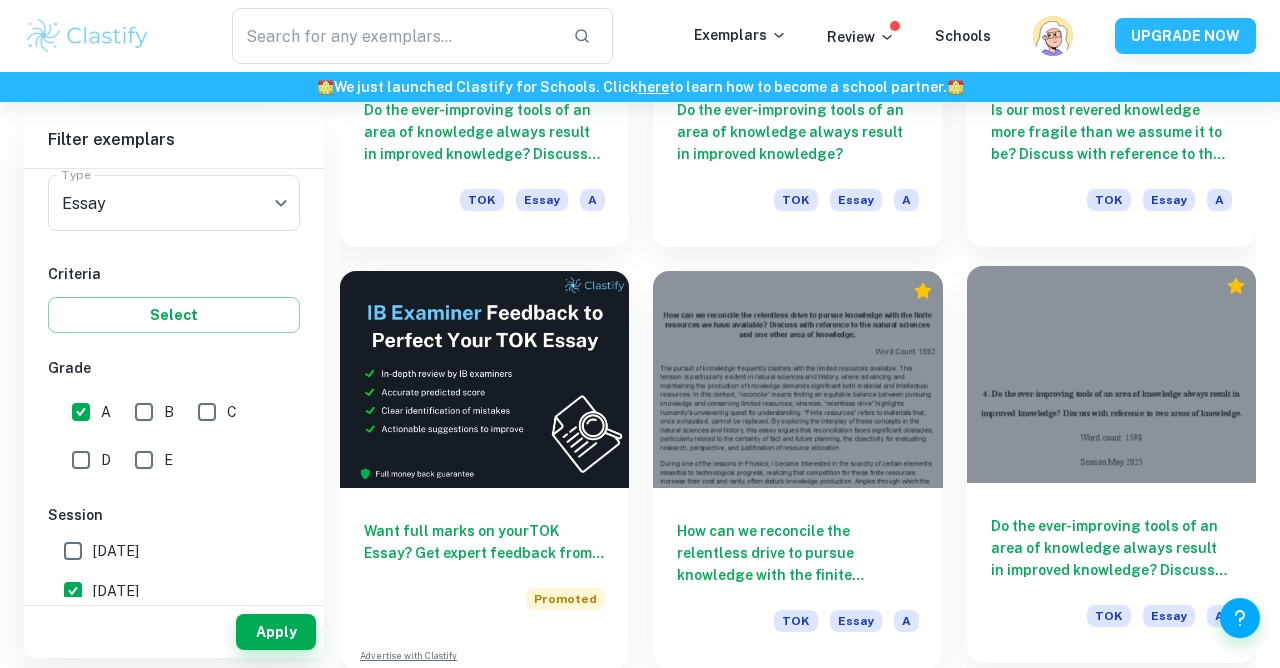 click on "Do the ever-improving tools of an area of knowledge always result in improved knowledge? Discuss with reference to two areas of knowledge." at bounding box center (1111, 548) 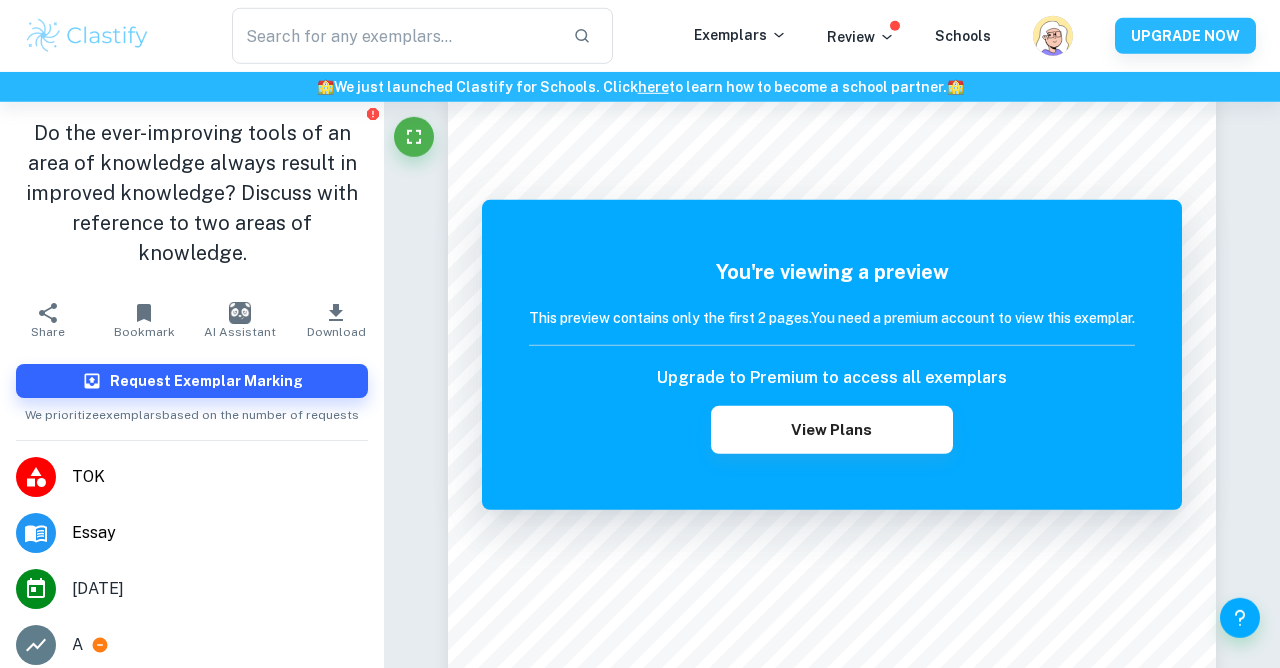 click on "Bookmark" at bounding box center [144, 320] 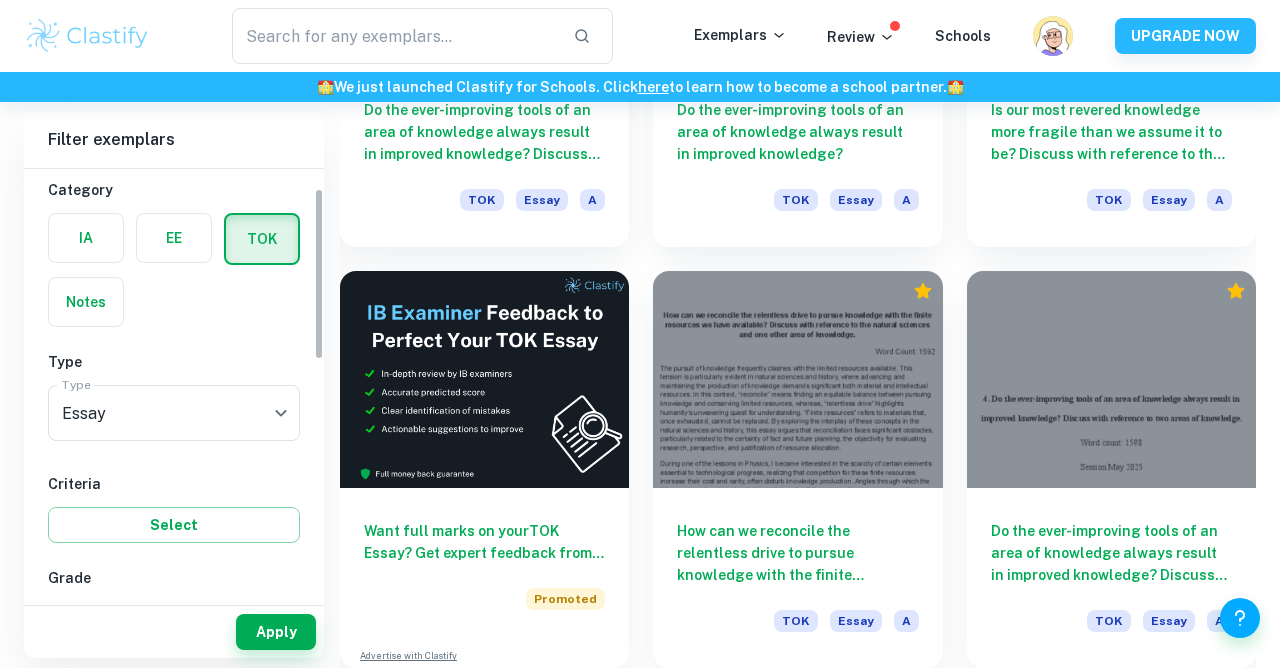click on "We value your privacy We use cookies to enhance your browsing experience, serve personalised ads or content, and analyse our traffic. By clicking "Accept All", you consent to our use of cookies.   Cookie Policy Customise   Reject All   Accept All   Customise Consent Preferences   We use cookies to help you navigate efficiently and perform certain functions. You will find detailed information about all cookies under each consent category below. The cookies that are categorised as "Necessary" are stored on your browser as they are essential for enabling the basic functionalities of the site. ...  Show more For more information on how Google's third-party cookies operate and handle your data, see:   Google Privacy Policy Necessary Always Active Necessary cookies are required to enable the basic features of this site, such as providing secure log-in or adjusting your consent preferences. These cookies do not store any personally identifiable data. Functional Analytics Performance Advertisement Uncategorised" at bounding box center [640, -2493] 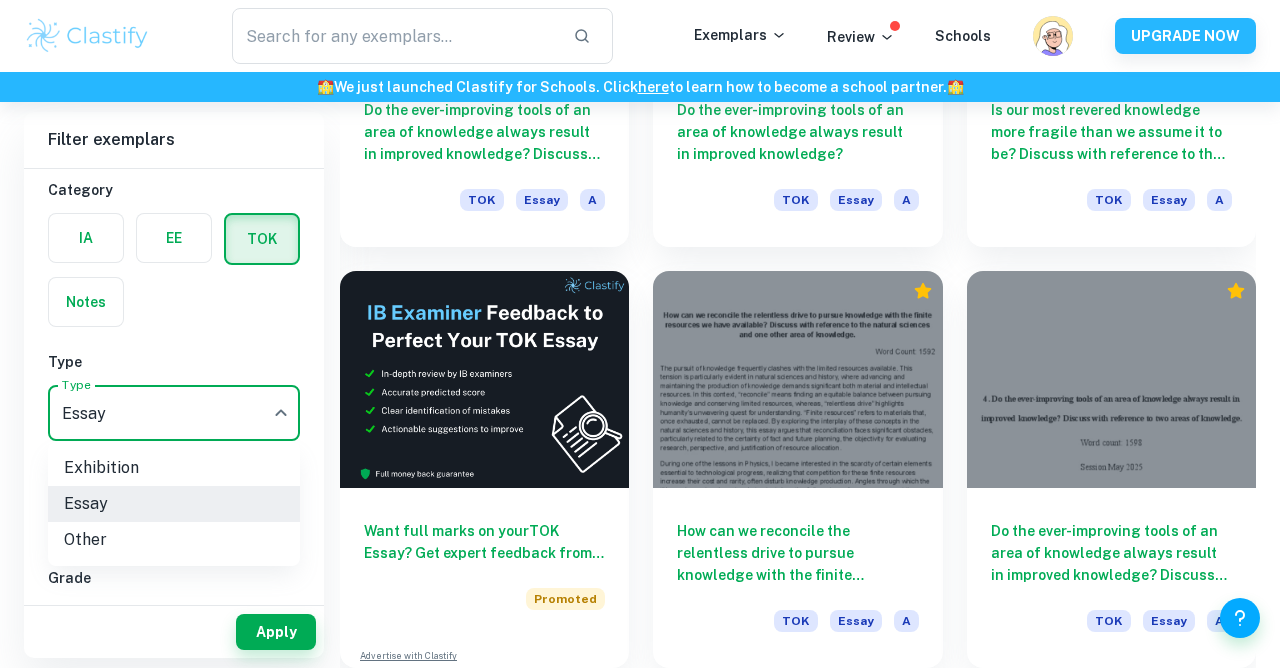 click on "Exhibition" at bounding box center [174, 468] 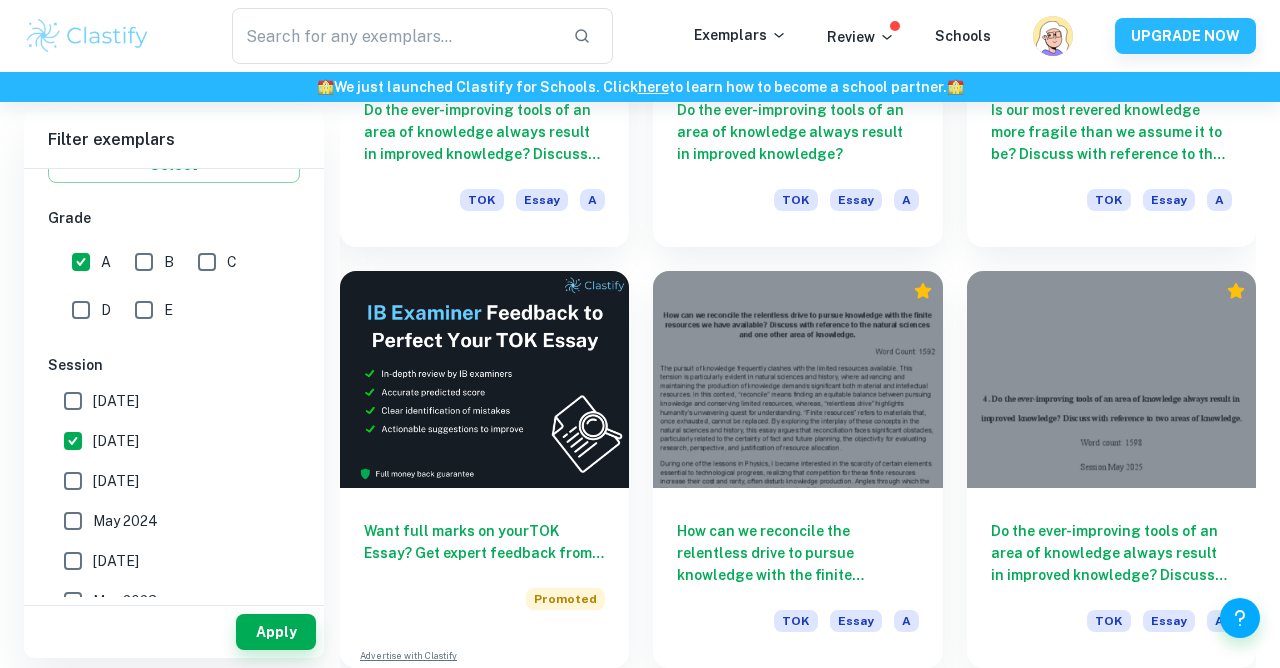 click on "B" at bounding box center [144, 262] 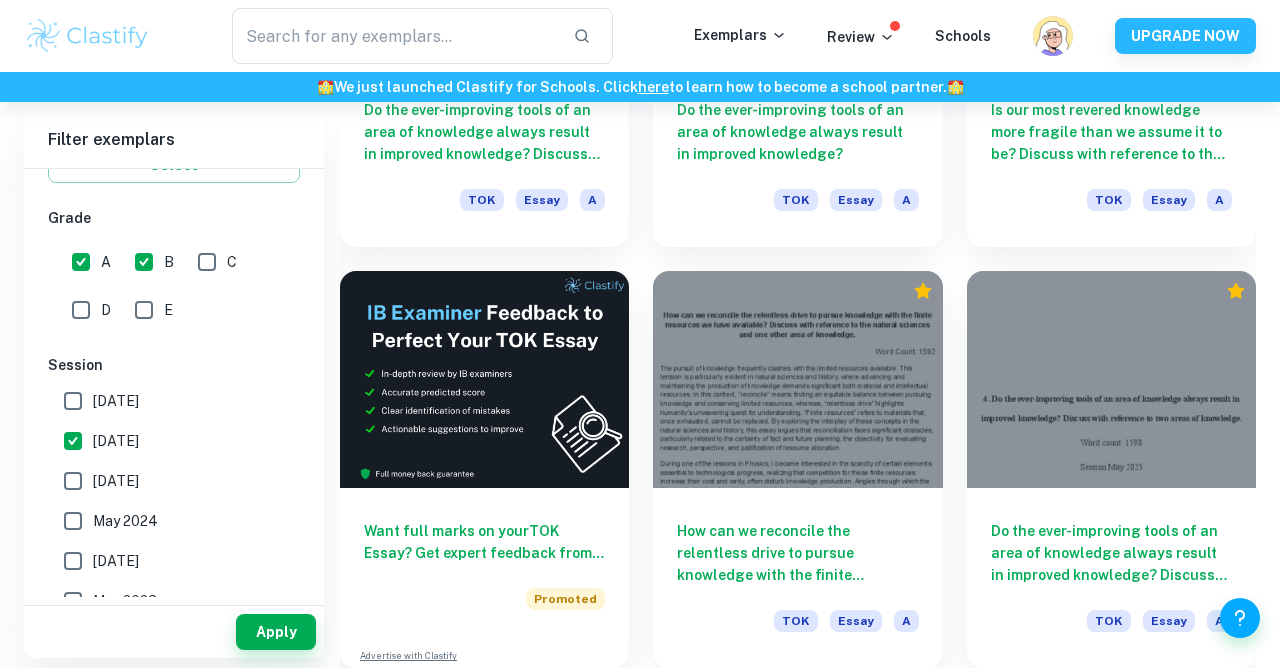click on "A" at bounding box center [81, 262] 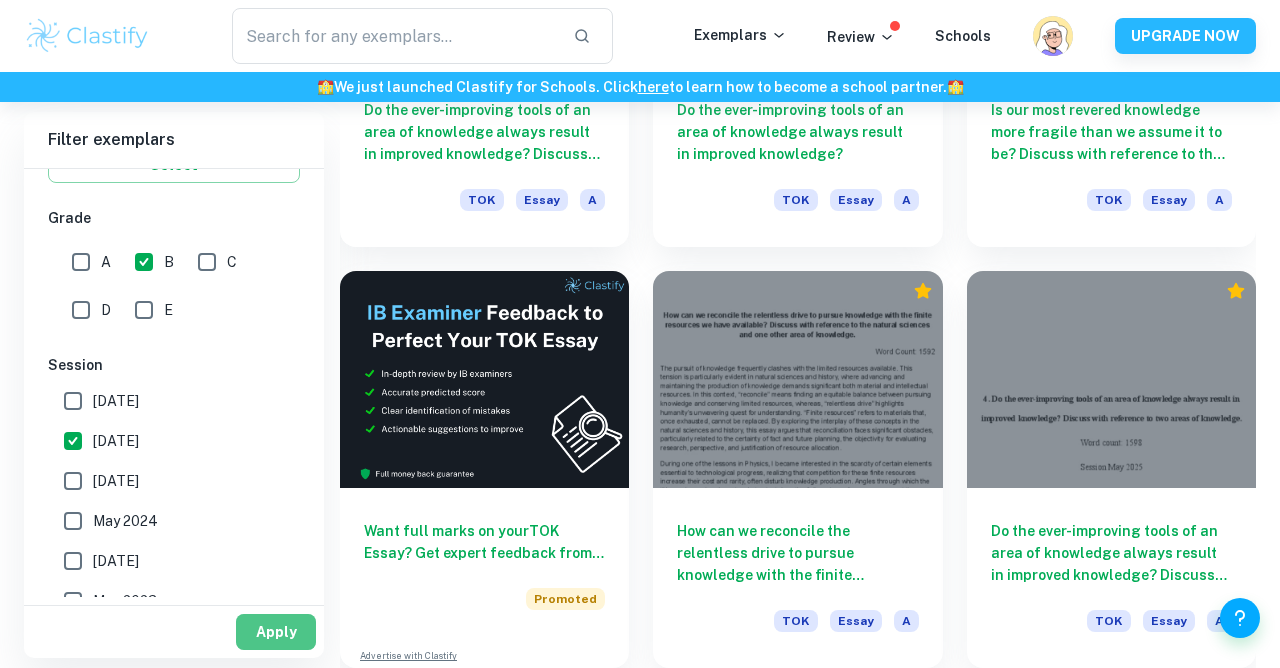 click on "Apply" at bounding box center (276, 632) 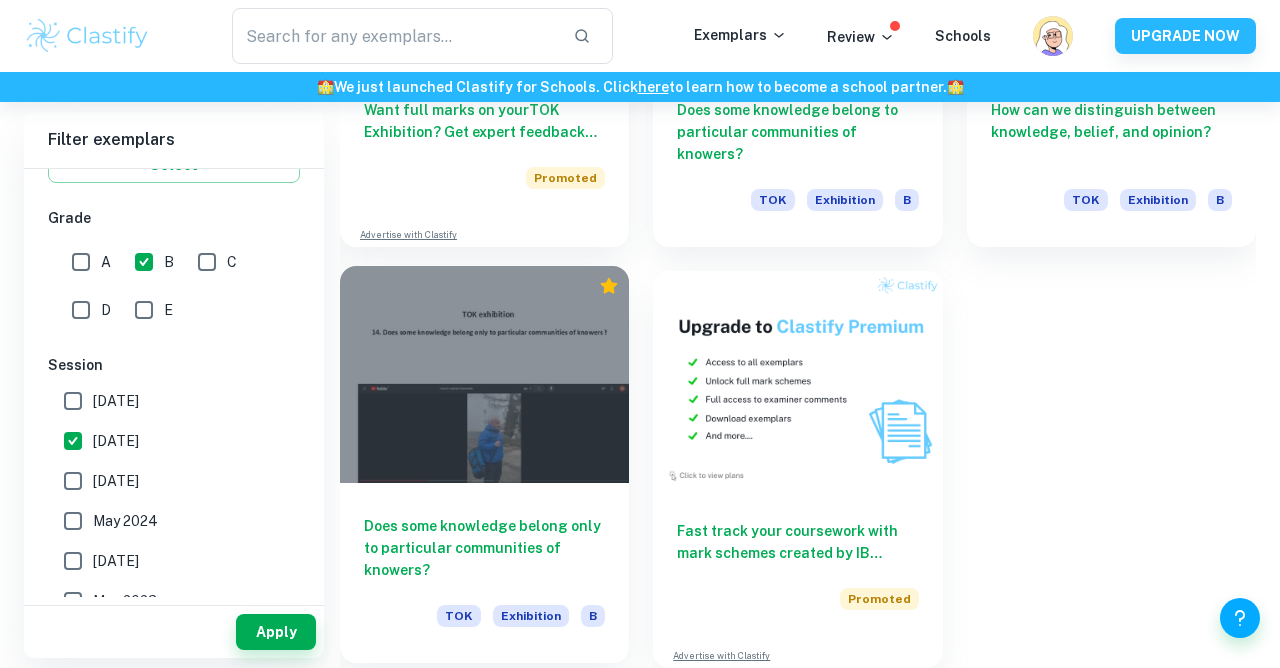 click on "Does some knowledge belong only to particular communities of knowers?" at bounding box center [484, 548] 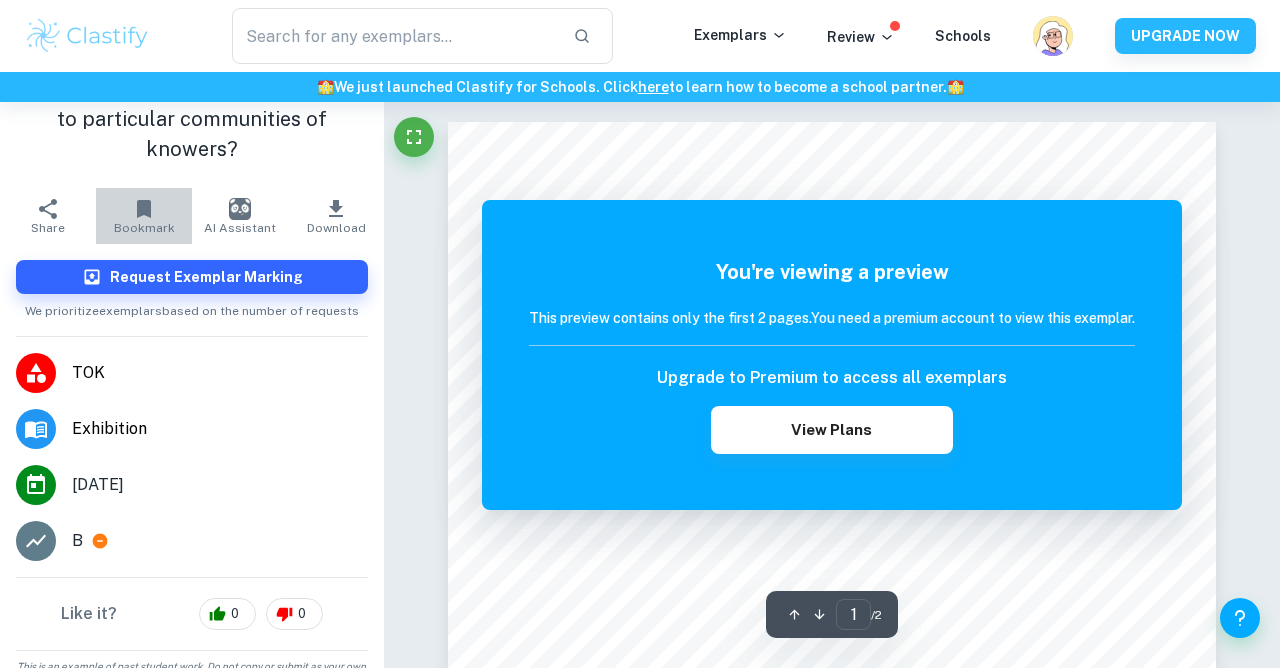 click on "Bookmark" at bounding box center [144, 228] 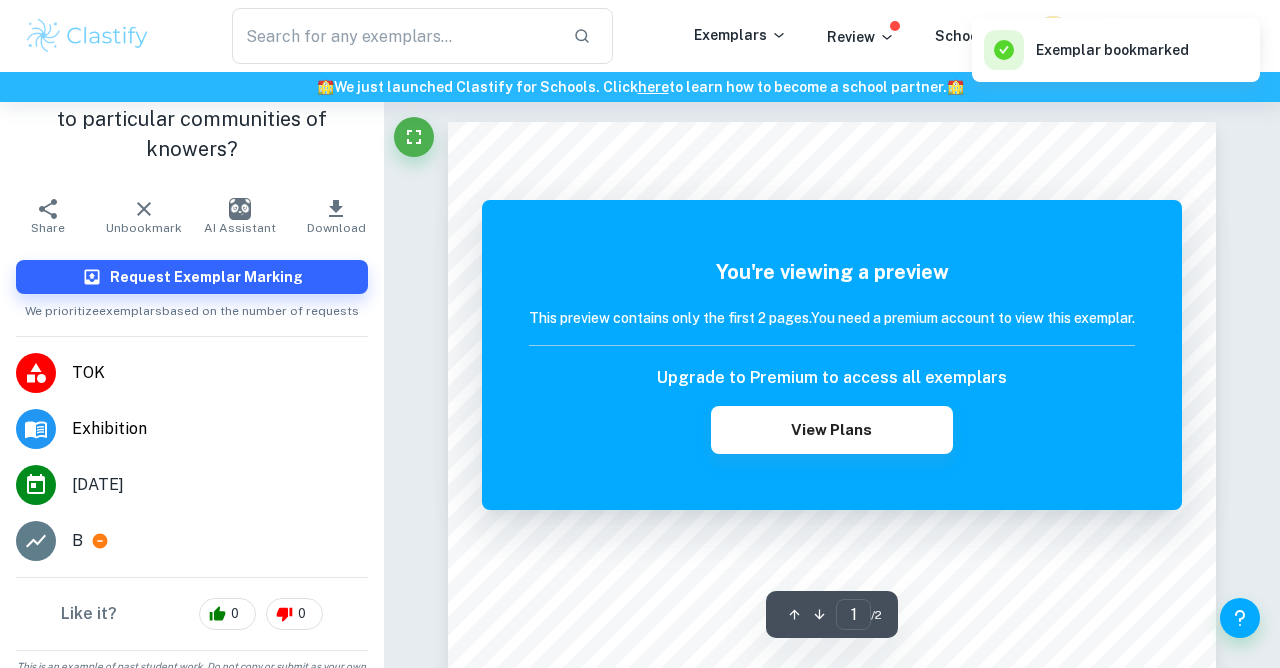 scroll, scrollTop: 0, scrollLeft: 0, axis: both 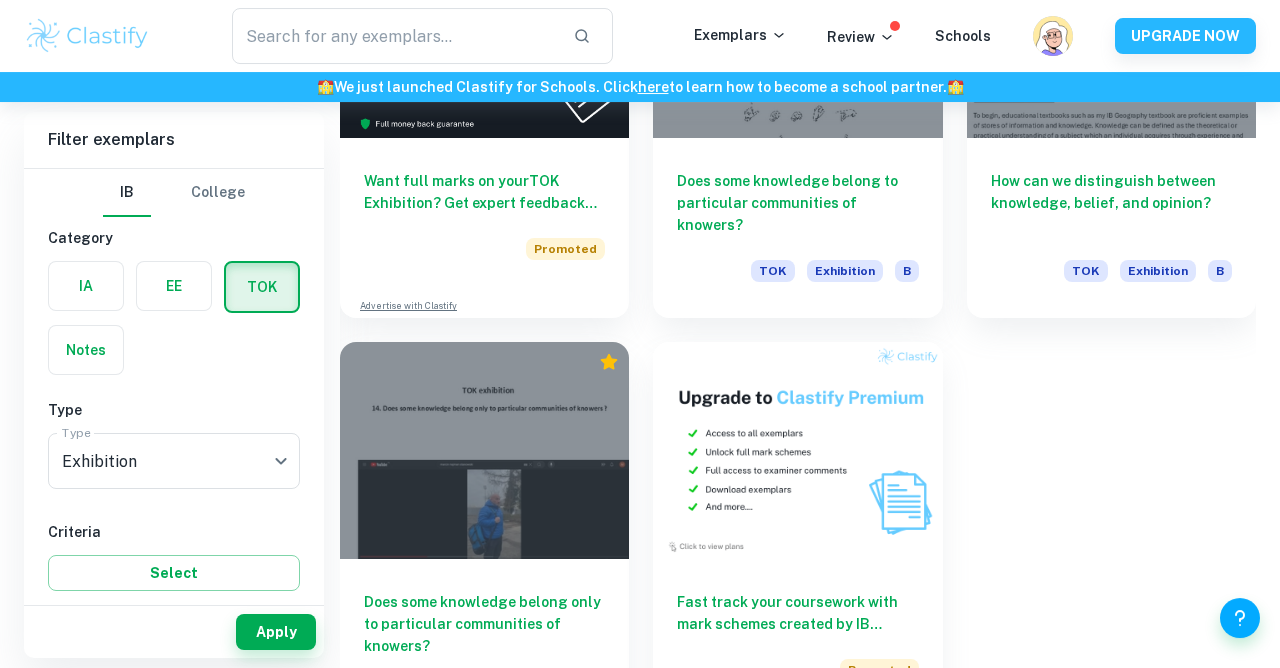 click at bounding box center (86, 286) 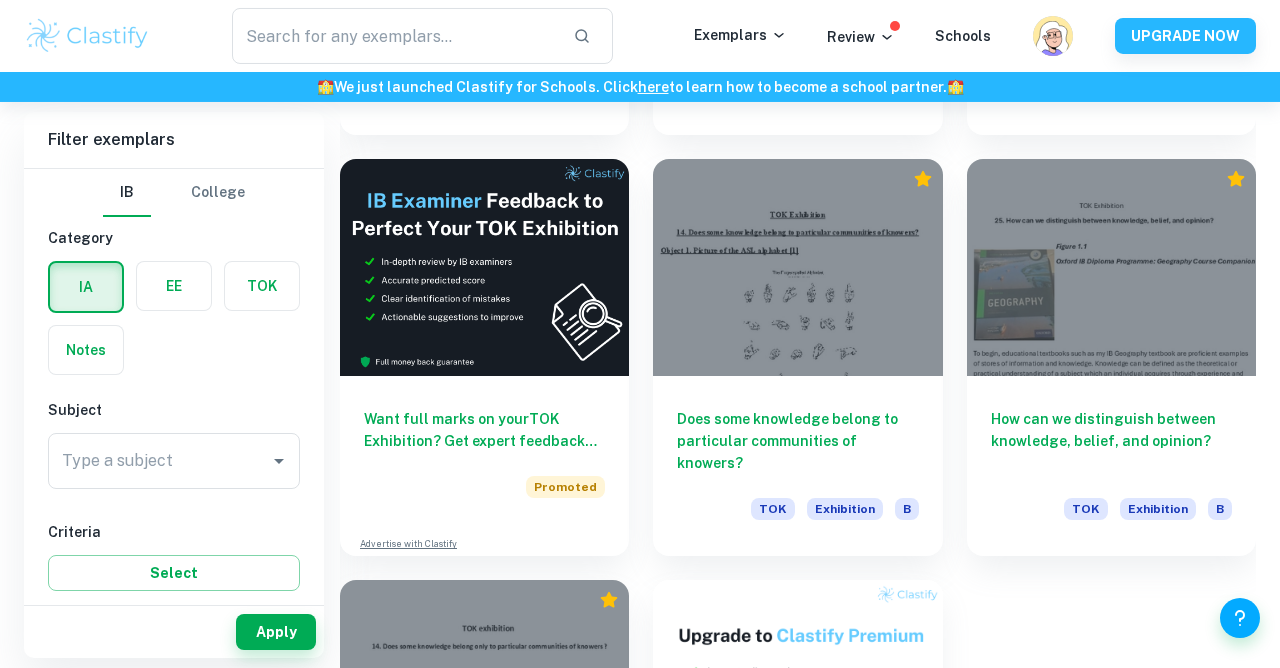 scroll, scrollTop: 3041, scrollLeft: 0, axis: vertical 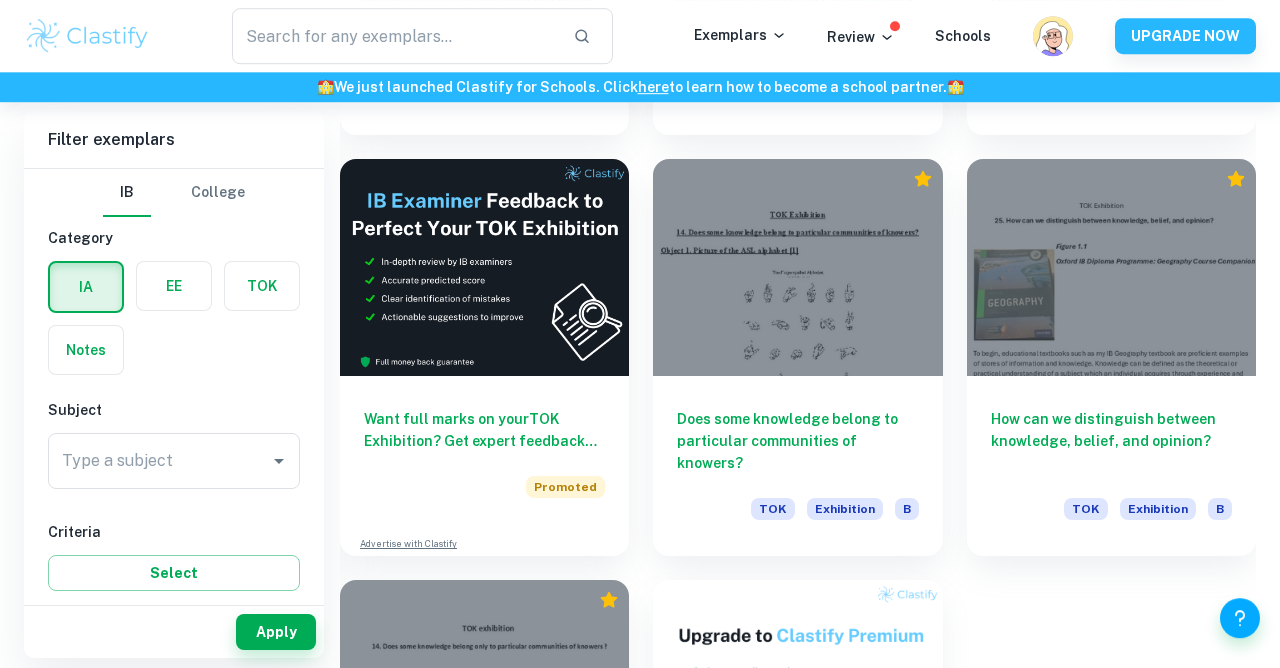 click on "Subject Type a subject Type a subject" at bounding box center (174, 448) 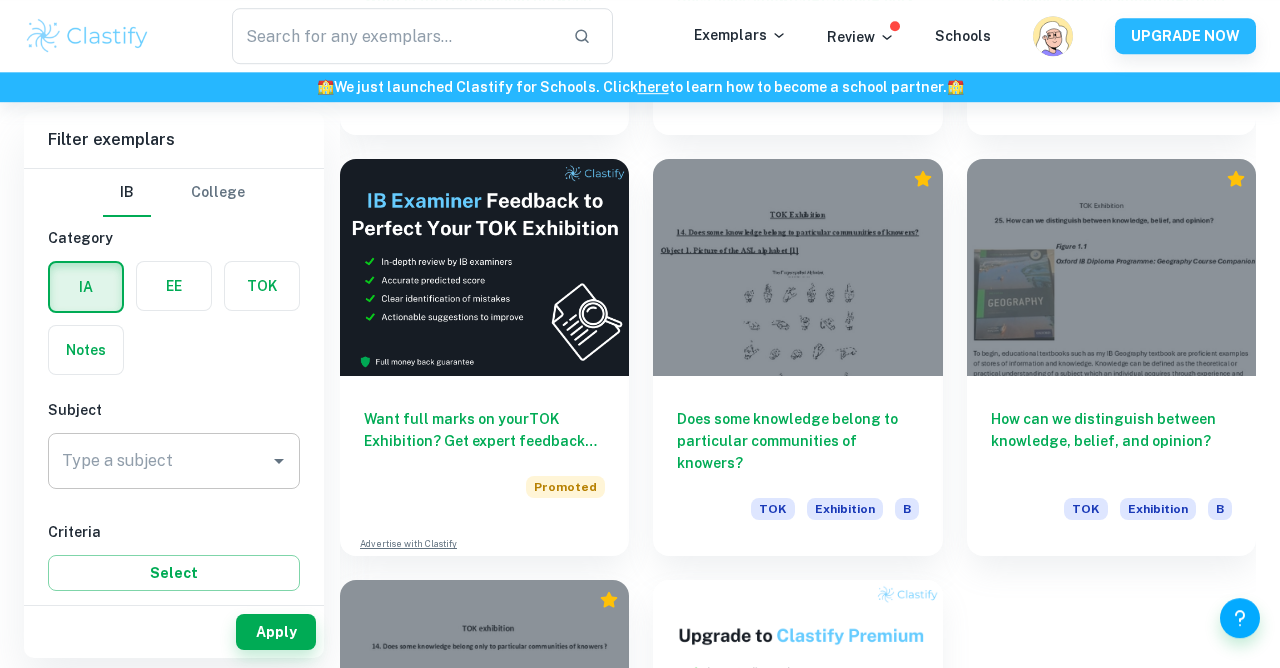 click on "Type a subject" at bounding box center [159, 461] 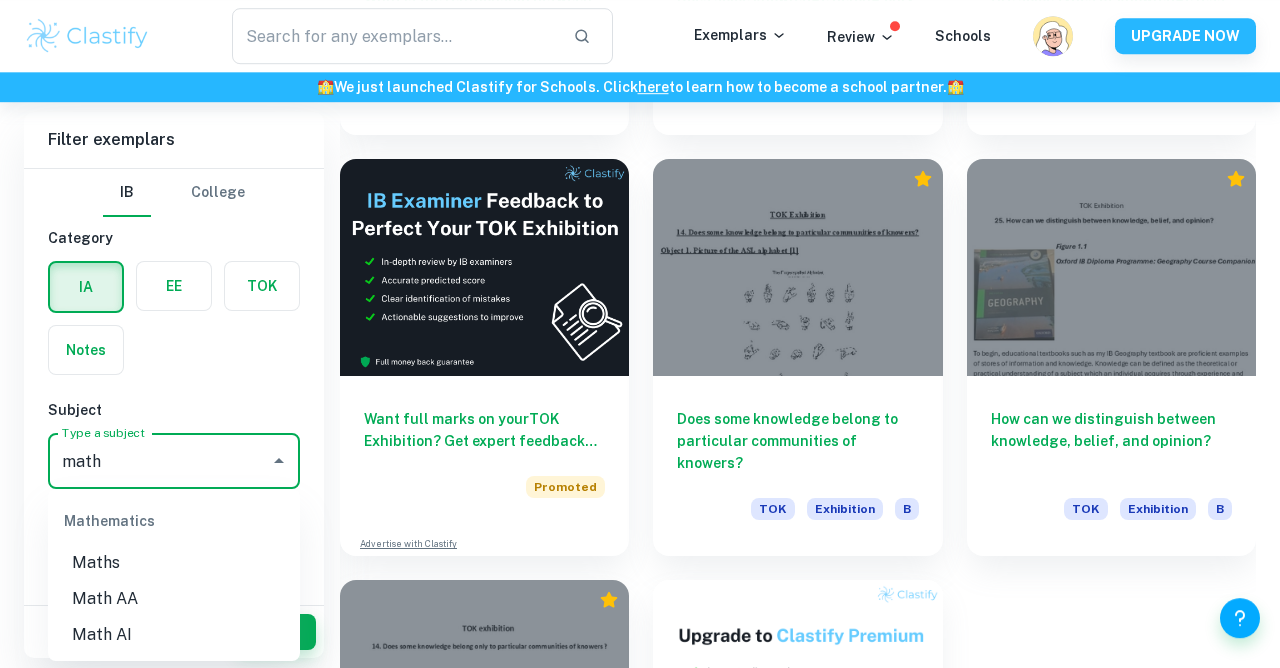 click on "Math AI" at bounding box center [174, 635] 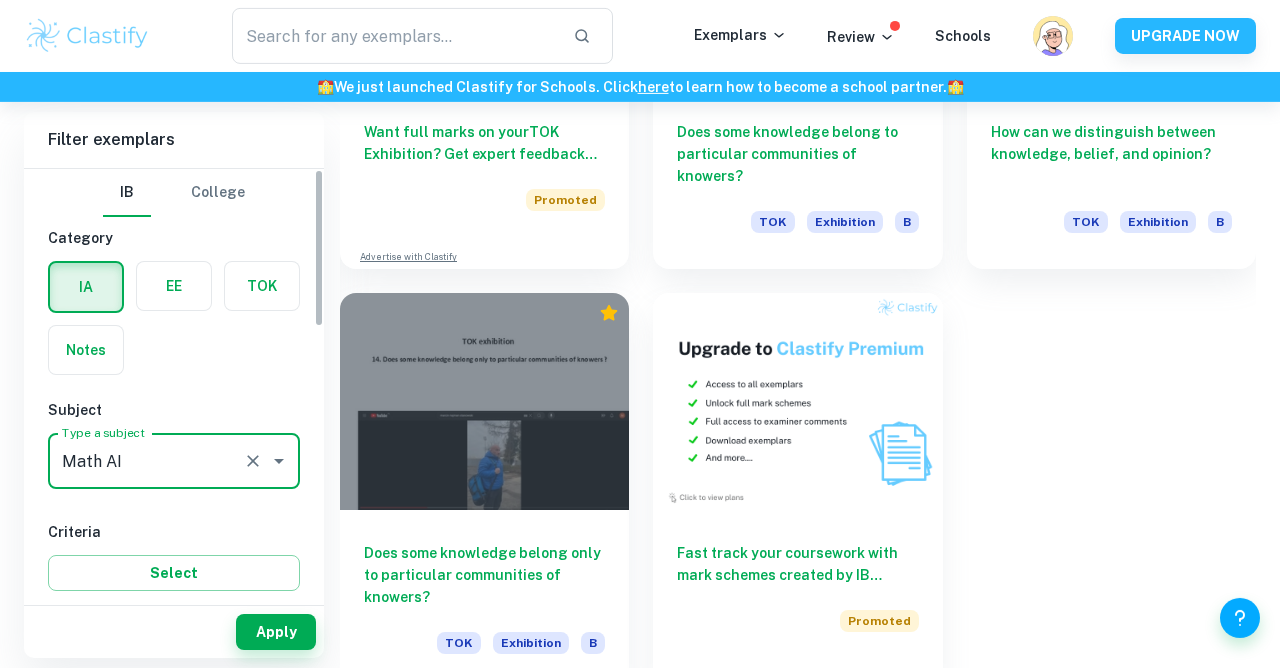 scroll, scrollTop: 3331, scrollLeft: 0, axis: vertical 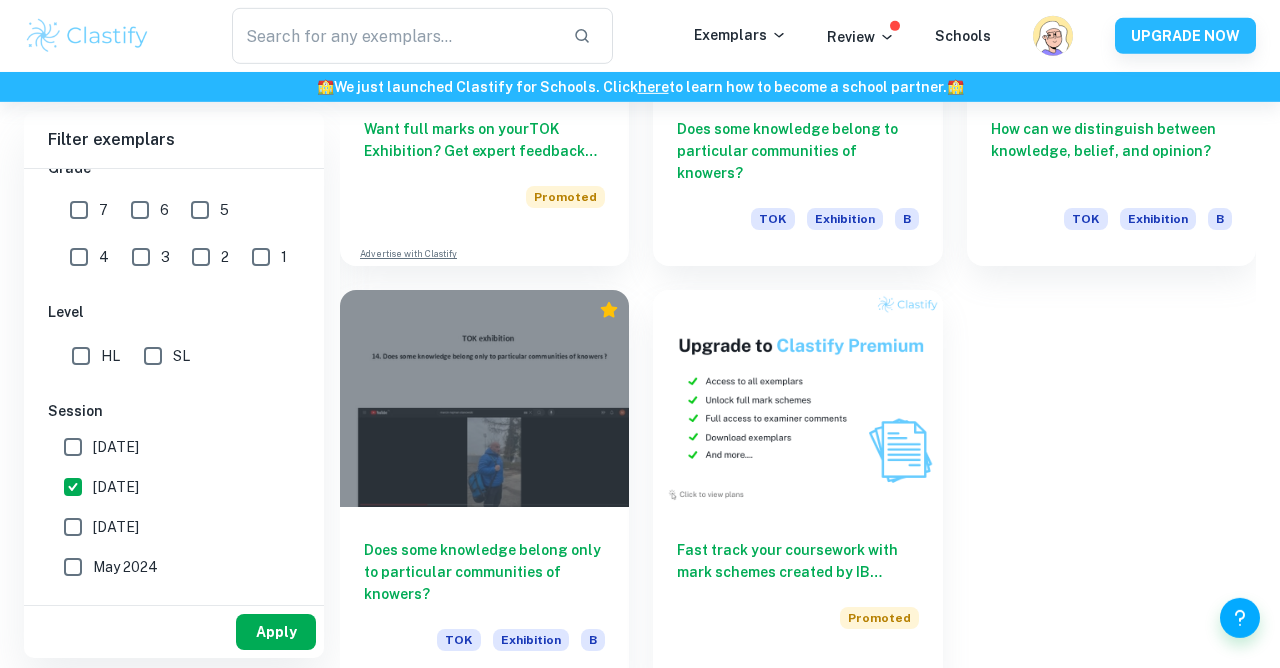 type on "Math AI" 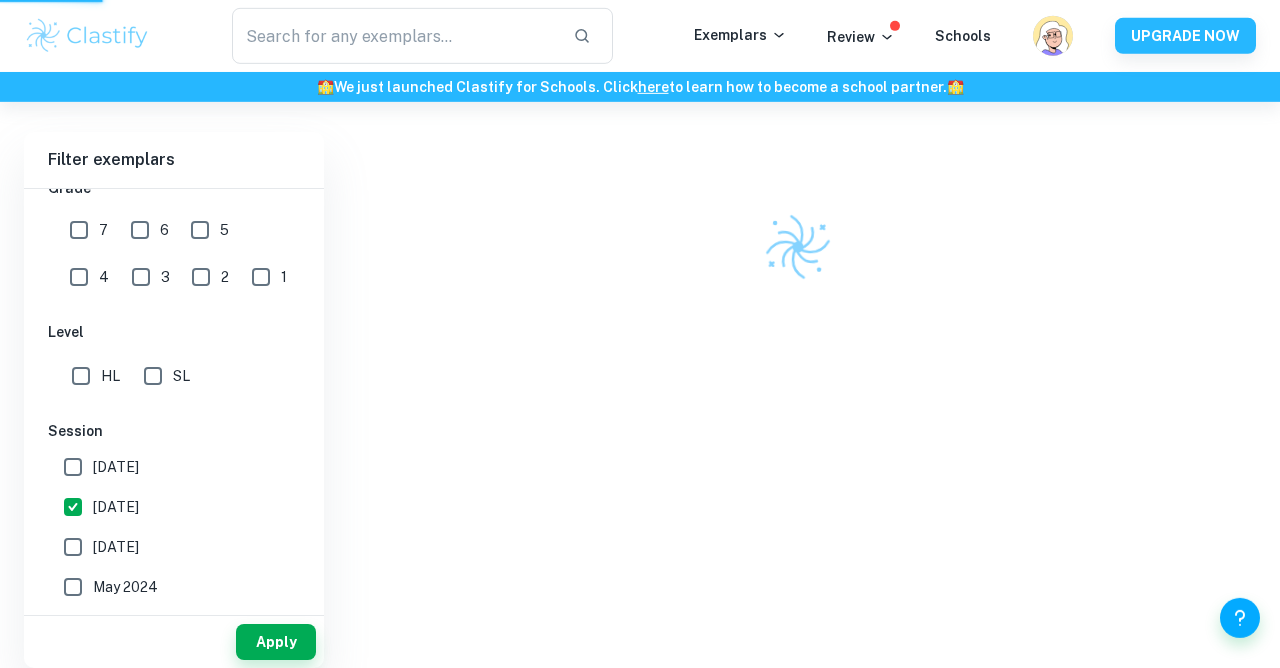 scroll, scrollTop: 522, scrollLeft: 0, axis: vertical 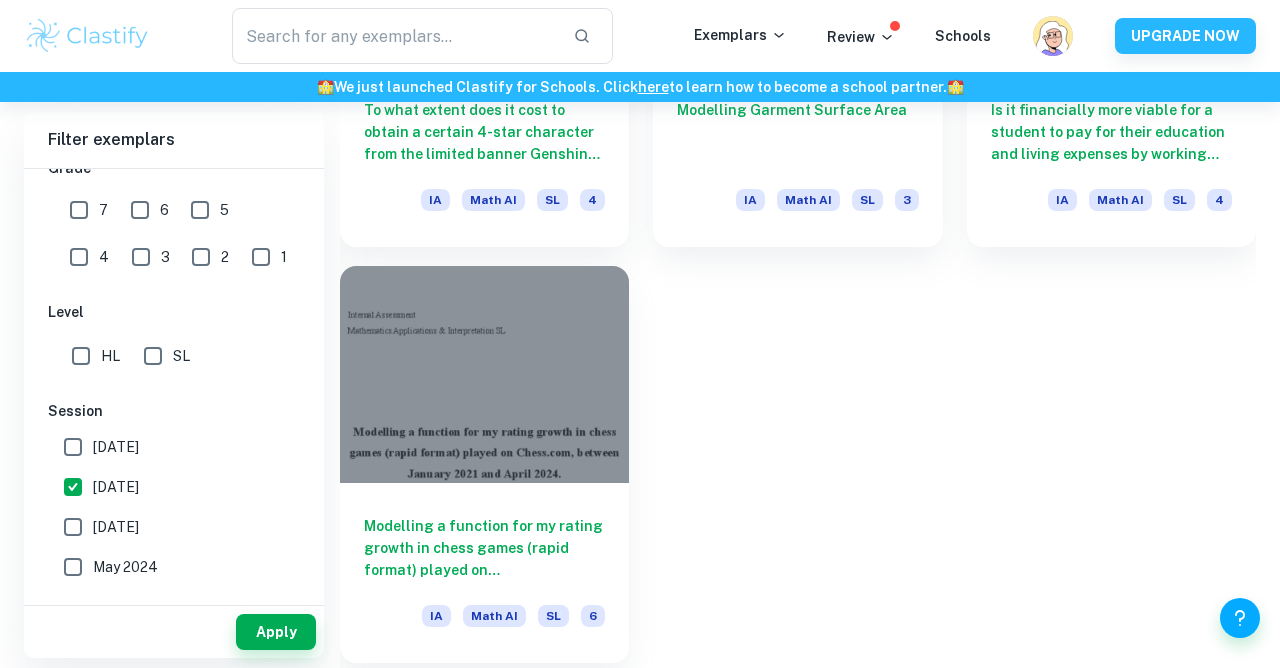 click on "Modelling a function for my rating growth in chess games (rapid format) played on [DOMAIN_NAME], between [DATE] and [DATE]." at bounding box center [484, 548] 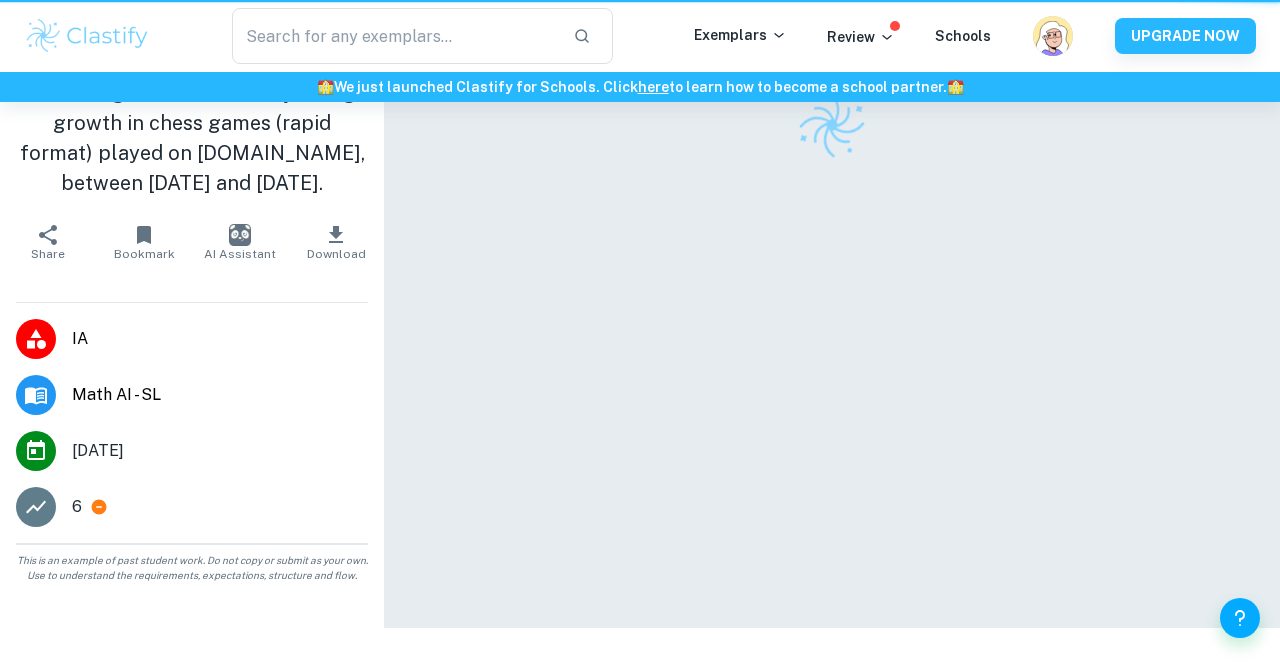 scroll, scrollTop: 0, scrollLeft: 0, axis: both 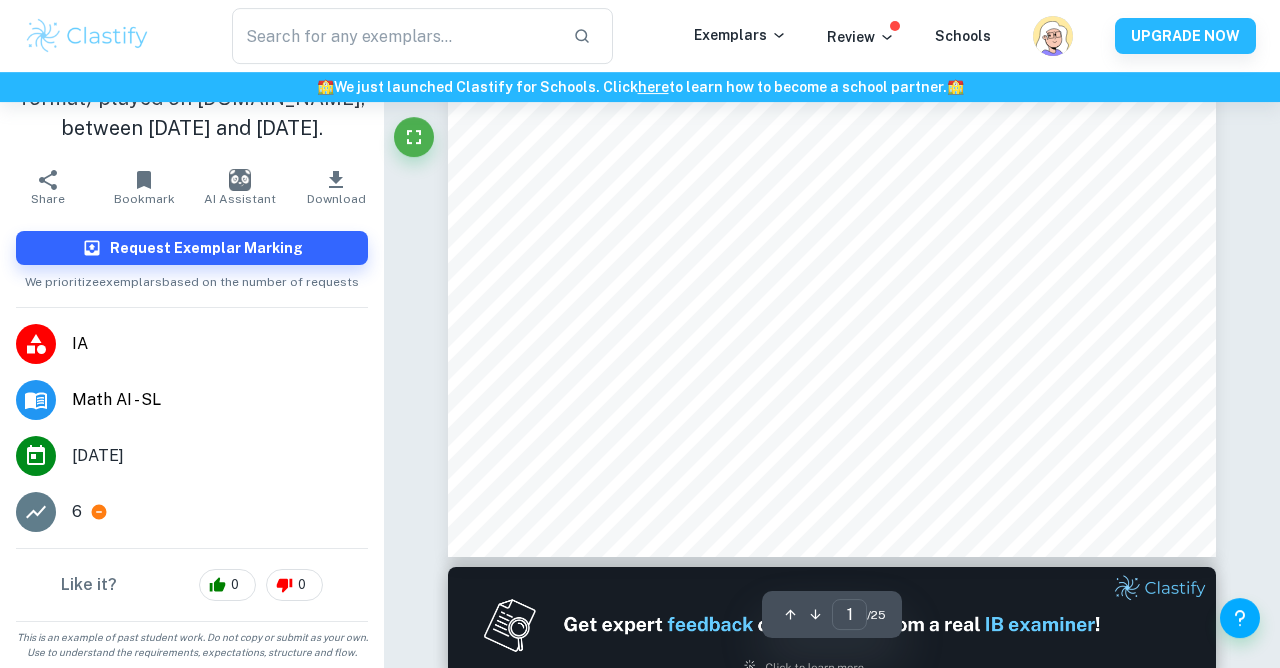 click 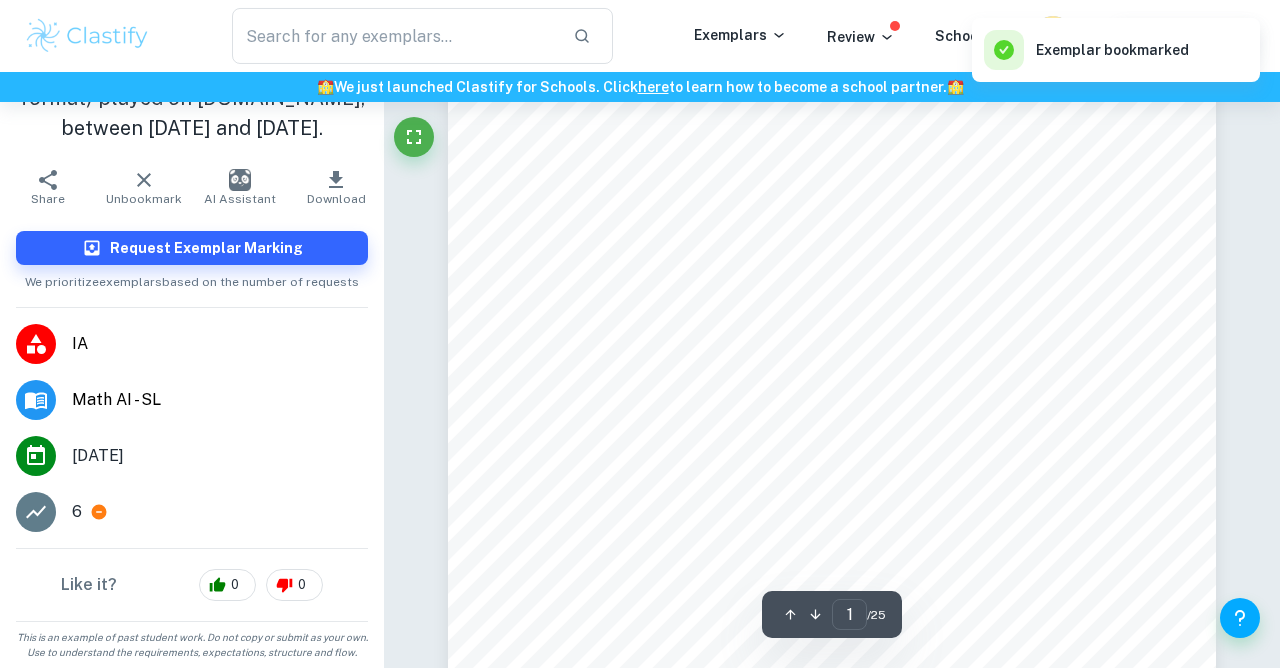scroll, scrollTop: 305, scrollLeft: 0, axis: vertical 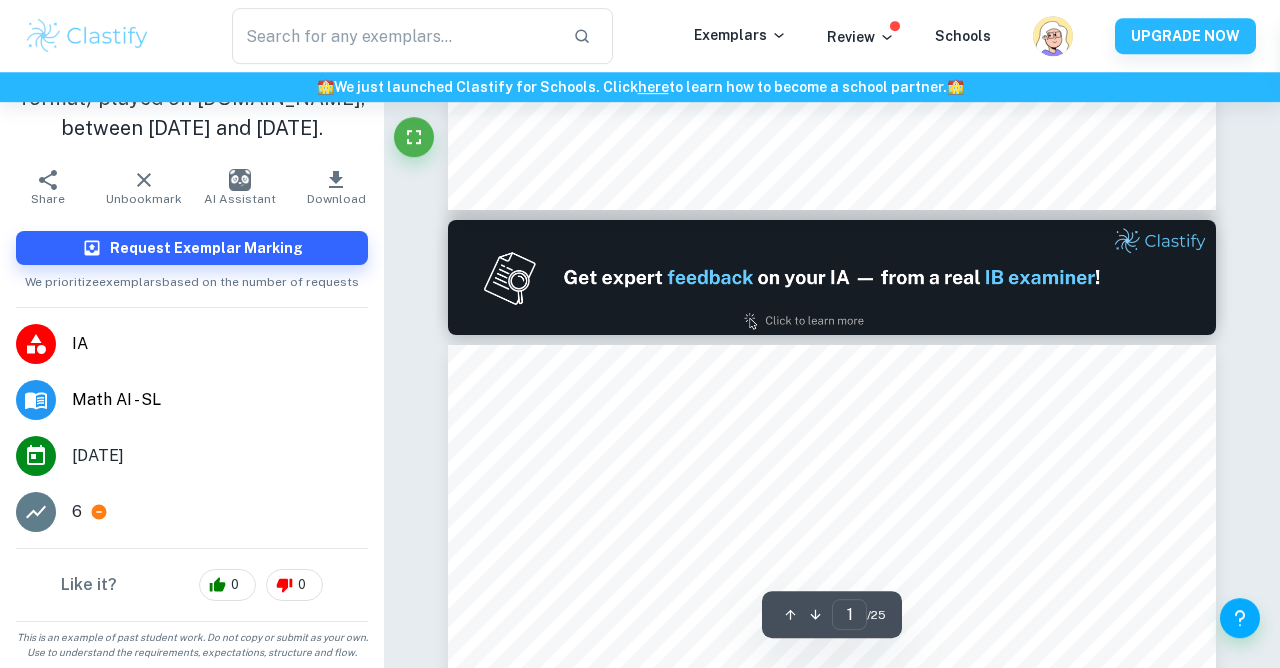type on "2" 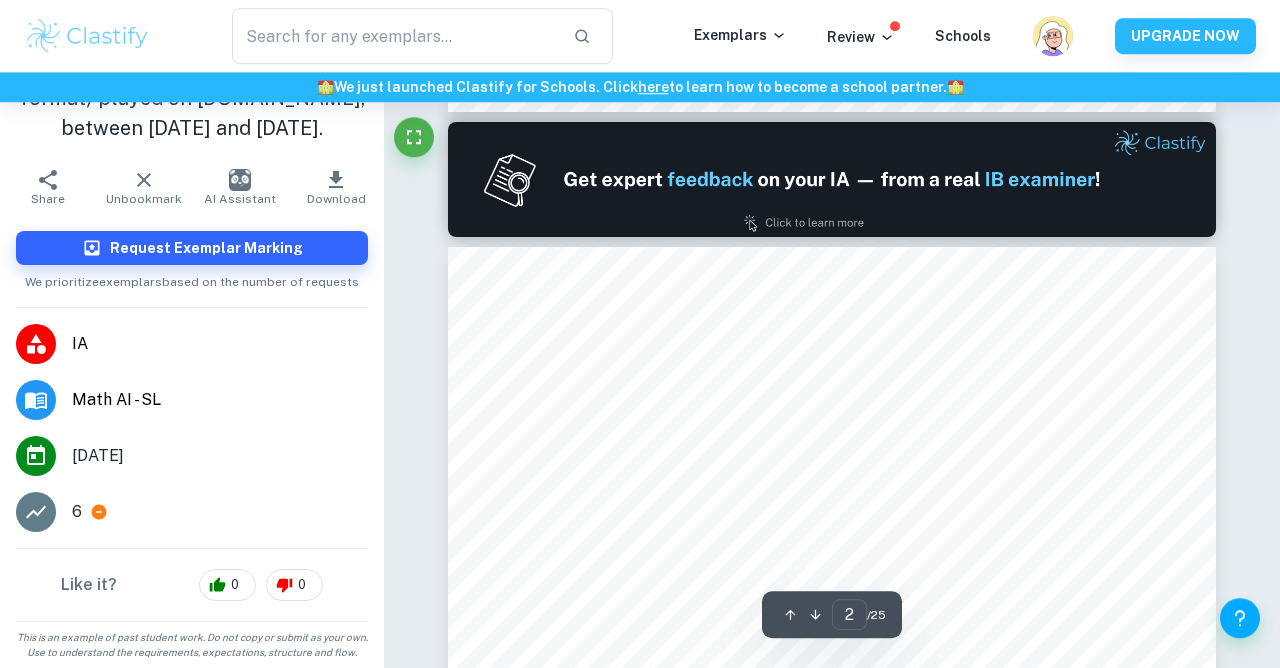 scroll, scrollTop: 1074, scrollLeft: 0, axis: vertical 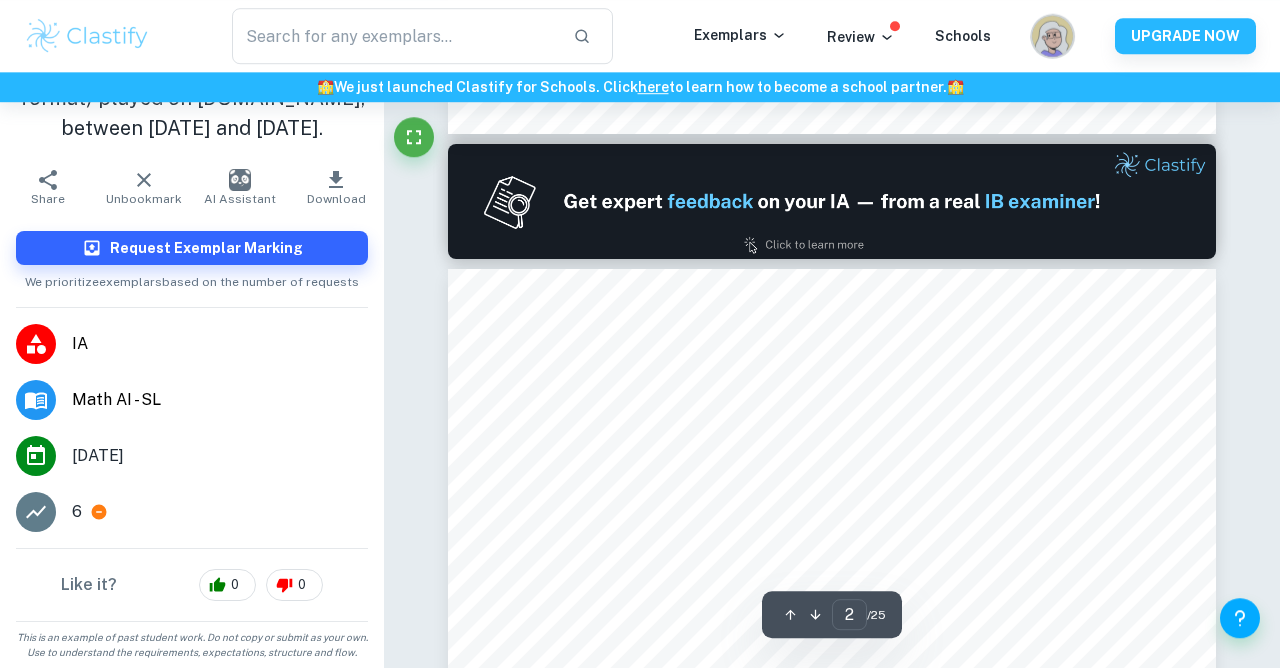 click at bounding box center (1053, 49) 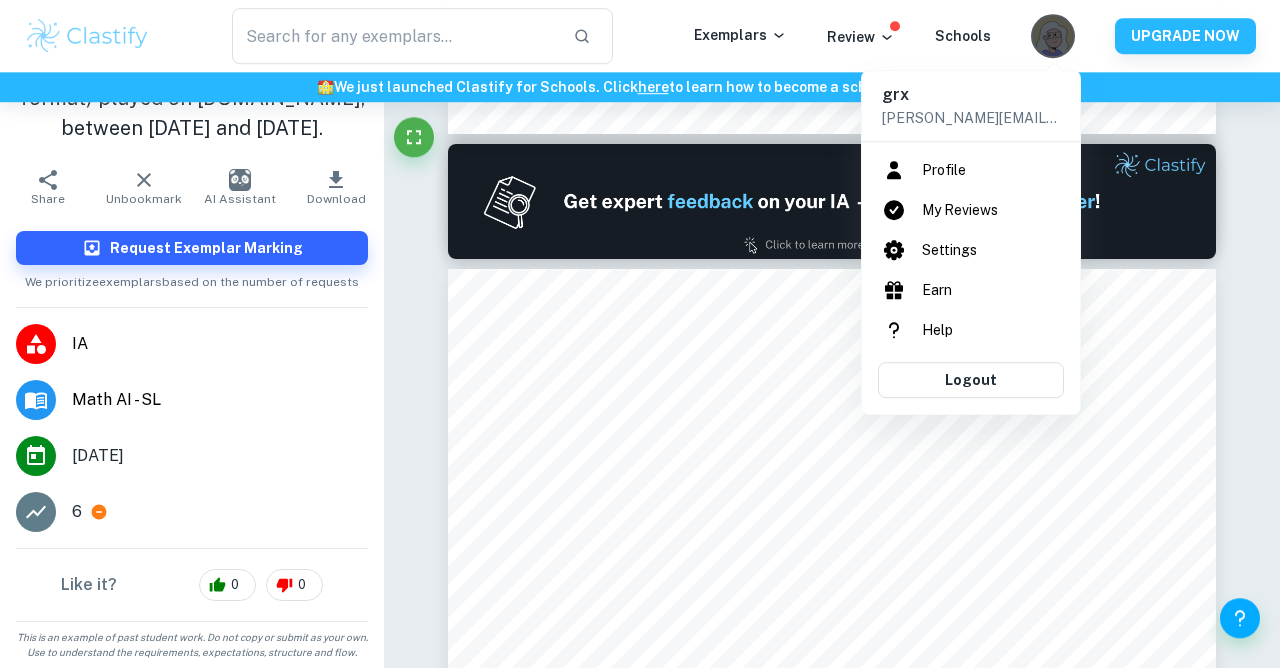 click on "Profile" at bounding box center (971, 170) 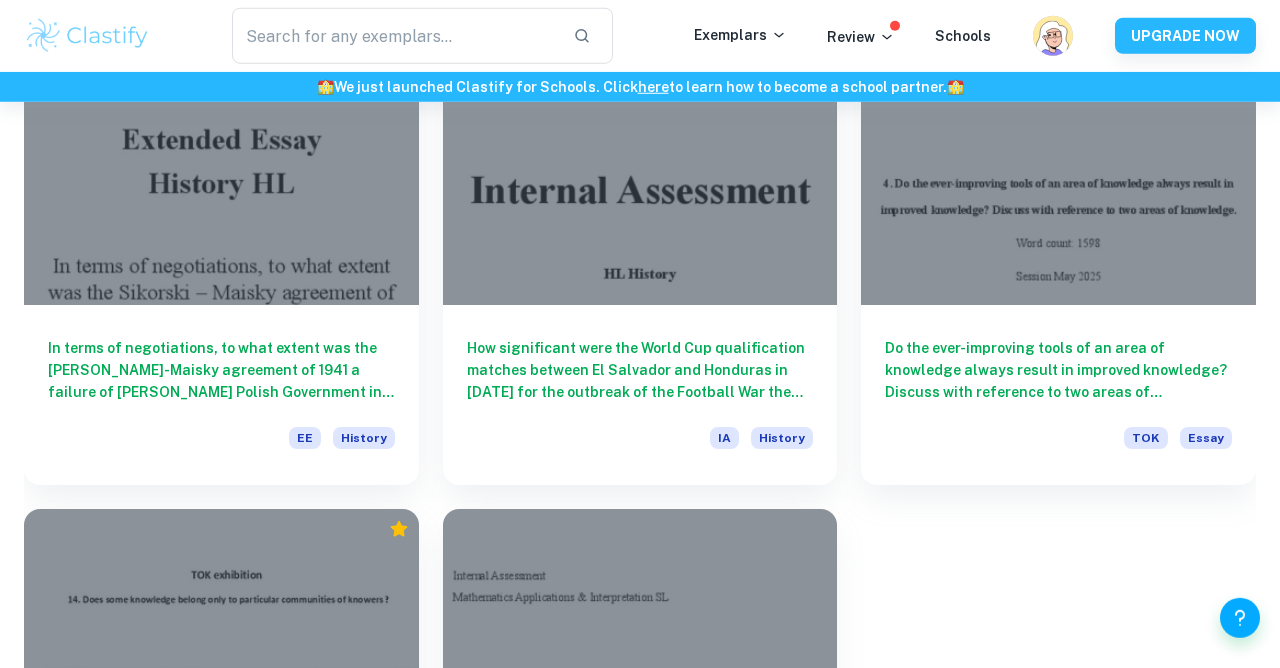 scroll, scrollTop: 564, scrollLeft: 0, axis: vertical 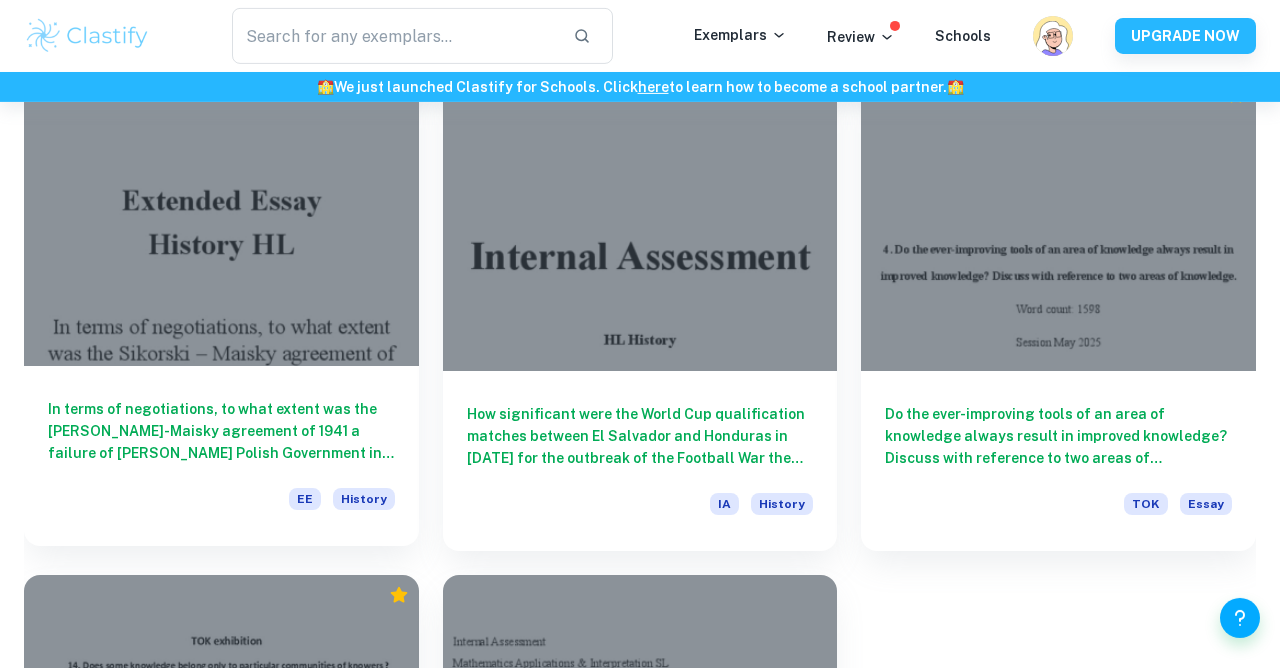 click on "In terms of negotiations, to what extent was the [PERSON_NAME]-Maisky agreement of 1941 a failure of [PERSON_NAME] Polish Government in Exile?" at bounding box center [221, 431] 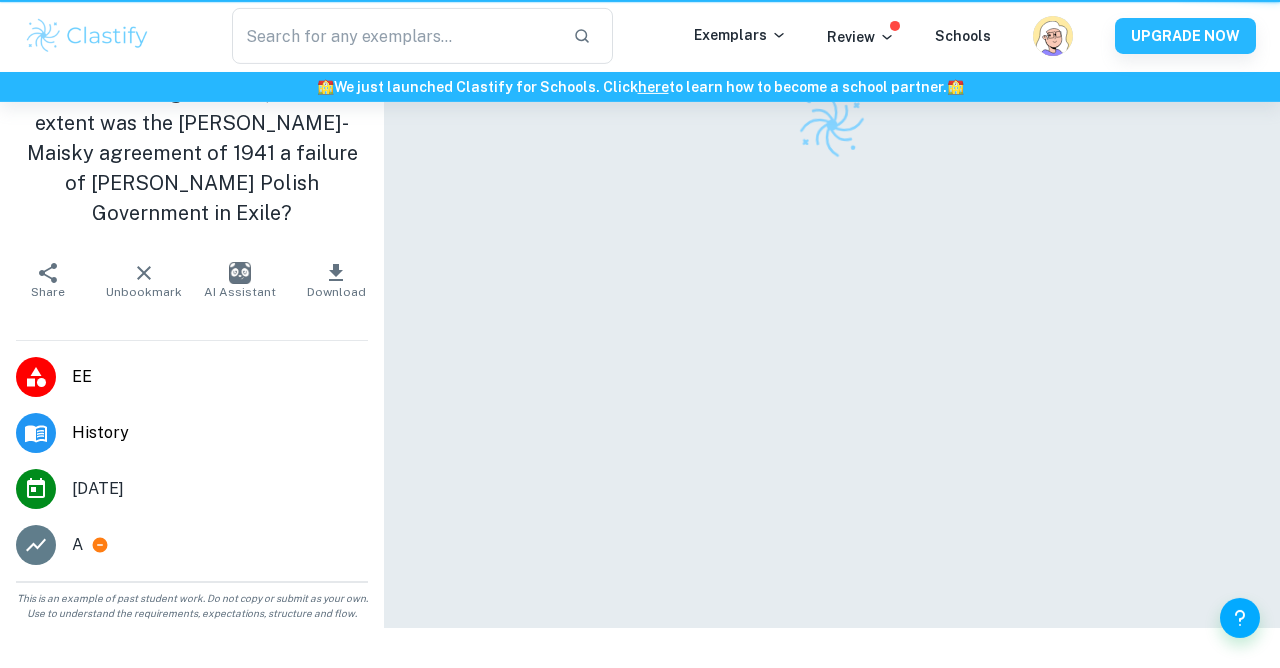 scroll, scrollTop: 0, scrollLeft: 0, axis: both 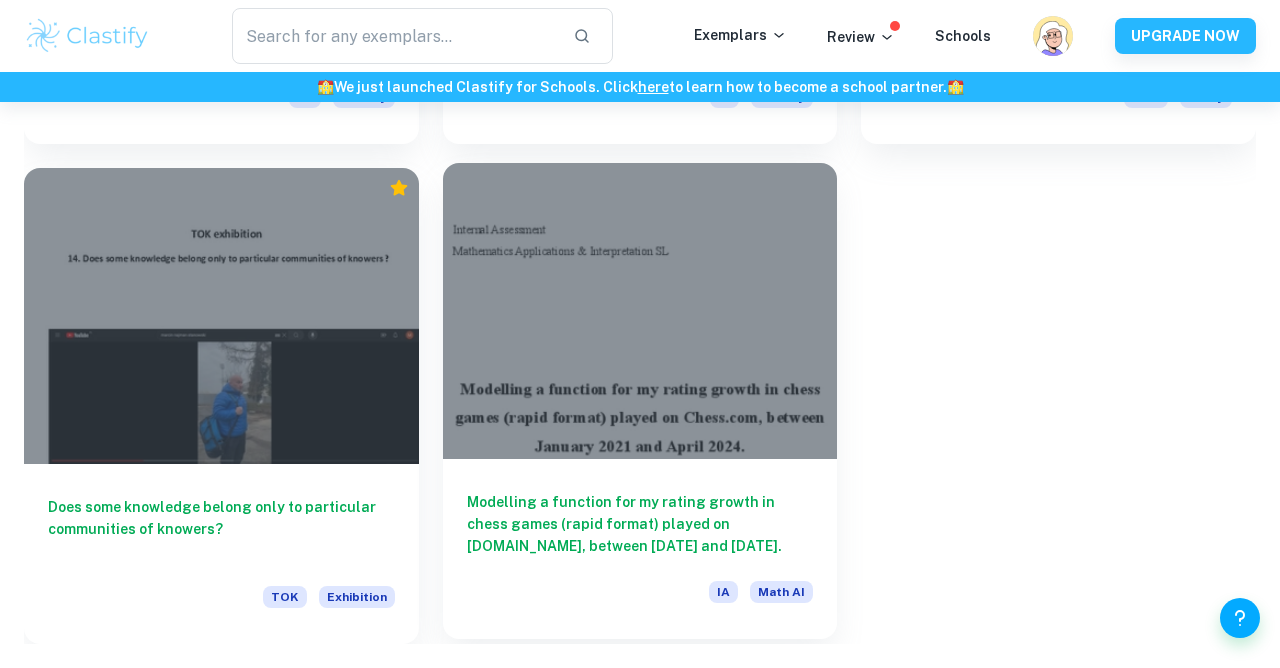 click on "Modelling a function for my rating growth in chess games (rapid format) played on [DOMAIN_NAME], between [DATE] and [DATE]." at bounding box center (640, 524) 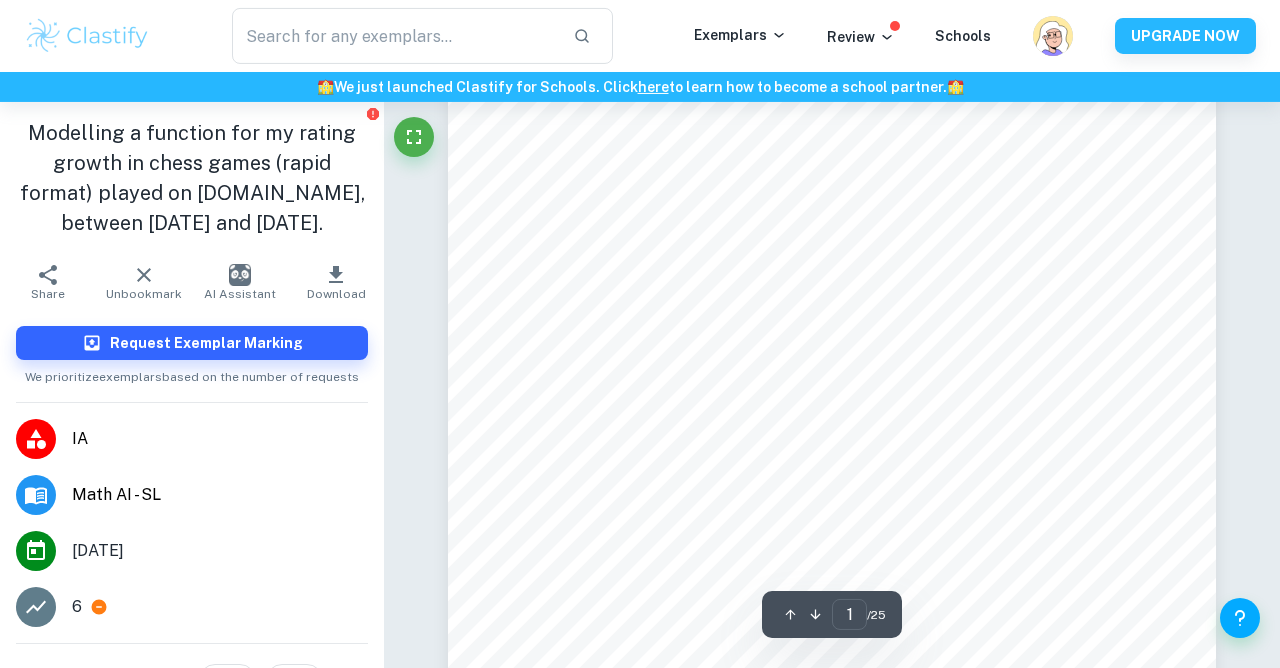 scroll, scrollTop: 199, scrollLeft: 0, axis: vertical 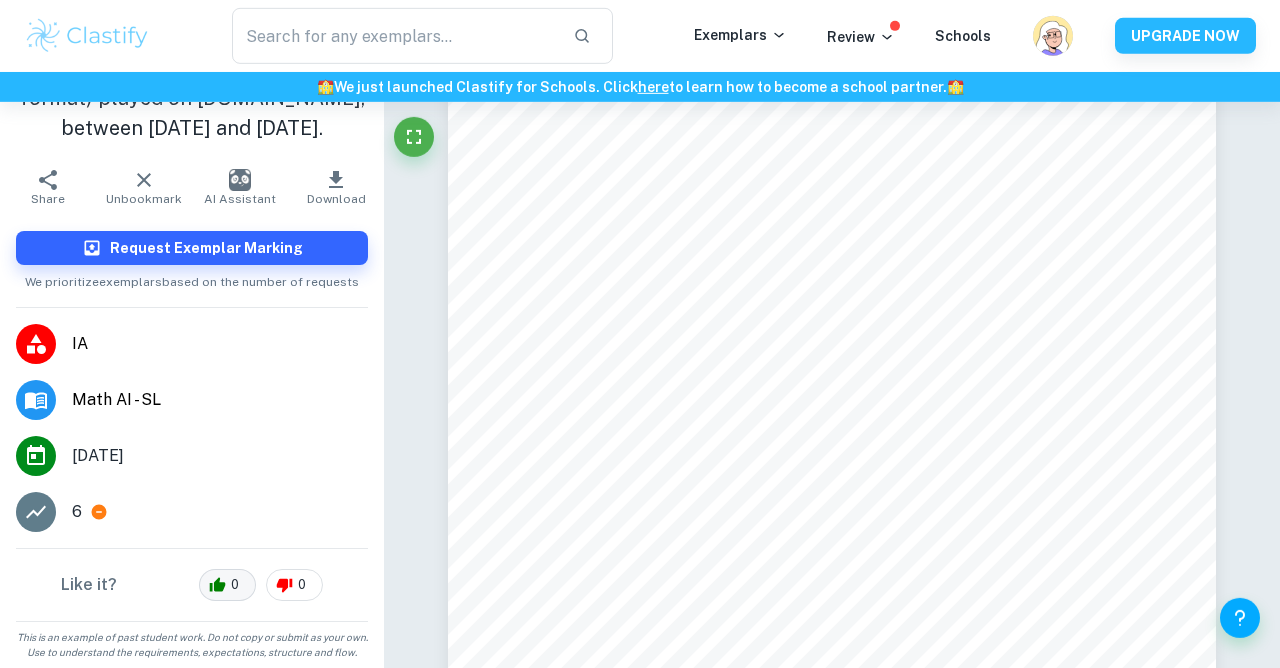 click on "0" at bounding box center (235, 585) 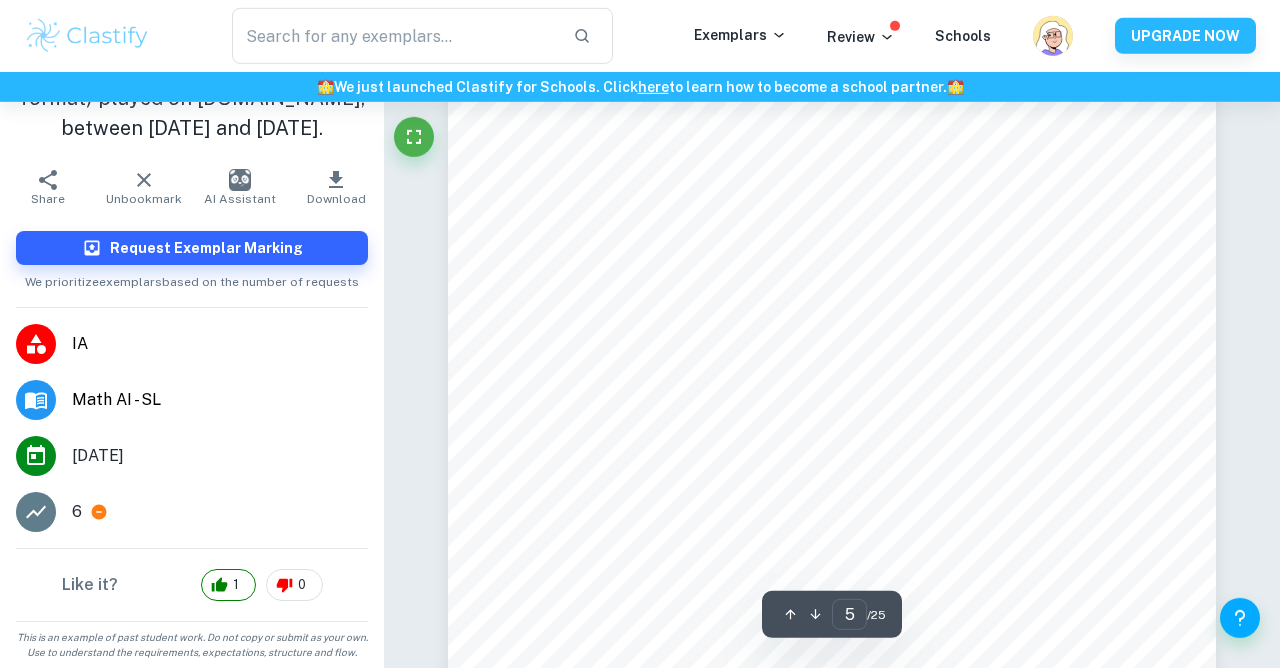 scroll, scrollTop: 4759, scrollLeft: 0, axis: vertical 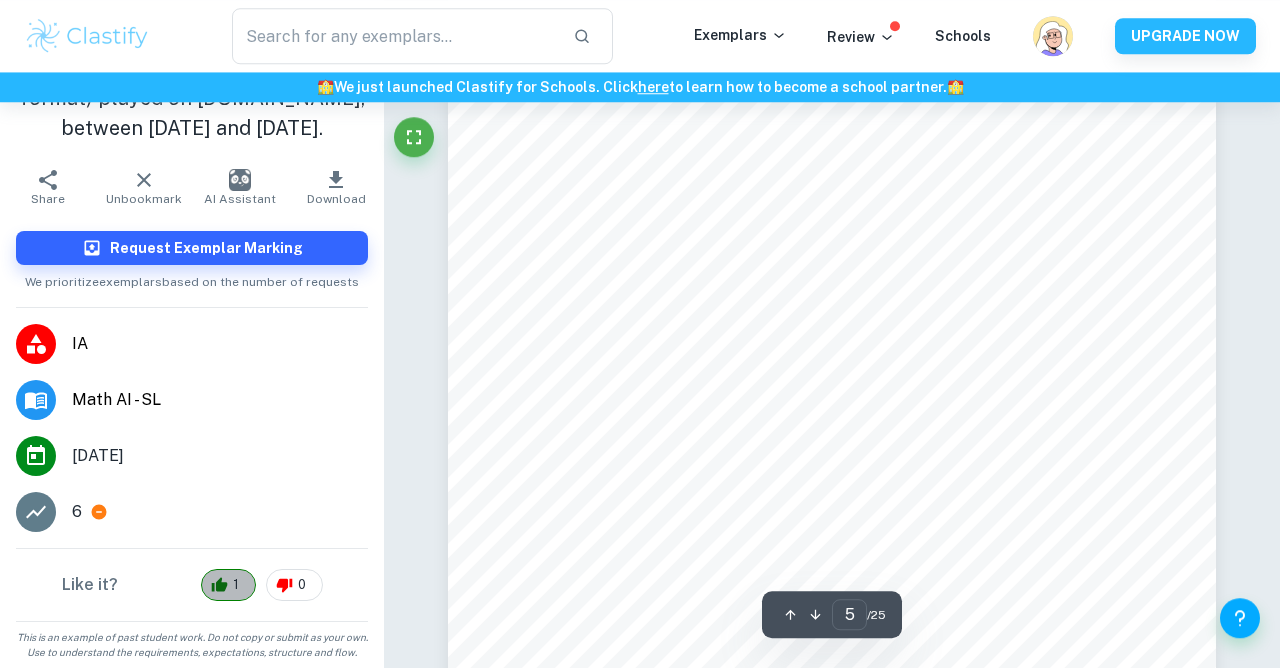 click on "1" at bounding box center (236, 585) 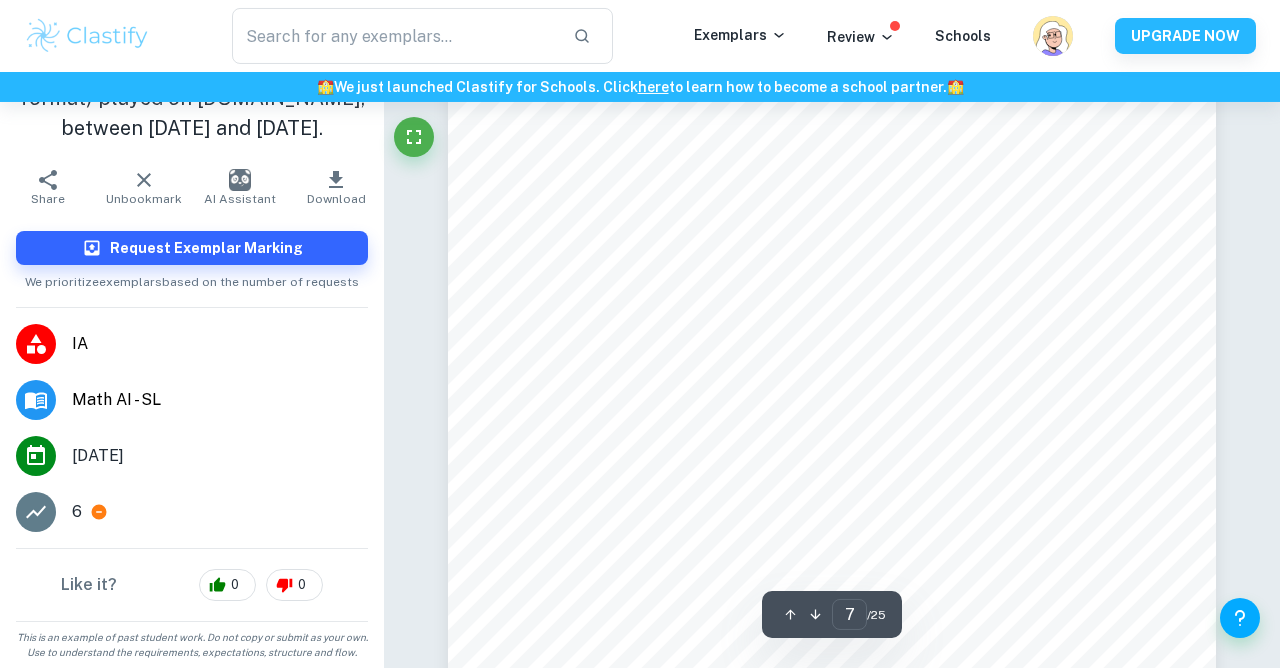 scroll, scrollTop: 7211, scrollLeft: 0, axis: vertical 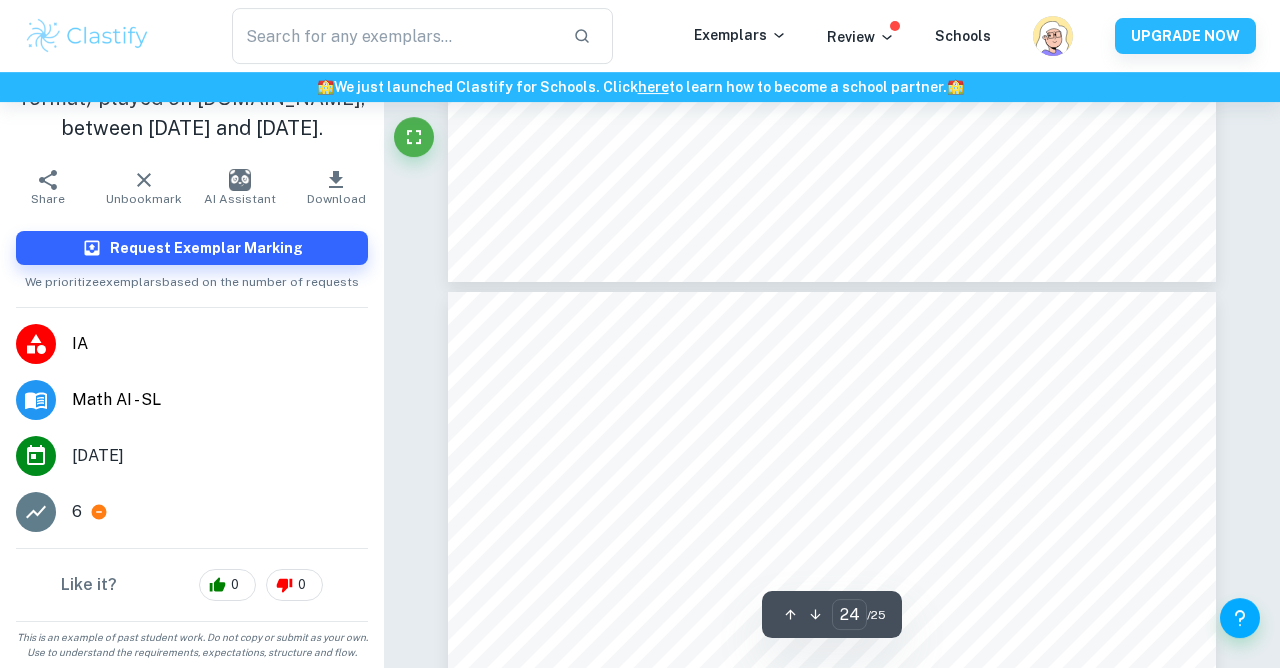type on "23" 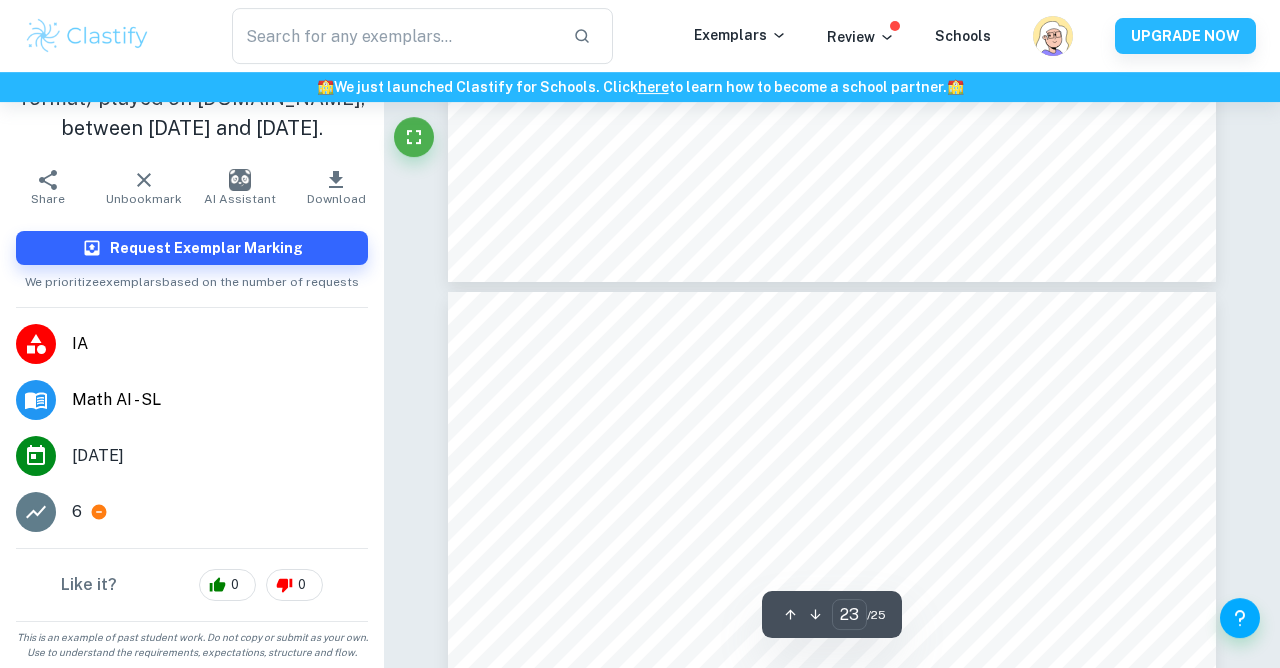 scroll, scrollTop: 25380, scrollLeft: 0, axis: vertical 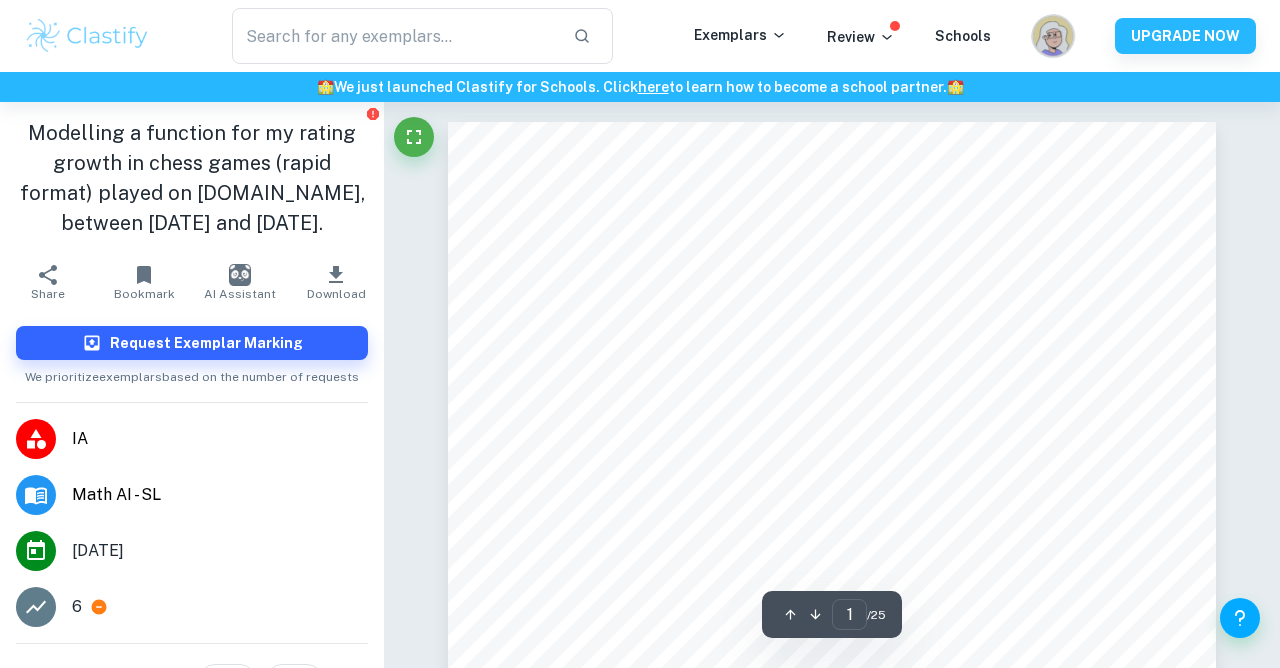 click 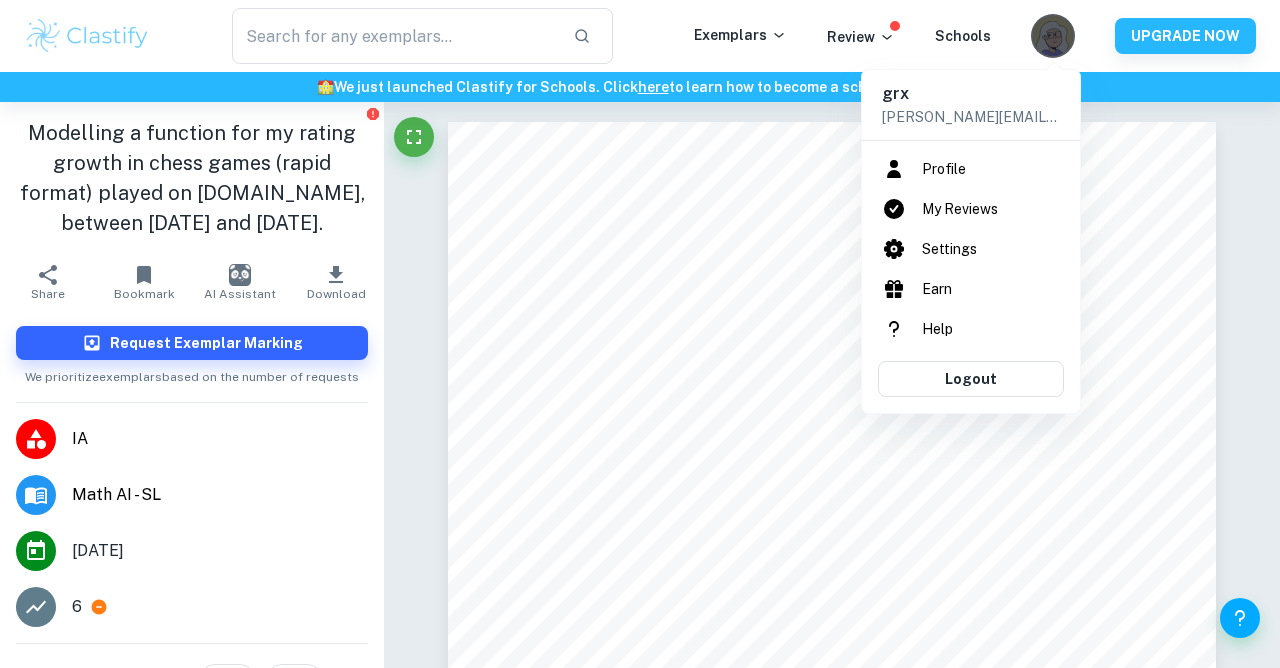 click on "Profile" at bounding box center [971, 169] 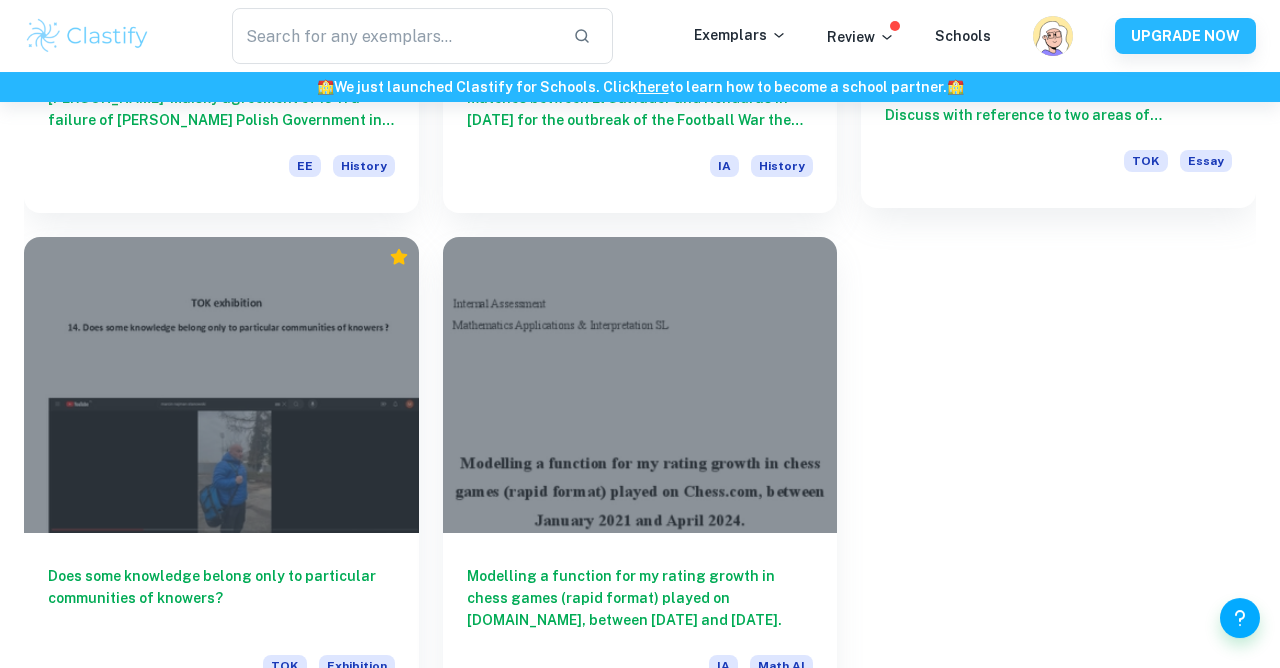 scroll, scrollTop: 821, scrollLeft: 0, axis: vertical 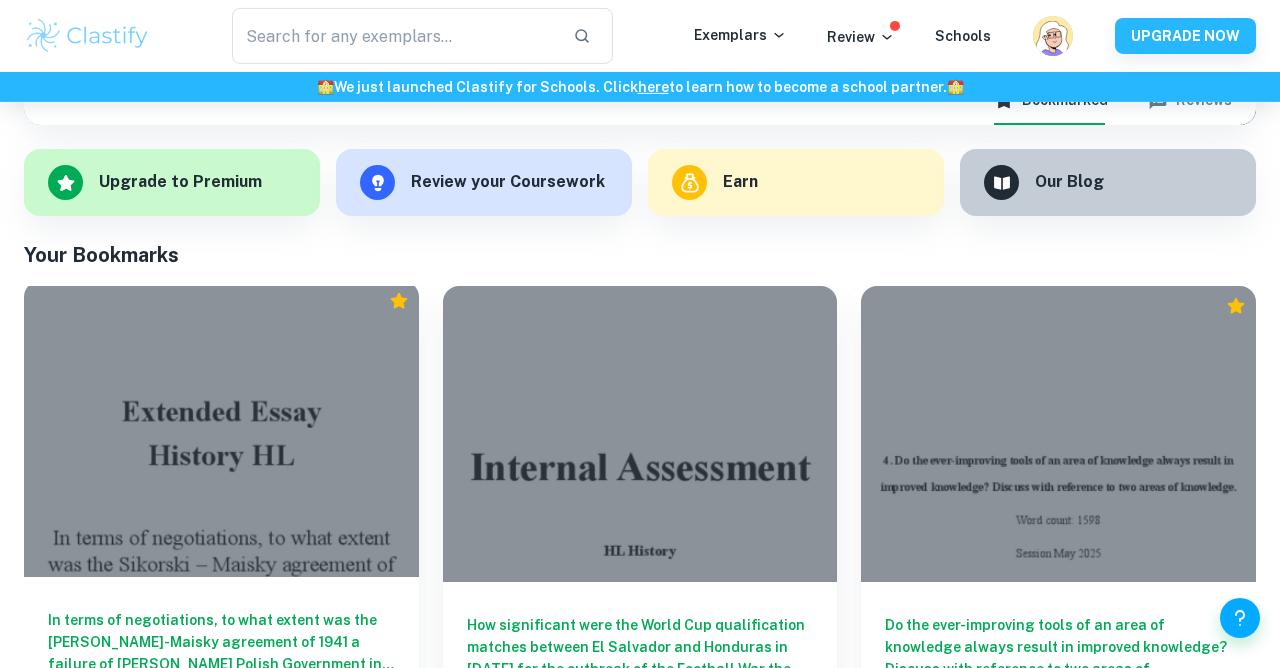 click at bounding box center [221, 429] 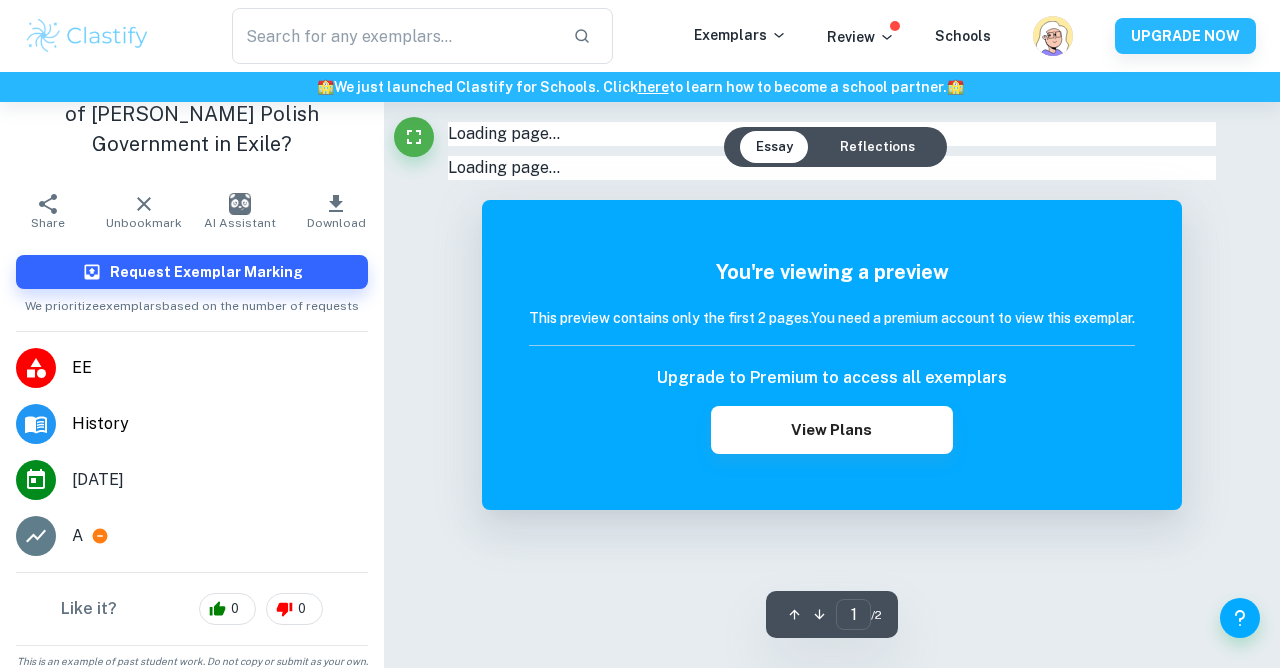 scroll, scrollTop: 134, scrollLeft: 0, axis: vertical 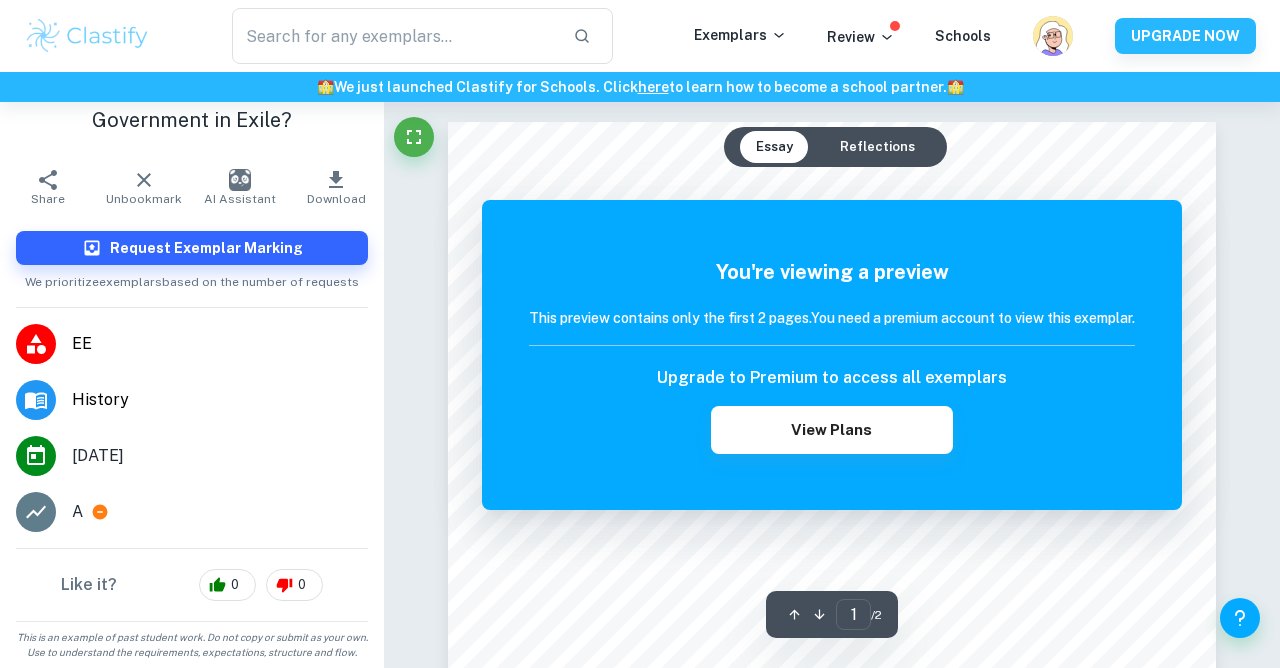 click on "Reflections" at bounding box center [877, 147] 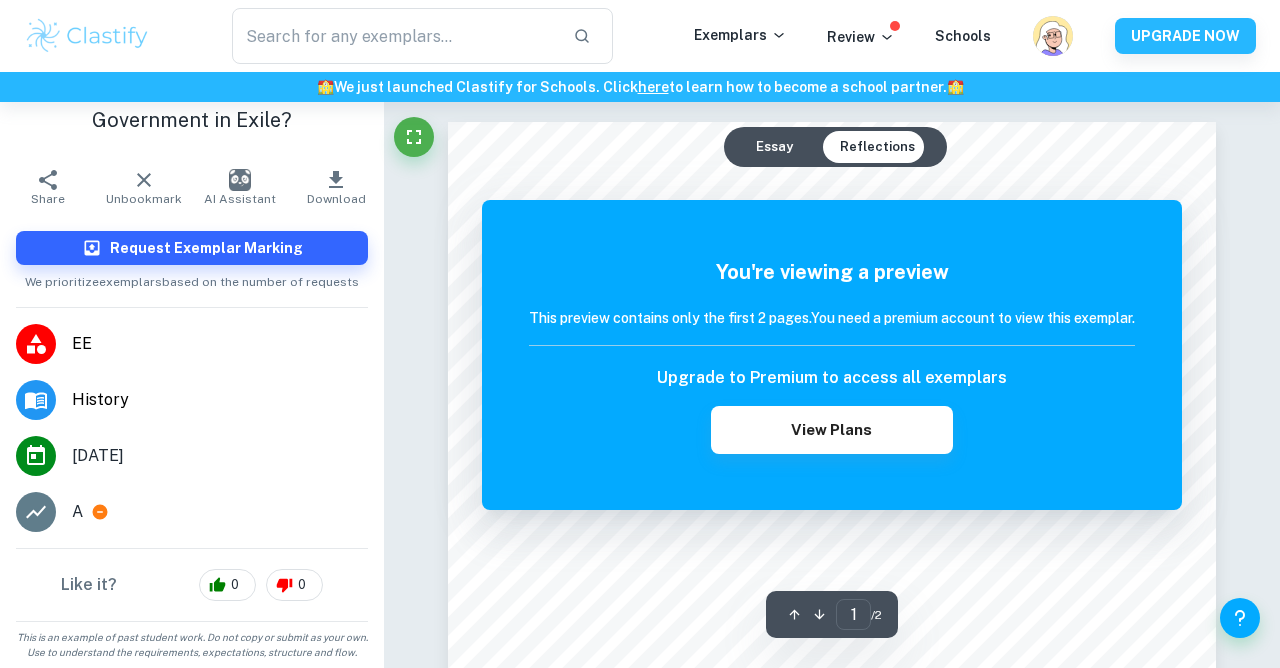 click on "Essay" at bounding box center [774, 147] 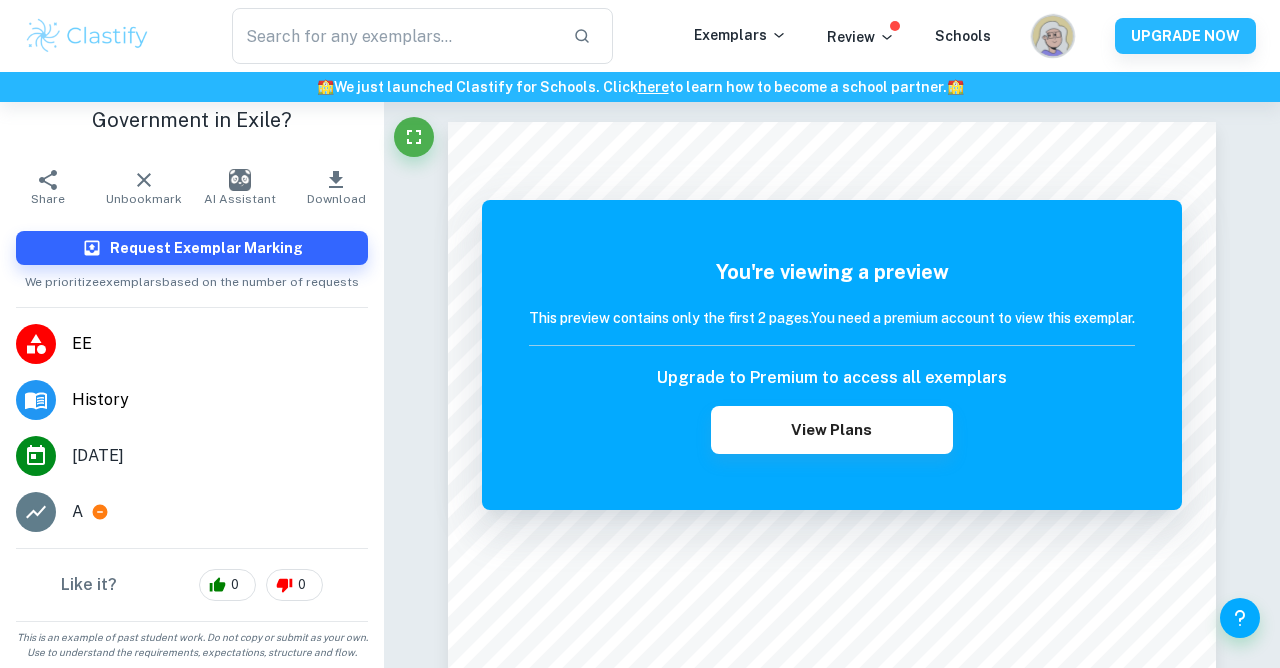 click 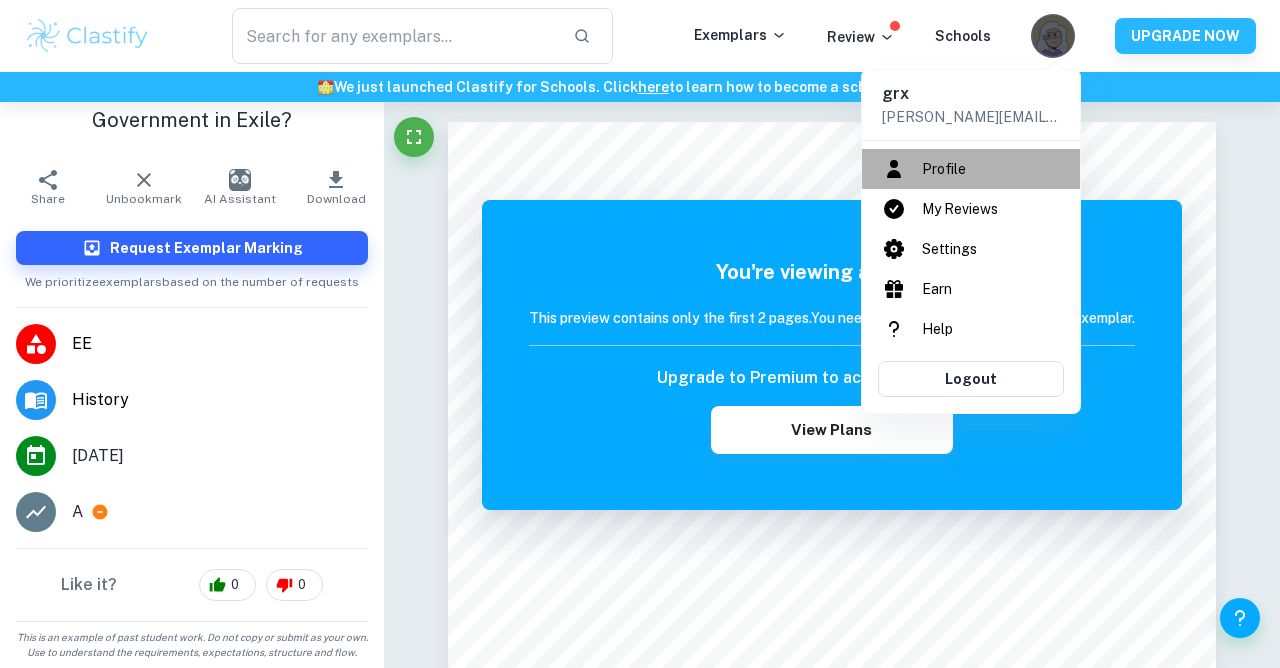 click on "Profile" at bounding box center (971, 169) 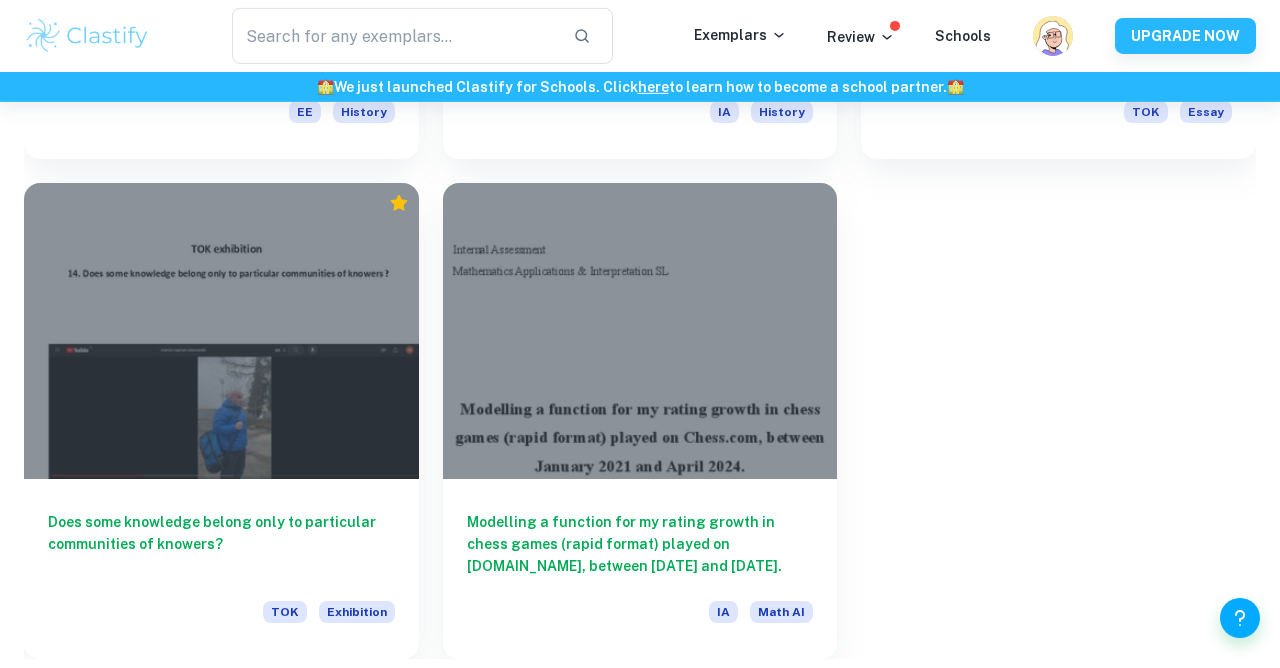 scroll, scrollTop: 891, scrollLeft: 0, axis: vertical 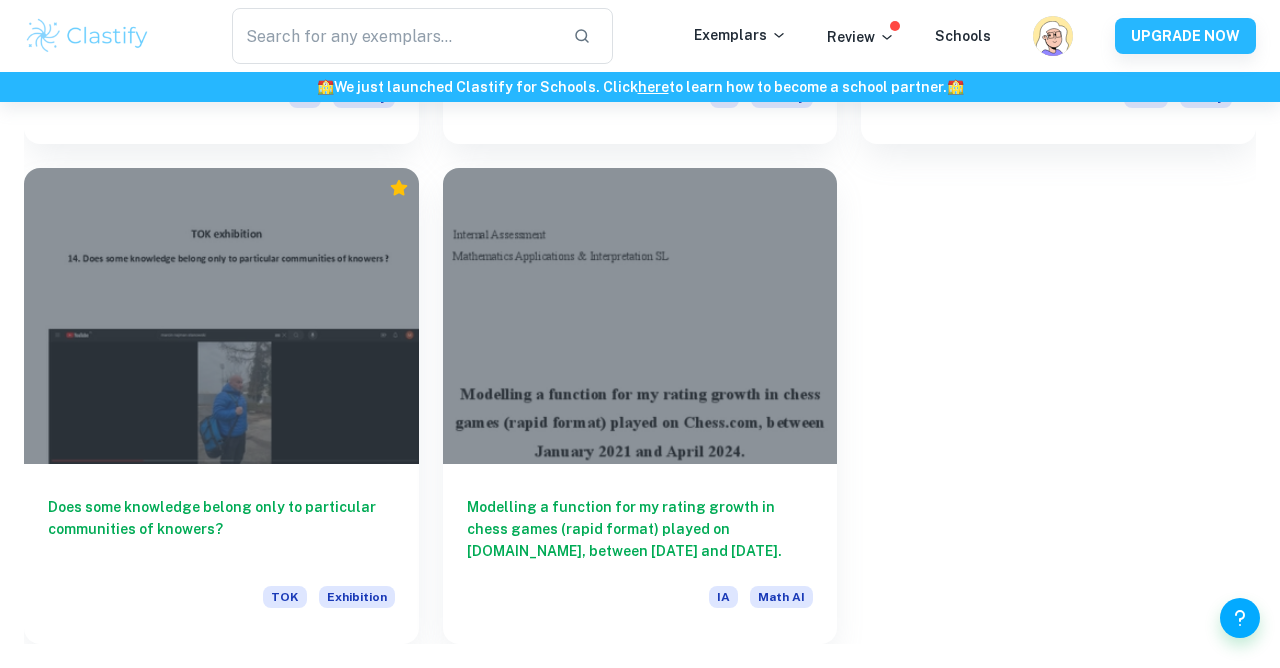 type 